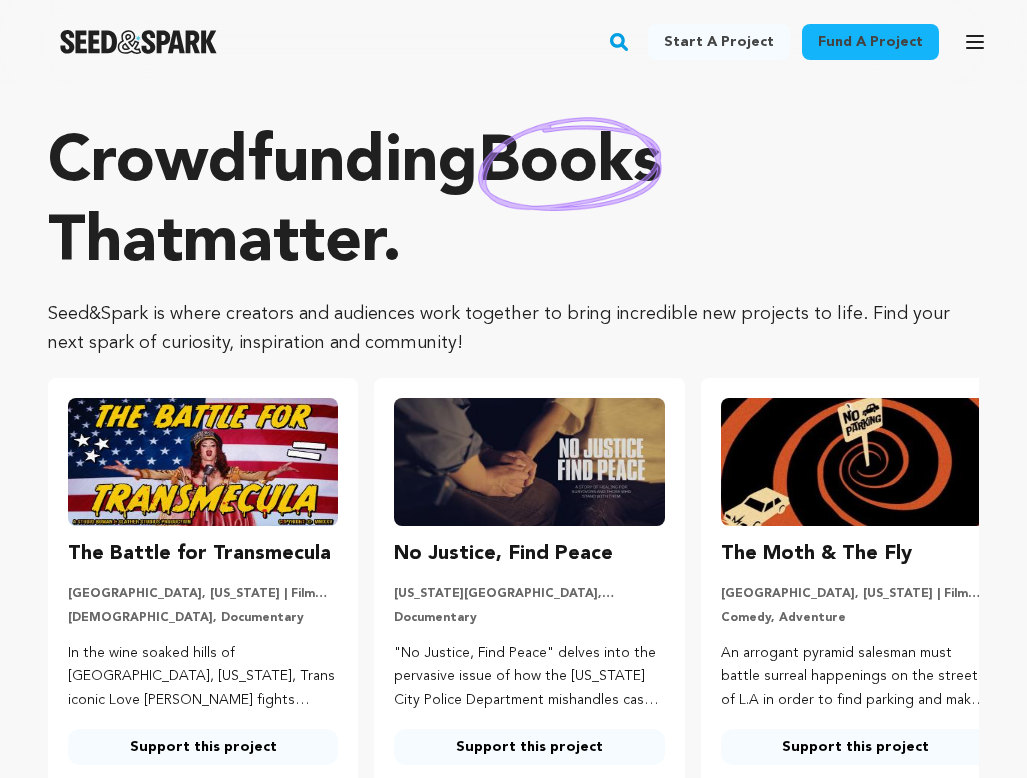 scroll, scrollTop: 0, scrollLeft: 0, axis: both 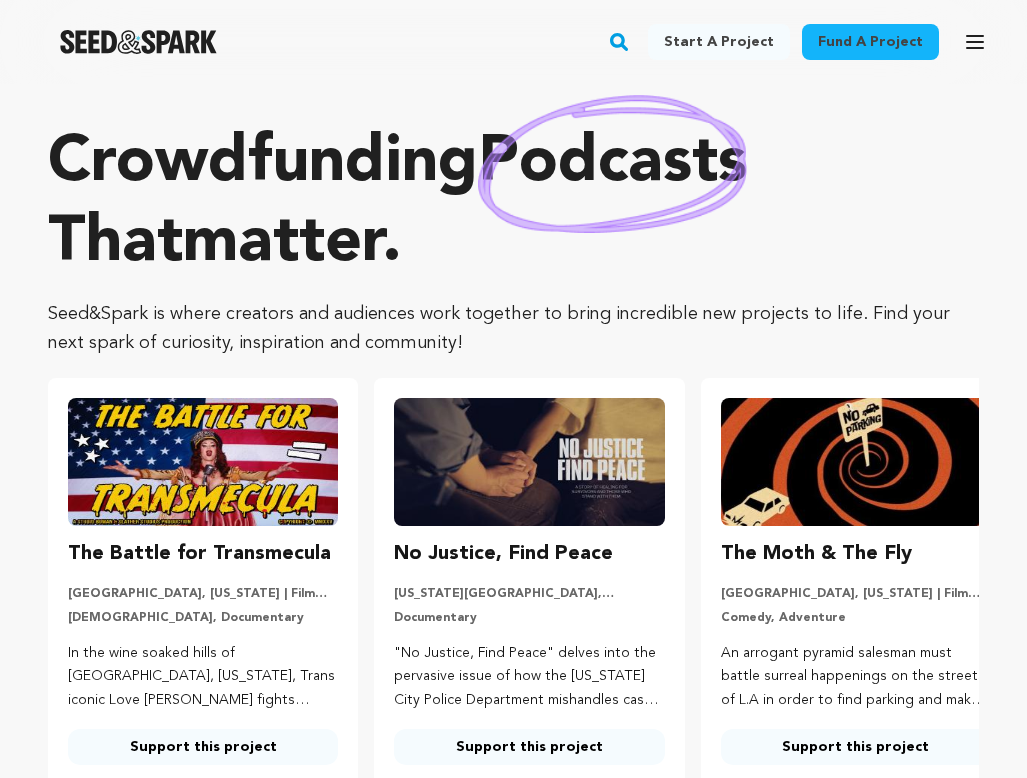 click on "Start a project" at bounding box center [719, 42] 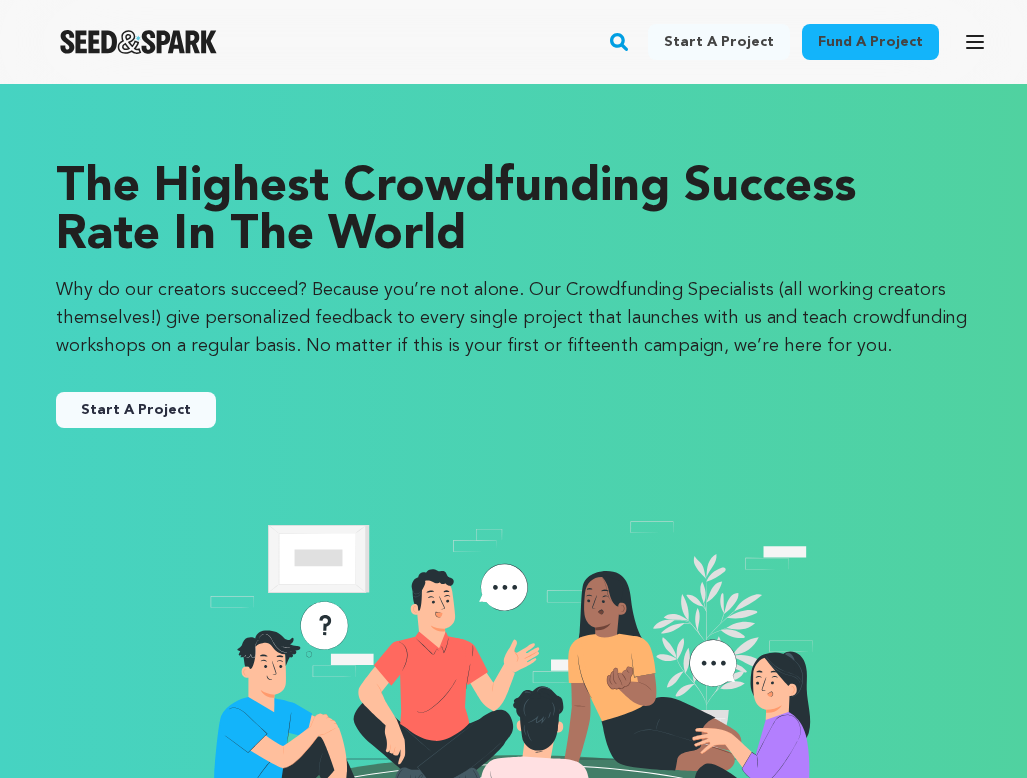 scroll, scrollTop: 0, scrollLeft: 0, axis: both 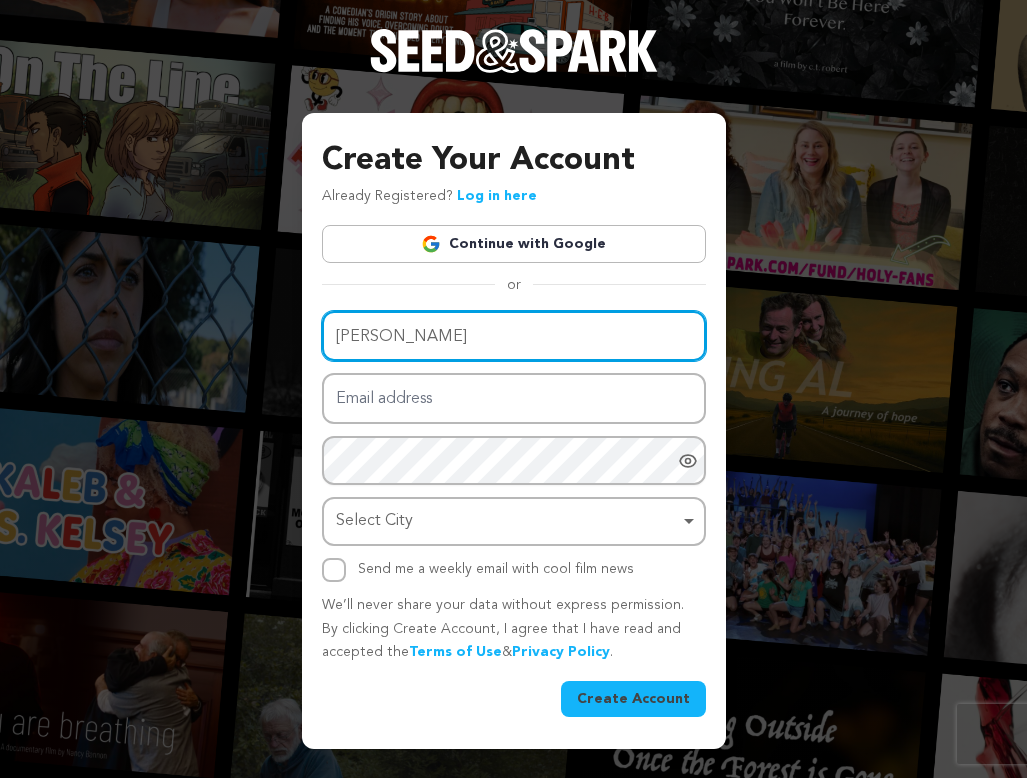 type on "Anna Casper" 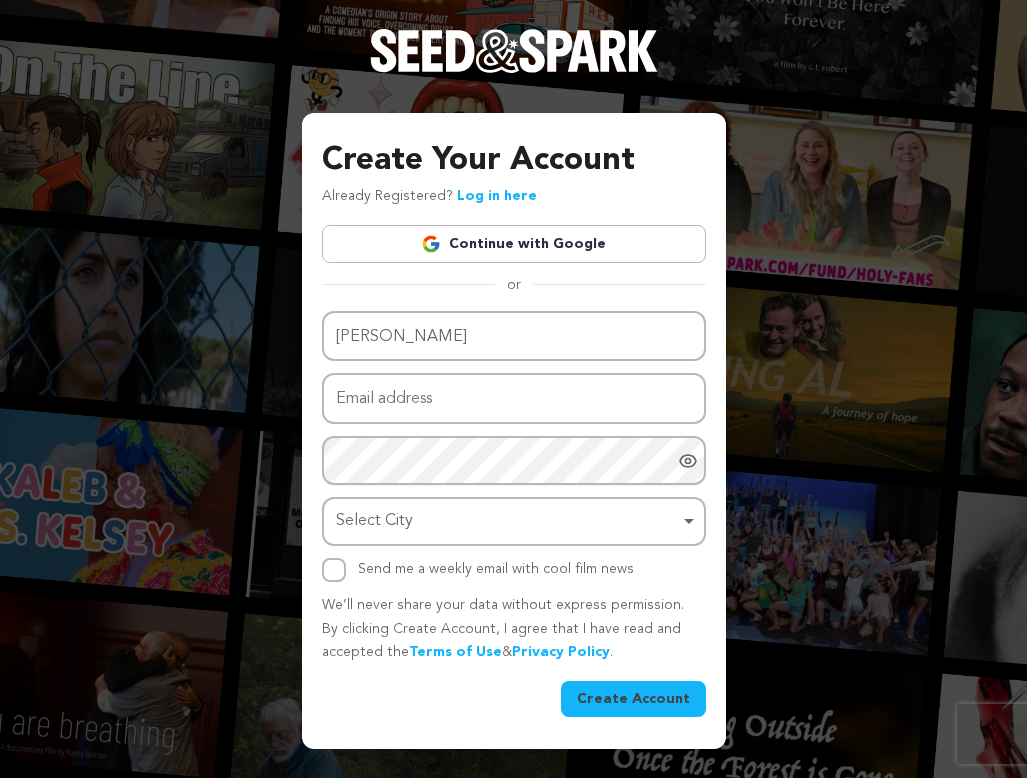 click on "Name
Anna Casper
Email address
Password
Password must have at least 8 characters.
Password must have at least one uppercase and one lowercase letter.
Password must have at least one special character.
Password must have at least one number.
Select City  Select City Remove item  Select City
Send me a weekly email with cool film news" at bounding box center [514, 446] 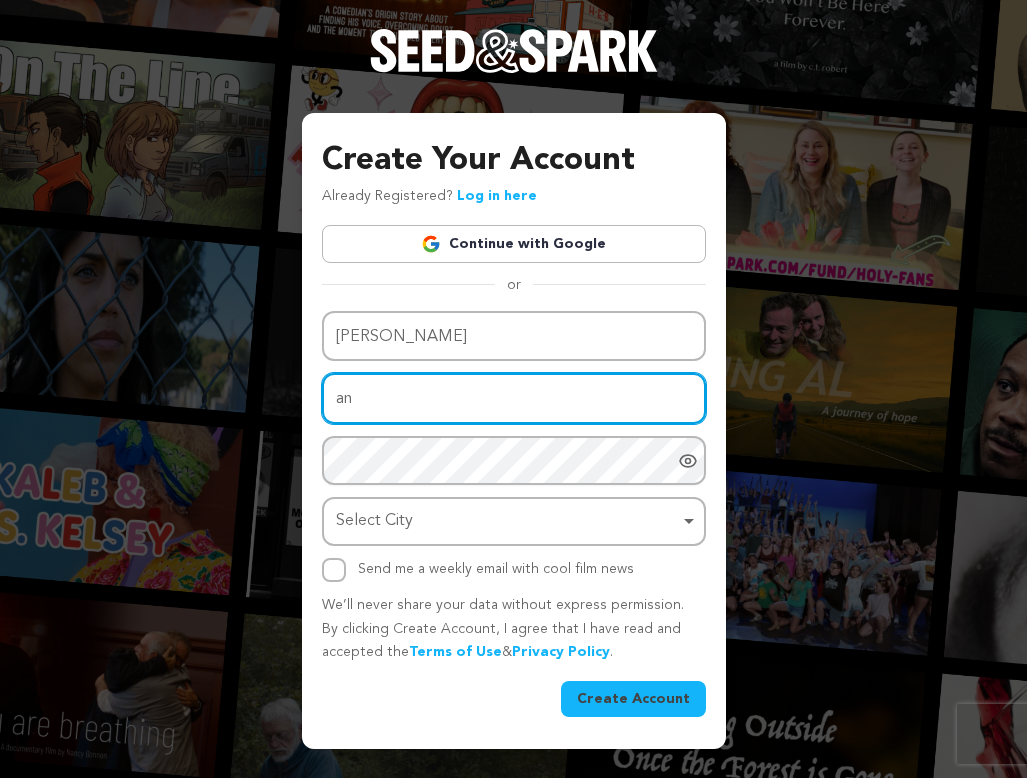 type on "ann" 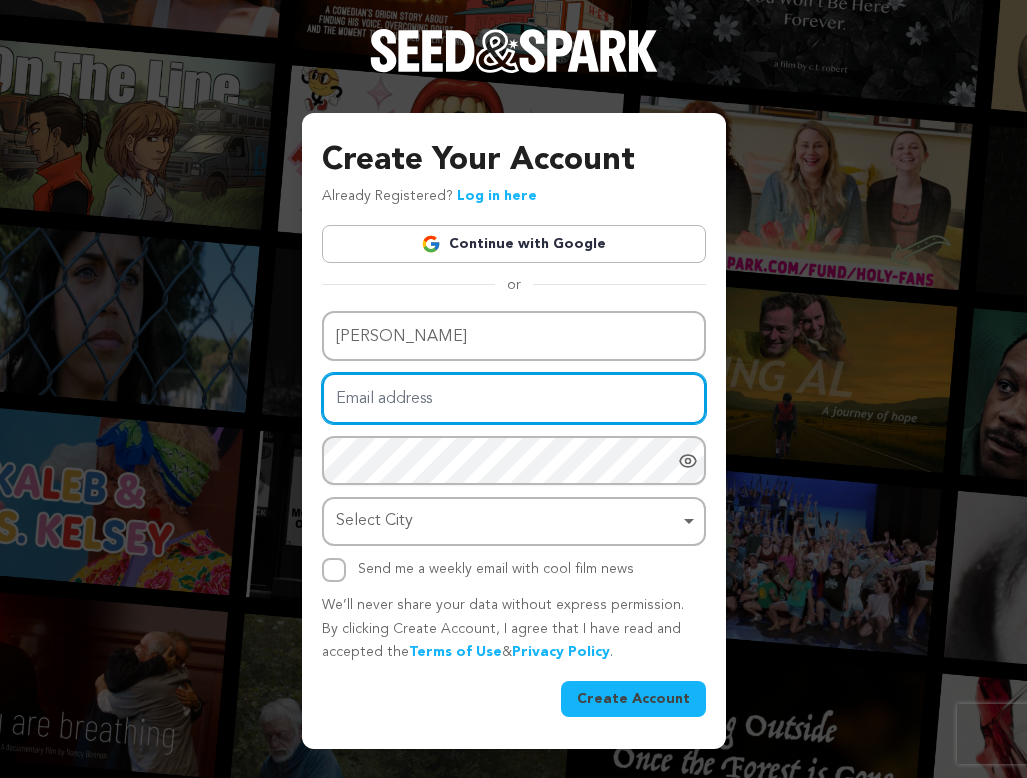 type on "anna.c.casper@gmail.com" 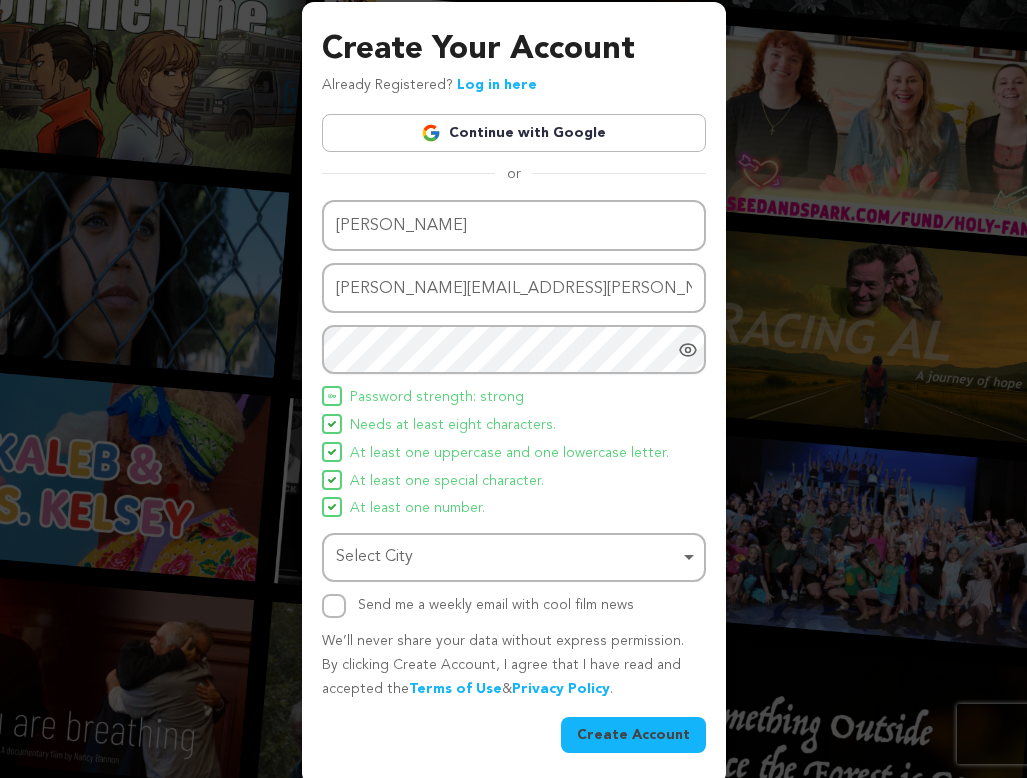 scroll, scrollTop: 81, scrollLeft: 0, axis: vertical 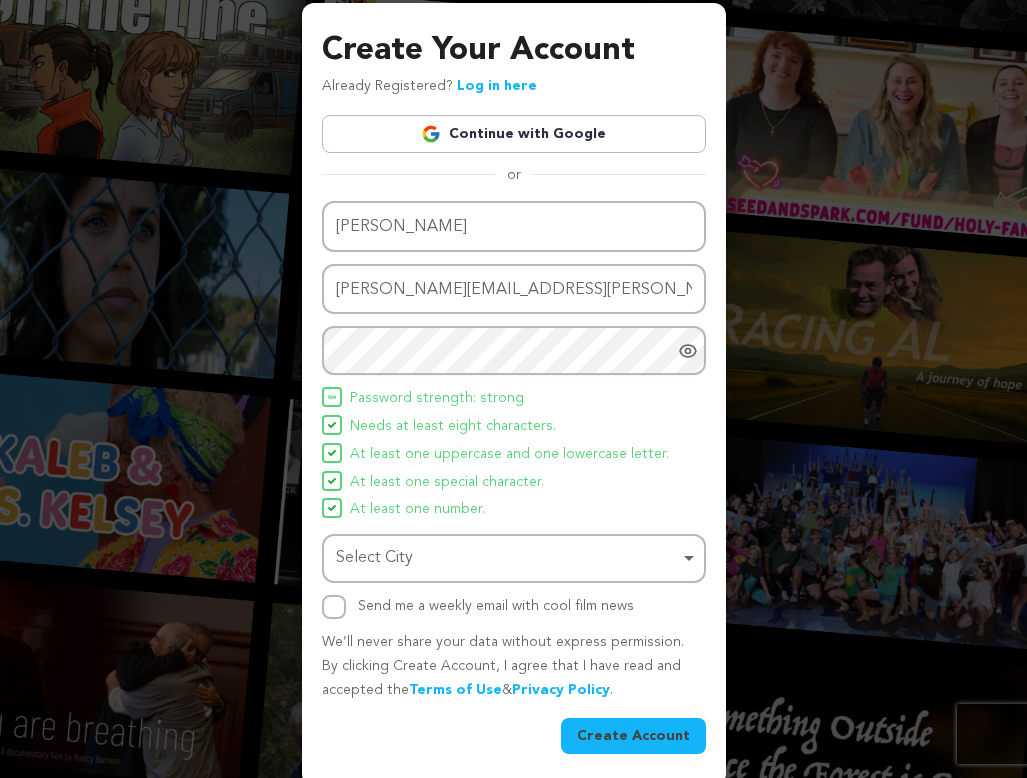 click on "Select City Remove item" at bounding box center (508, 558) 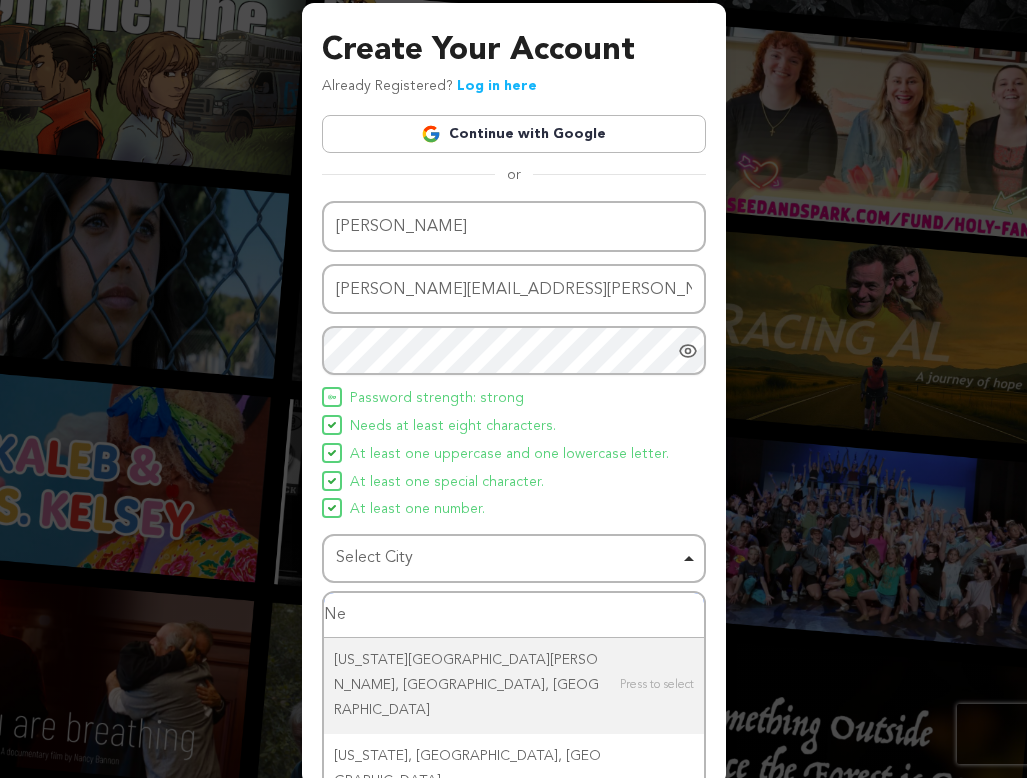 type on "N" 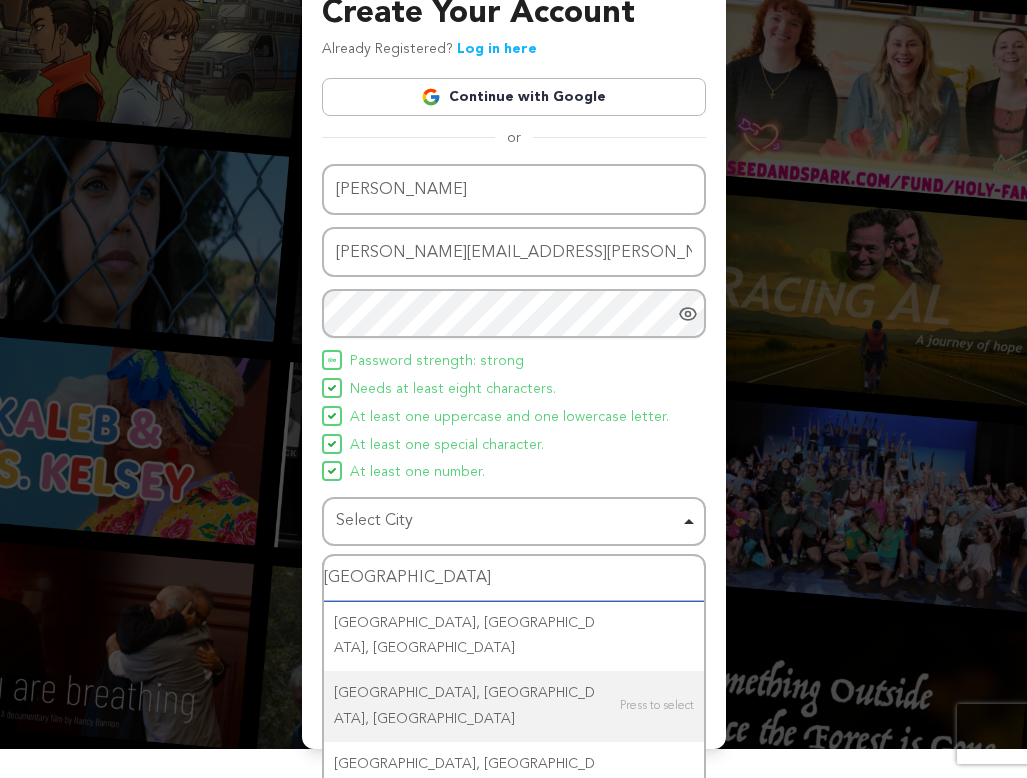 scroll, scrollTop: 117, scrollLeft: 0, axis: vertical 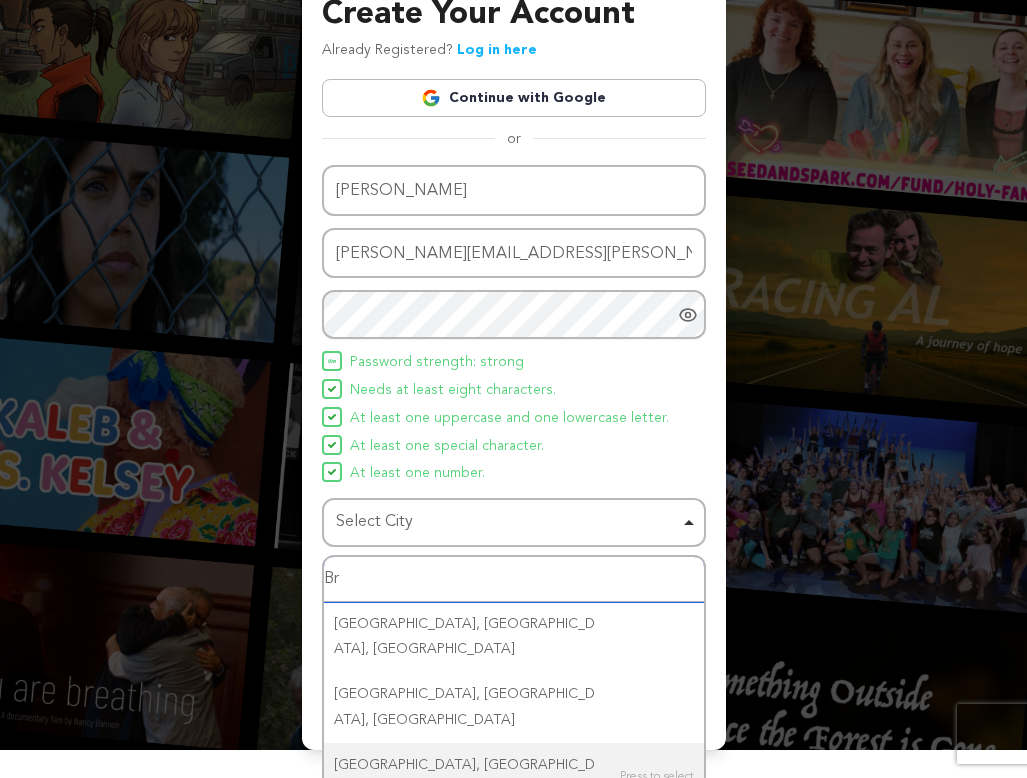type on "B" 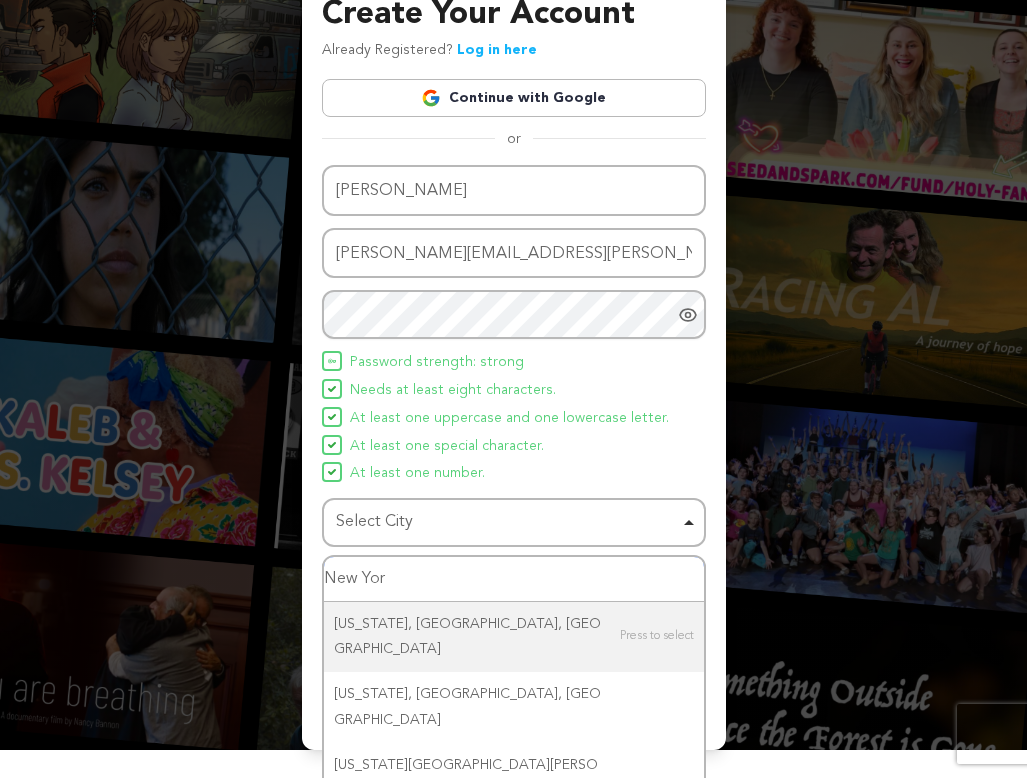 type on "New York" 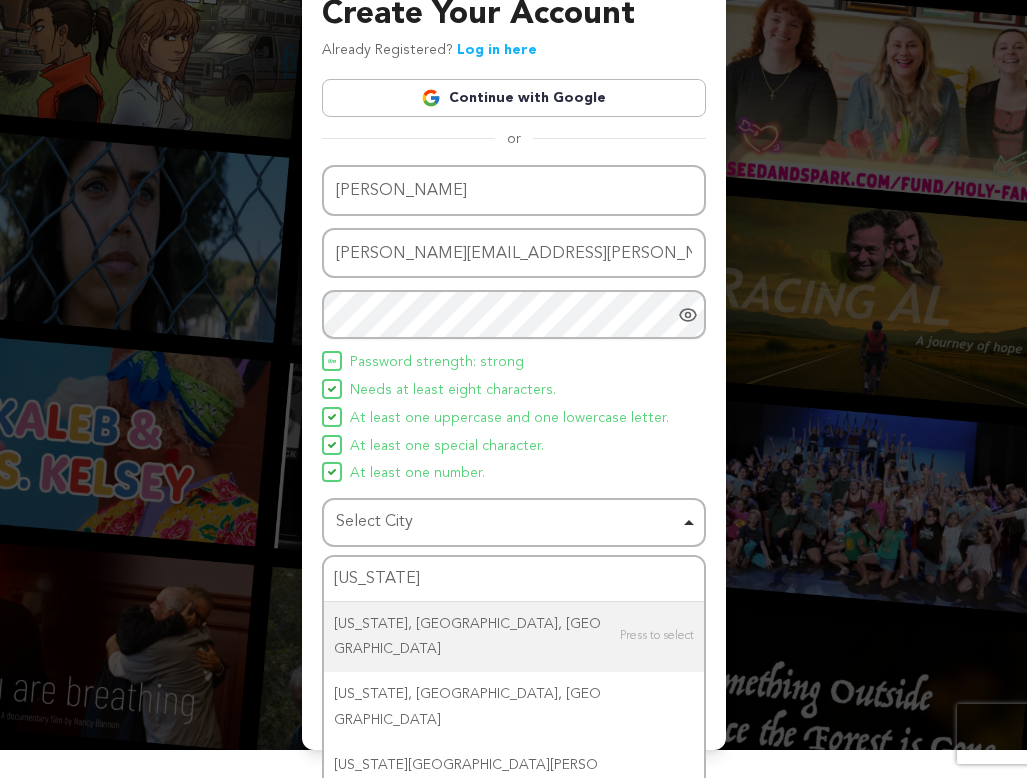 type 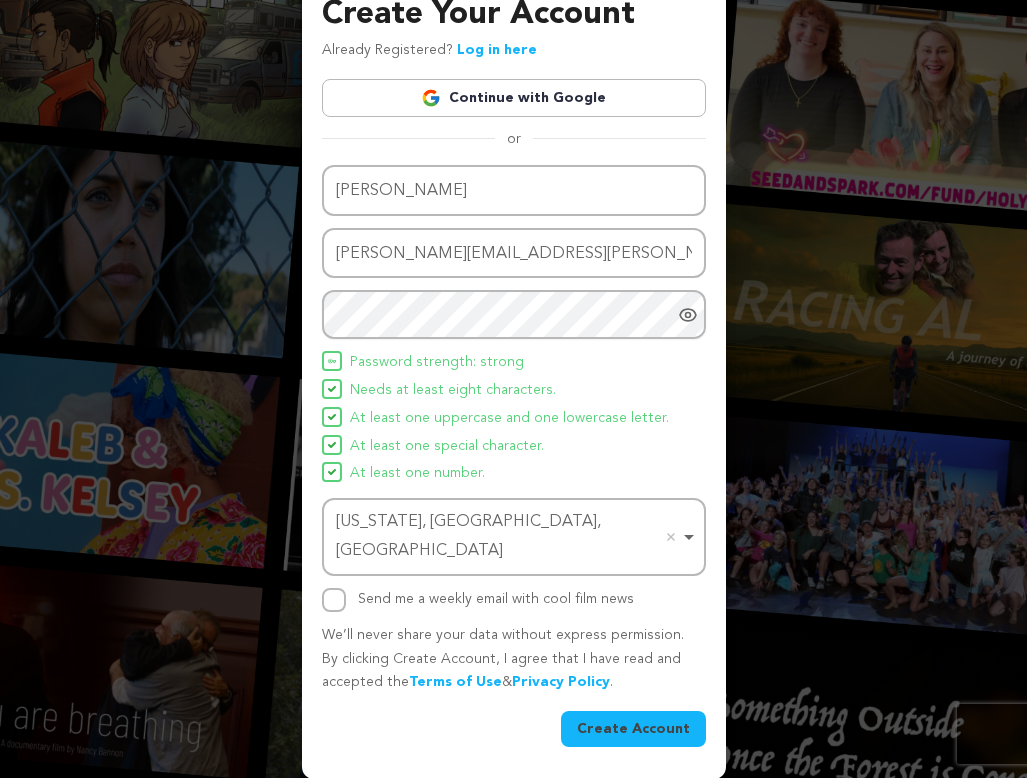 scroll, scrollTop: 81, scrollLeft: 0, axis: vertical 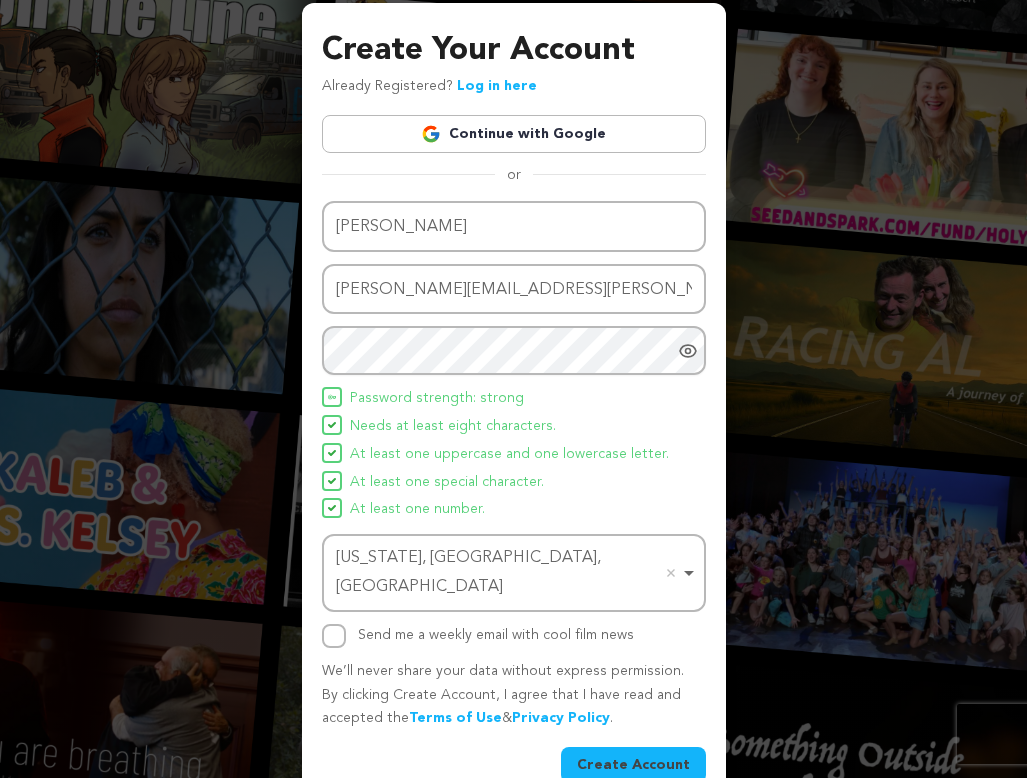 click on "Create Account" at bounding box center [633, 765] 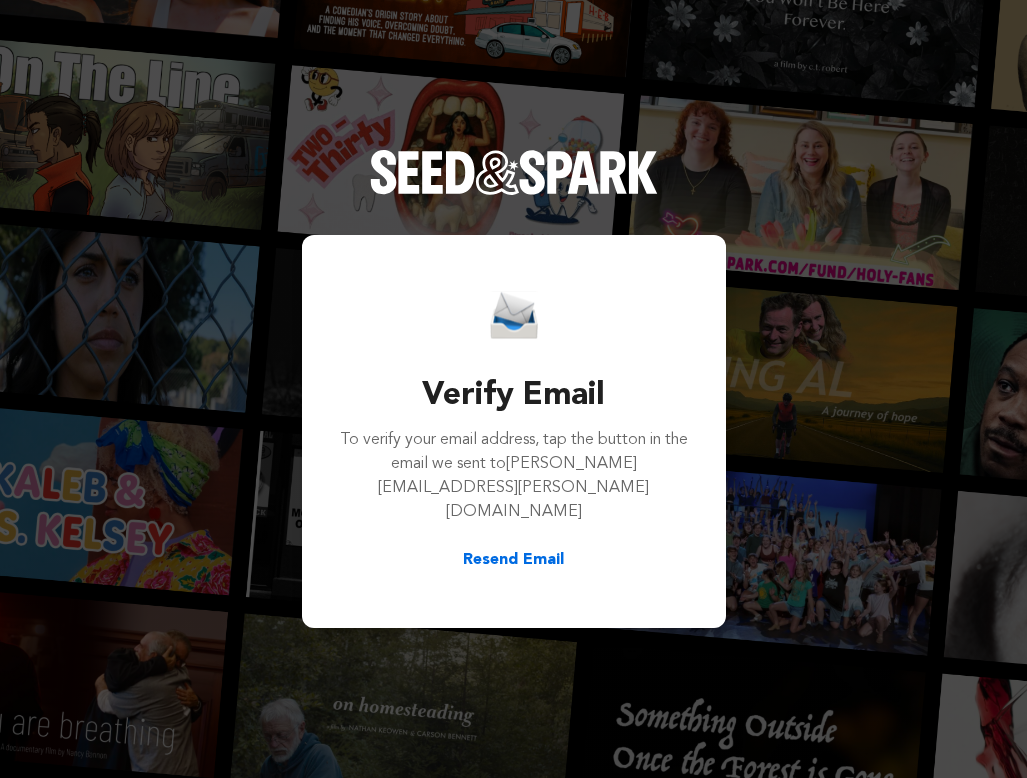 scroll, scrollTop: 0, scrollLeft: 0, axis: both 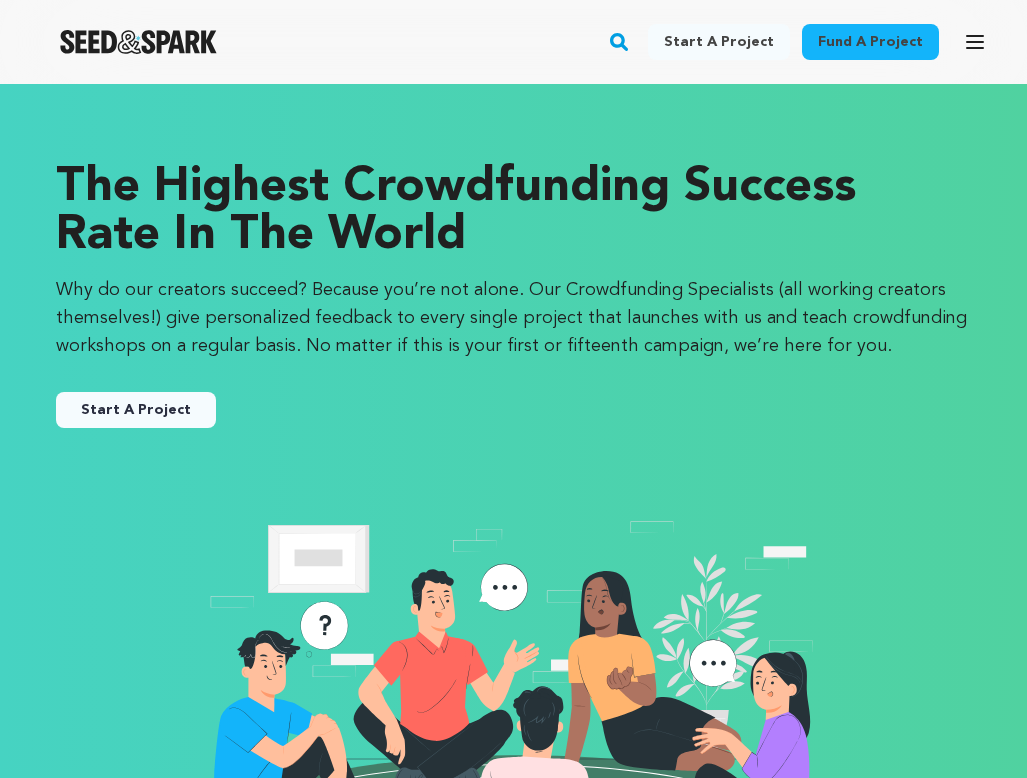click on "Start A Project" at bounding box center (136, 410) 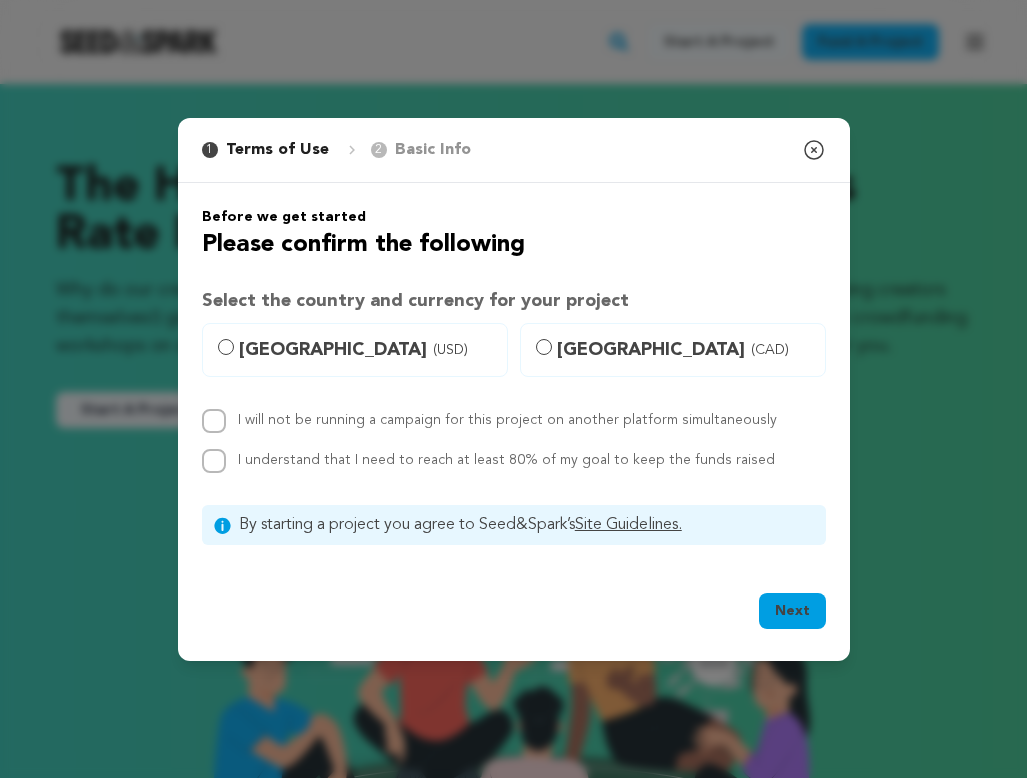 click on "United States
(USD)" at bounding box center [367, 350] 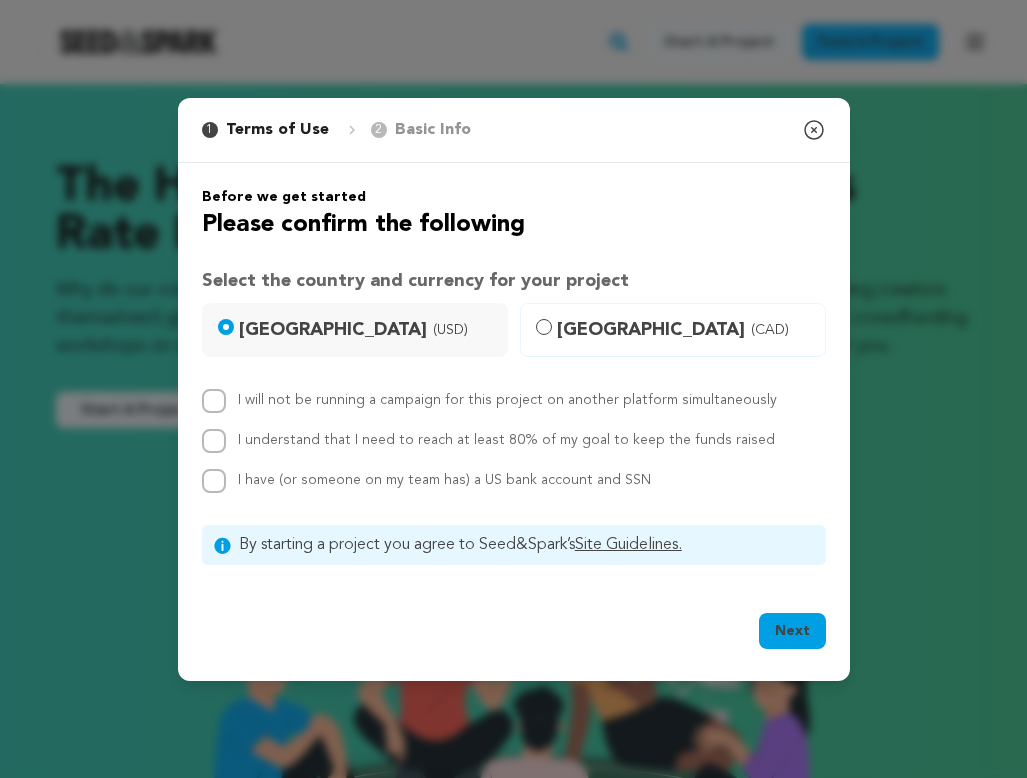 click on "I will not be running a campaign for this project on another platform
simultaneously" at bounding box center [214, 401] 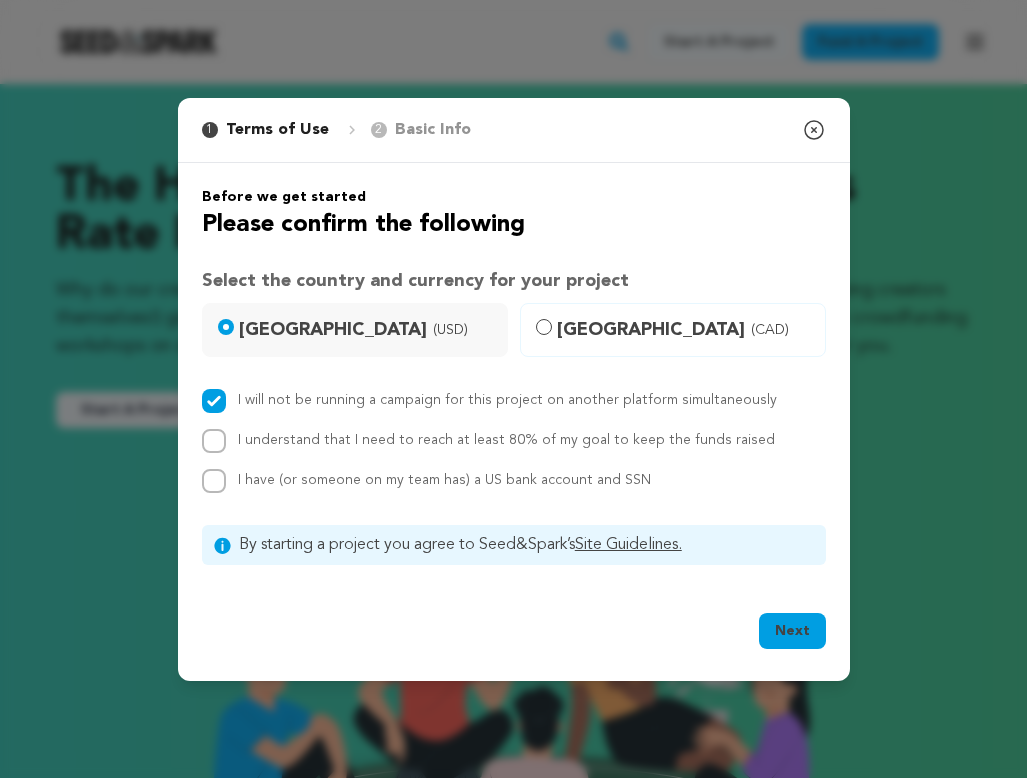 click on "I understand that I need to reach at least 80% of my goal to keep the
funds raised" at bounding box center (214, 441) 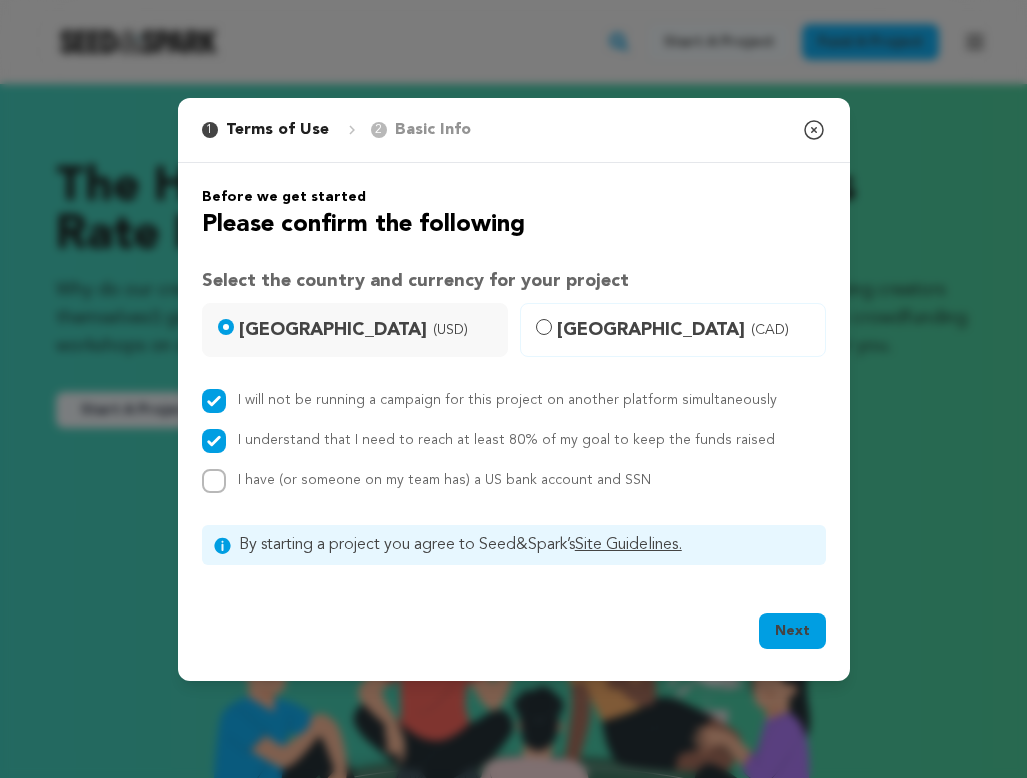 click on "I have (or someone on my team has) a US bank account and SSN" at bounding box center (214, 481) 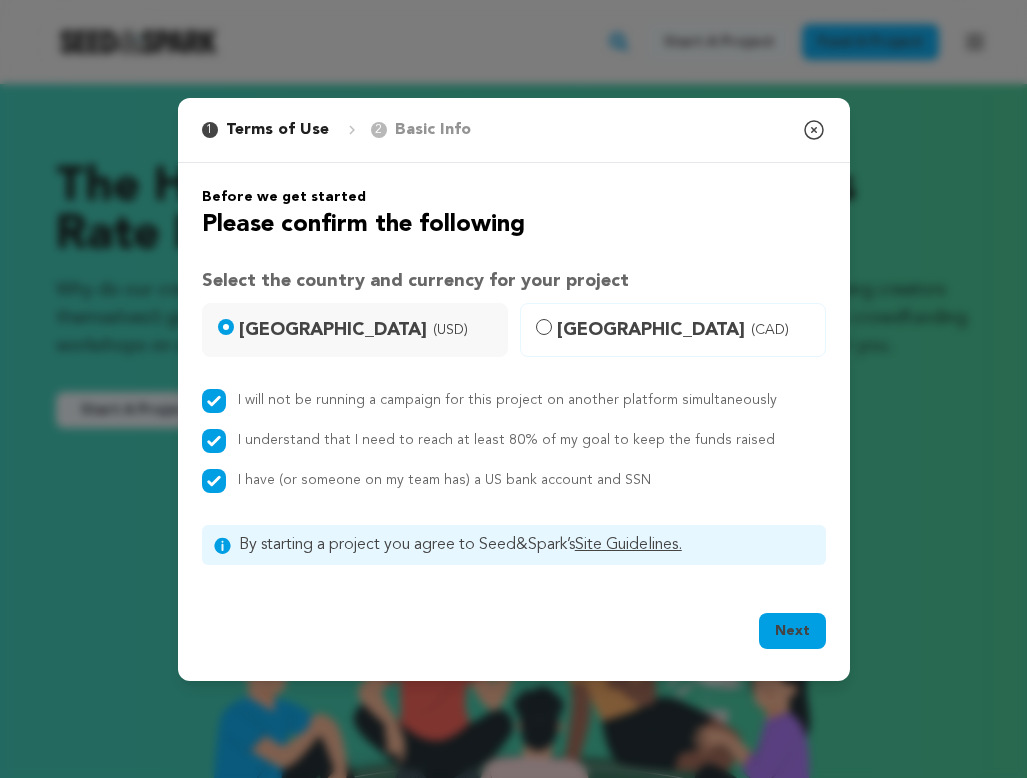 click on "Site Guidelines." at bounding box center [628, 545] 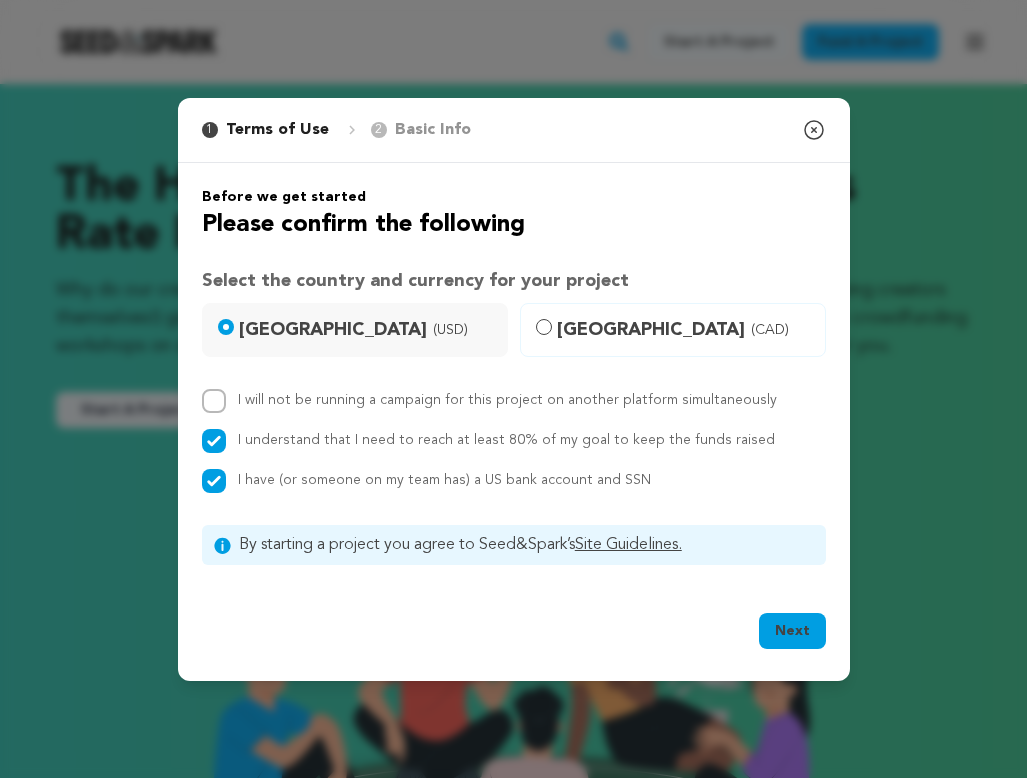 click on "Next" at bounding box center (792, 631) 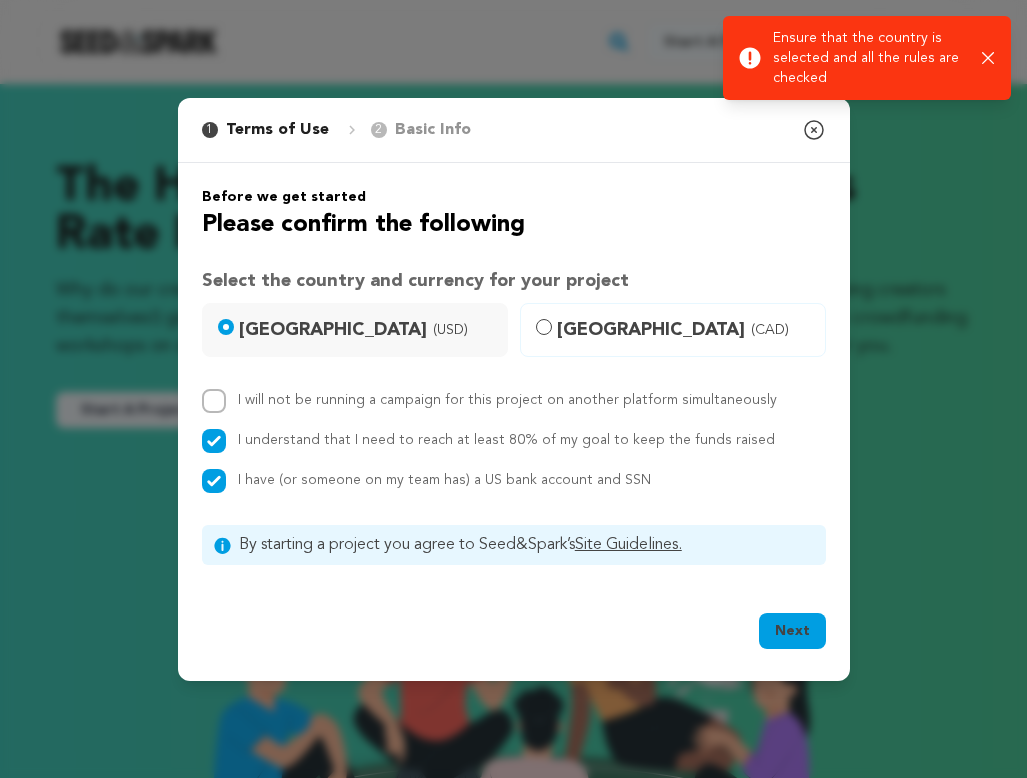 click on "I will not be running a campaign for this project on another platform
simultaneously" at bounding box center (214, 401) 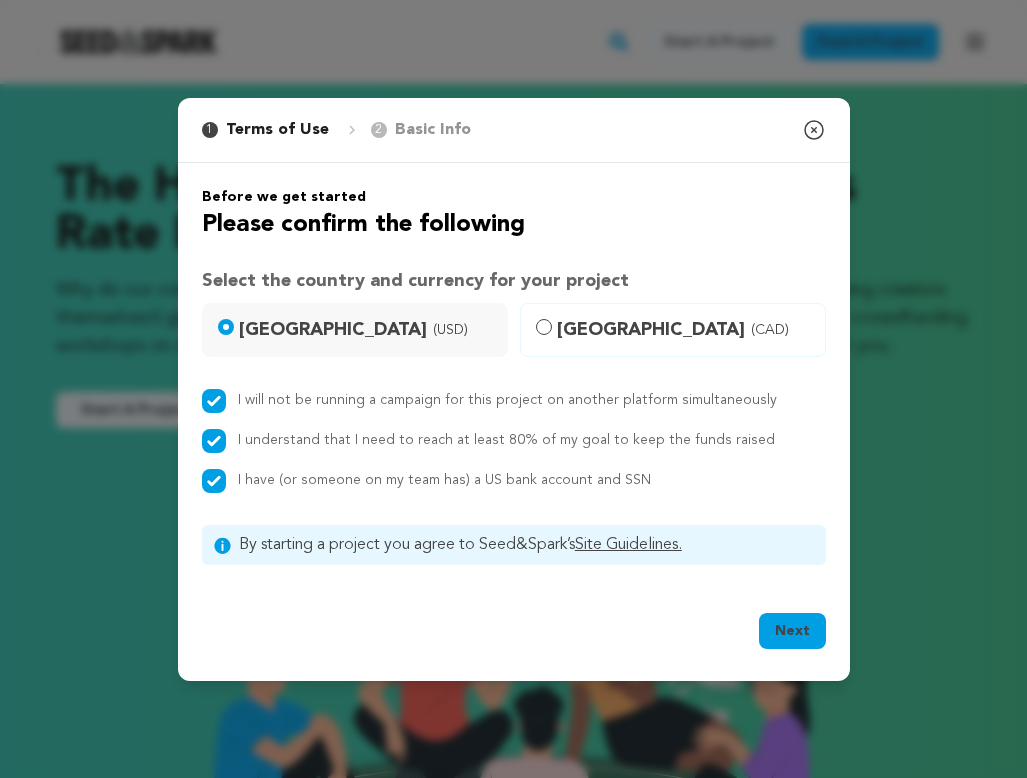 click on "Next
Ok, Got it" at bounding box center [514, 635] 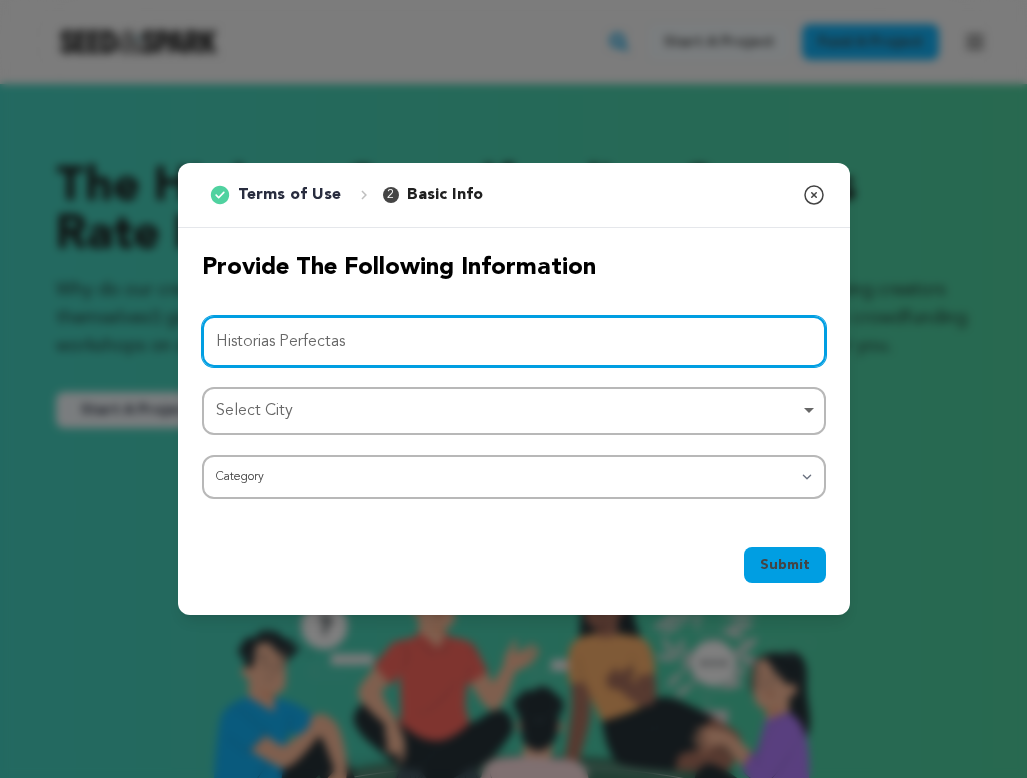 click on "Select City Remove item" at bounding box center [508, 411] 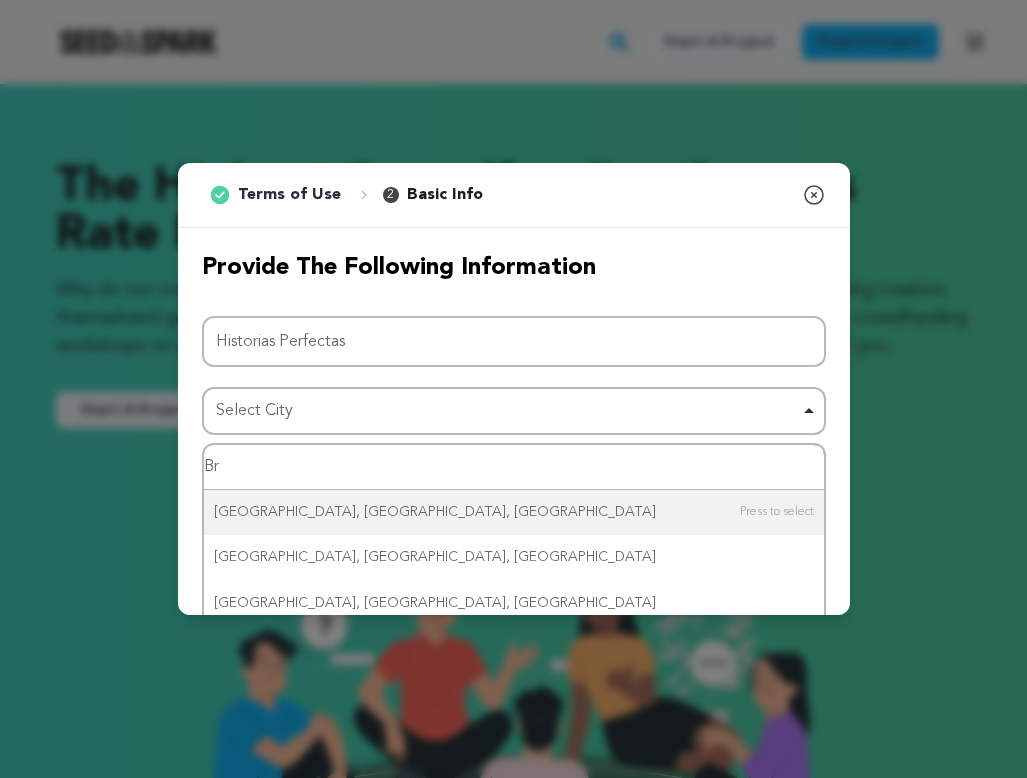type on "B" 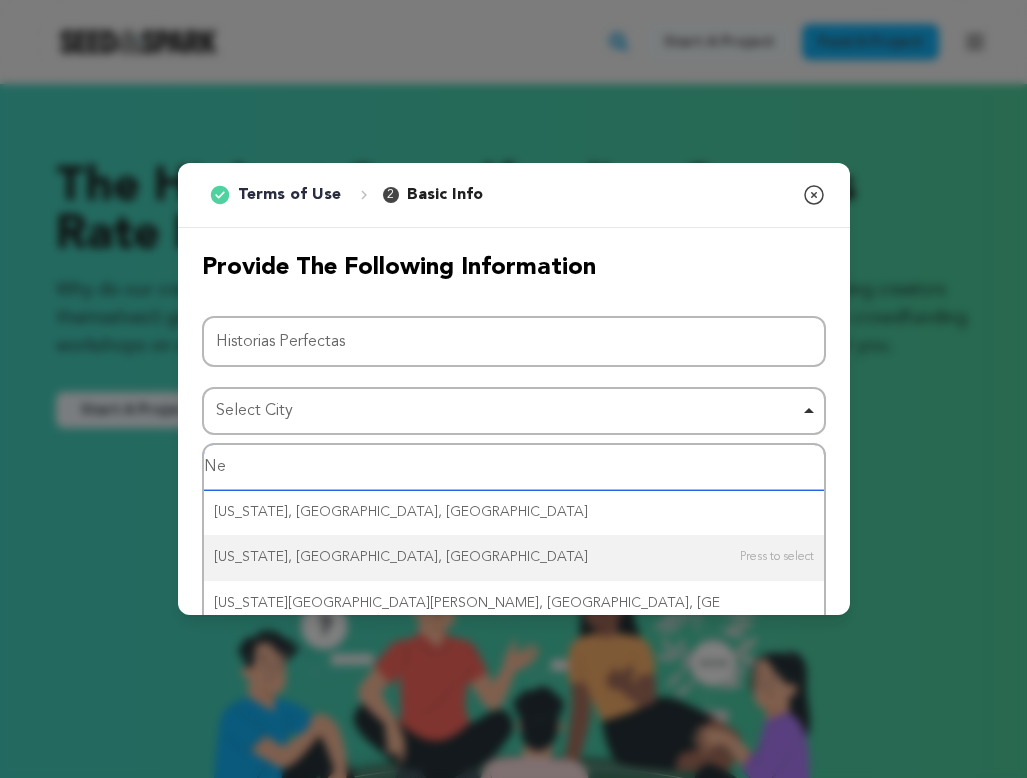type on "N" 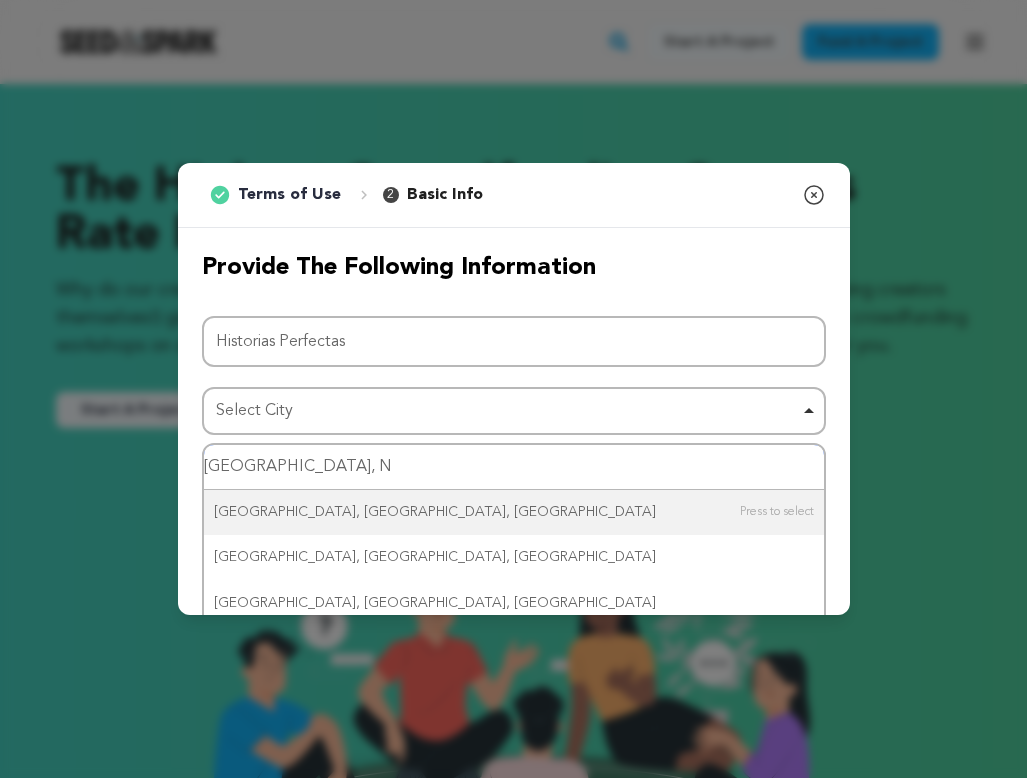 type on "Brooklyn, NY" 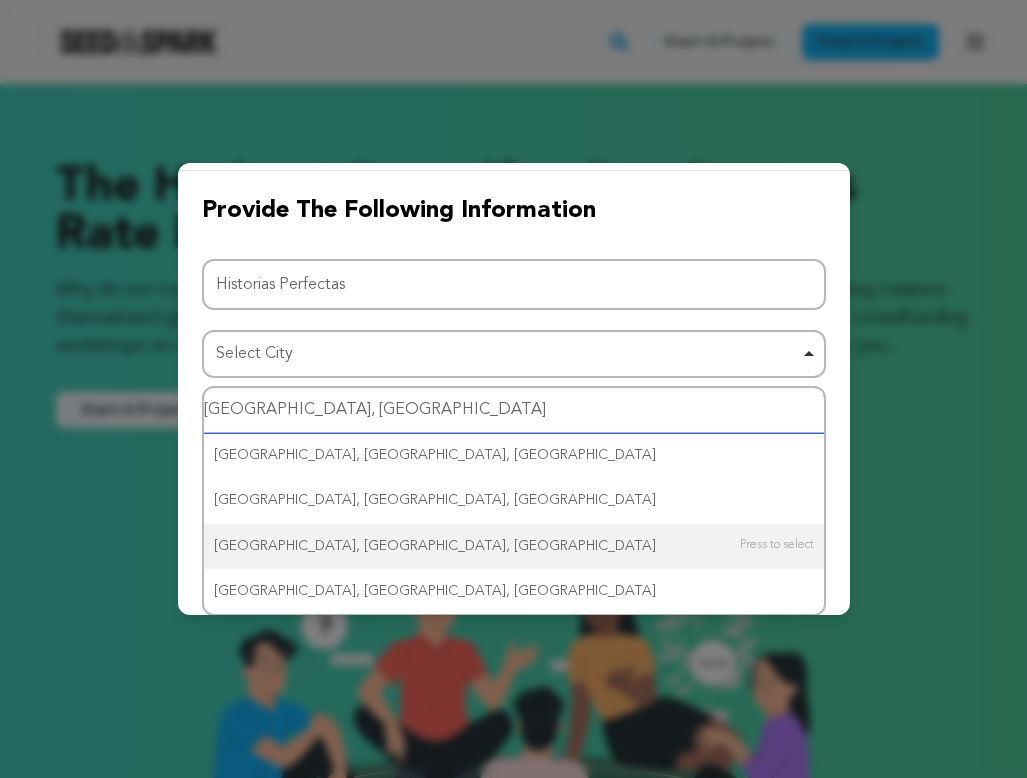 scroll, scrollTop: 57, scrollLeft: 0, axis: vertical 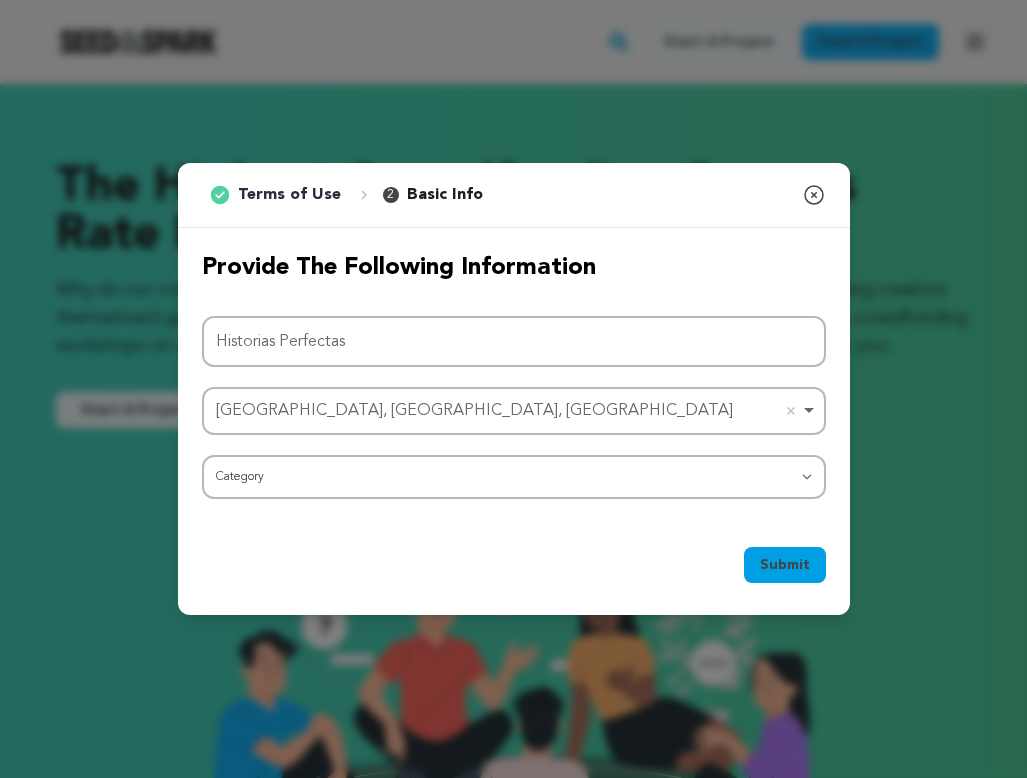 click on "Brooklyn, OH, USA Remove item" at bounding box center [508, 411] 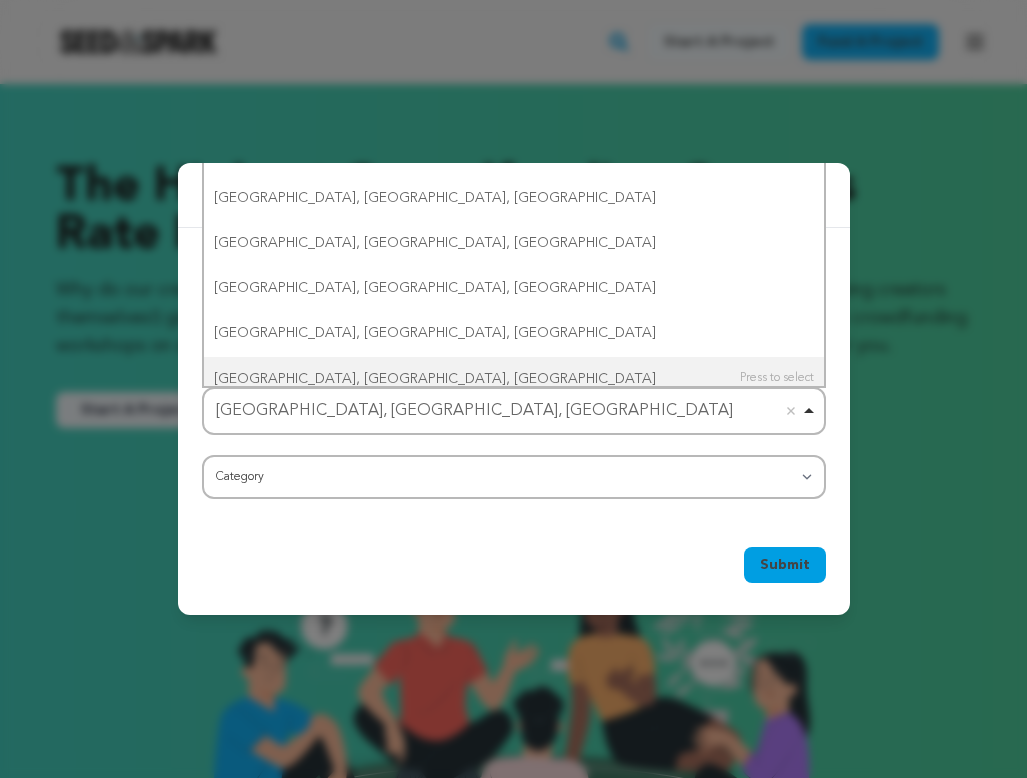 click on "Brooklyn, OH, USA Remove item" at bounding box center (508, 411) 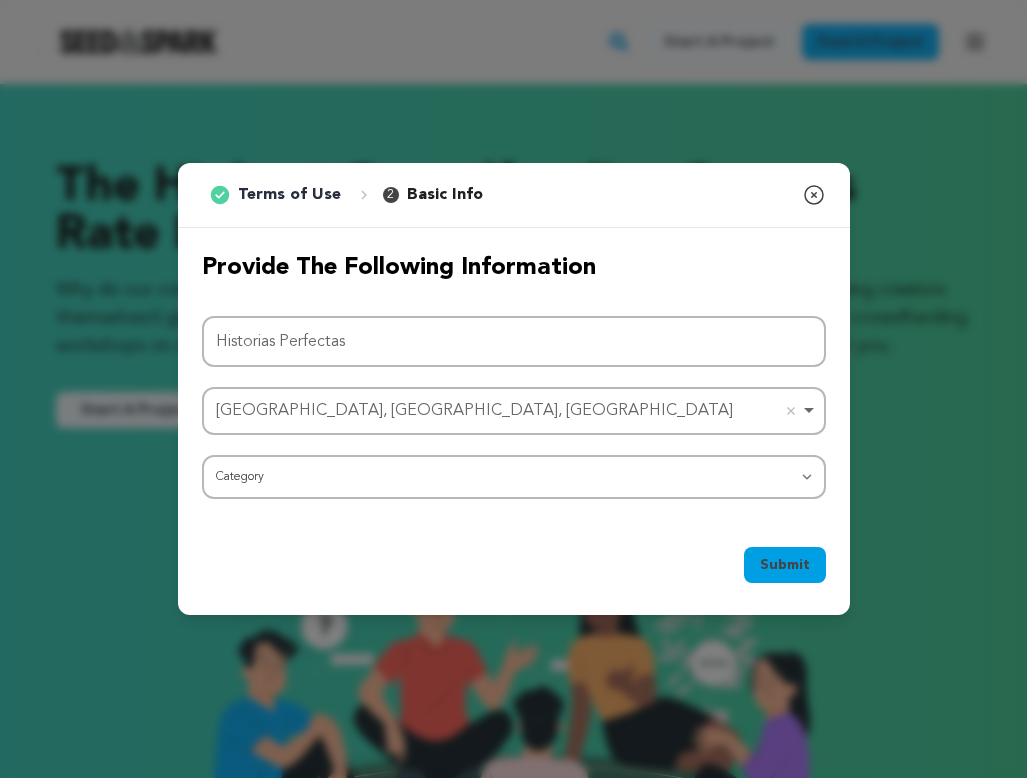 click on "Brooklyn, OH, USA Remove item" at bounding box center [508, 411] 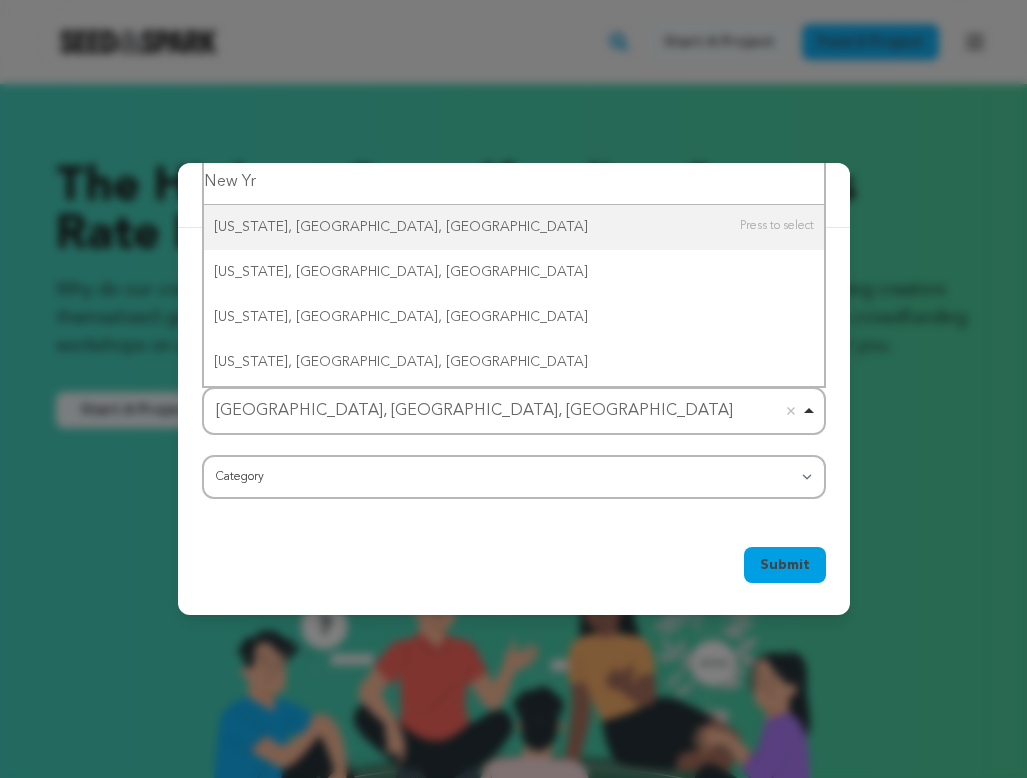 type on "New Yro" 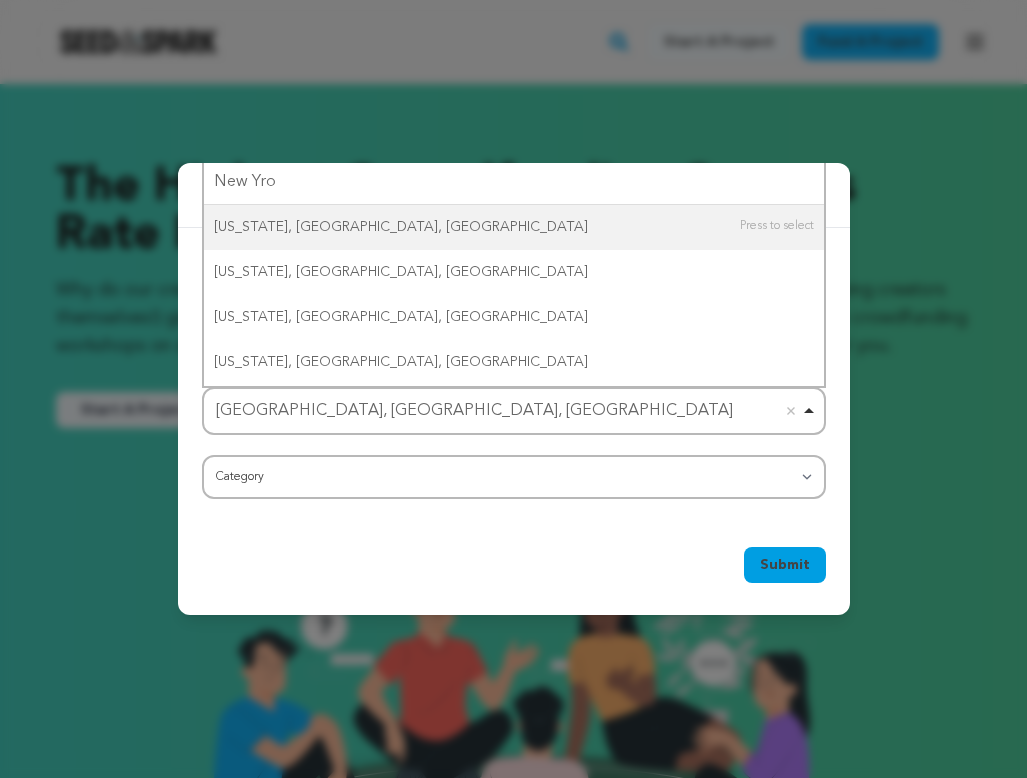 type 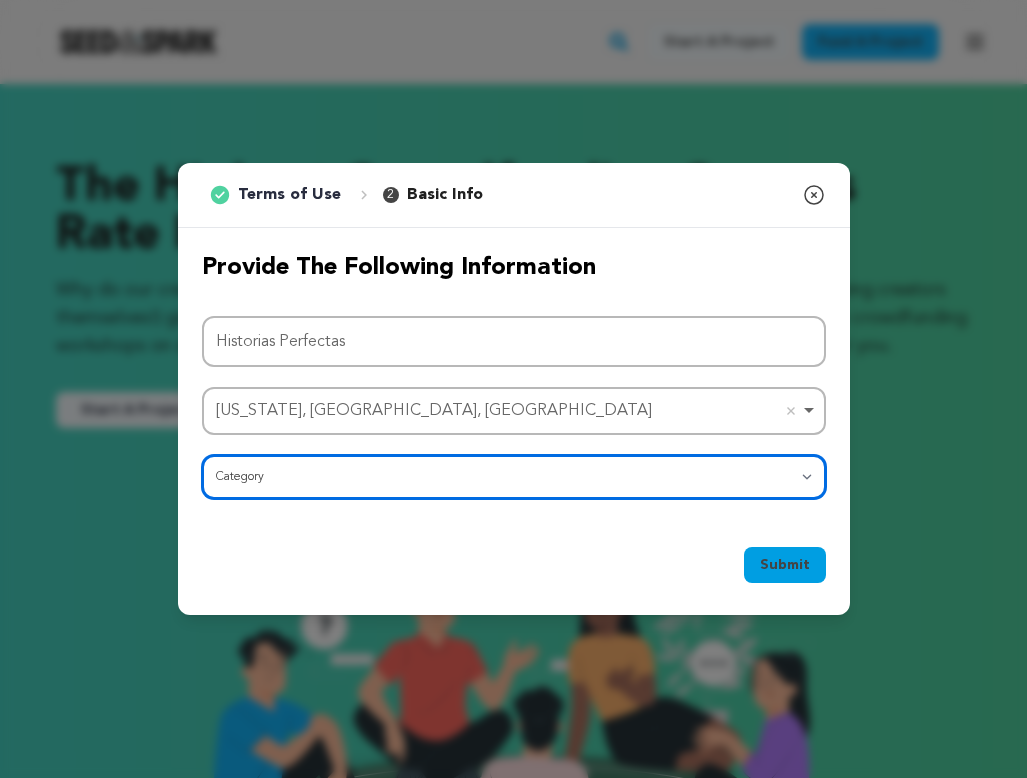 select on "382" 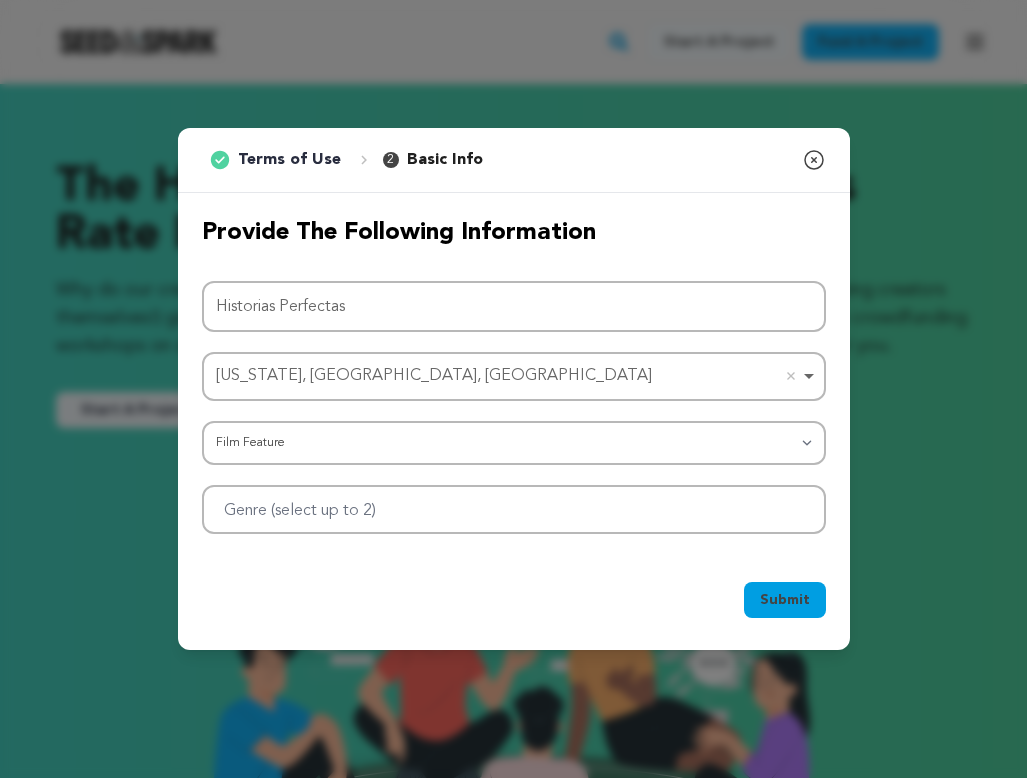 click on "Submit
Ok, Got it" at bounding box center [514, 604] 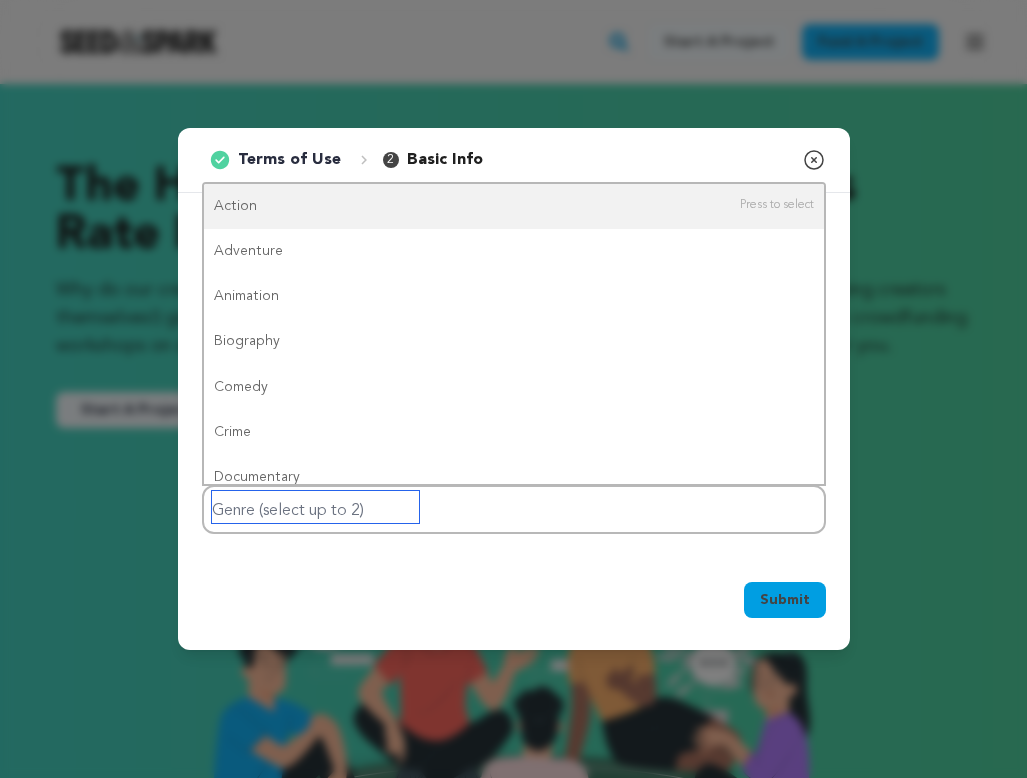 click at bounding box center [315, 507] 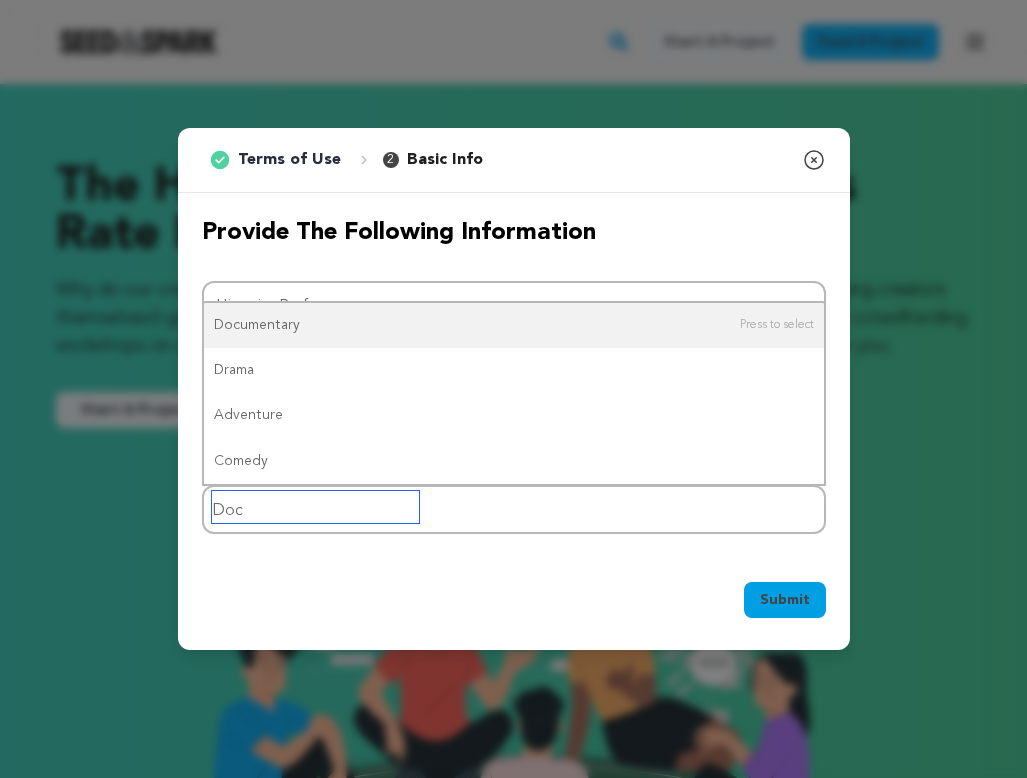 type on "Docu" 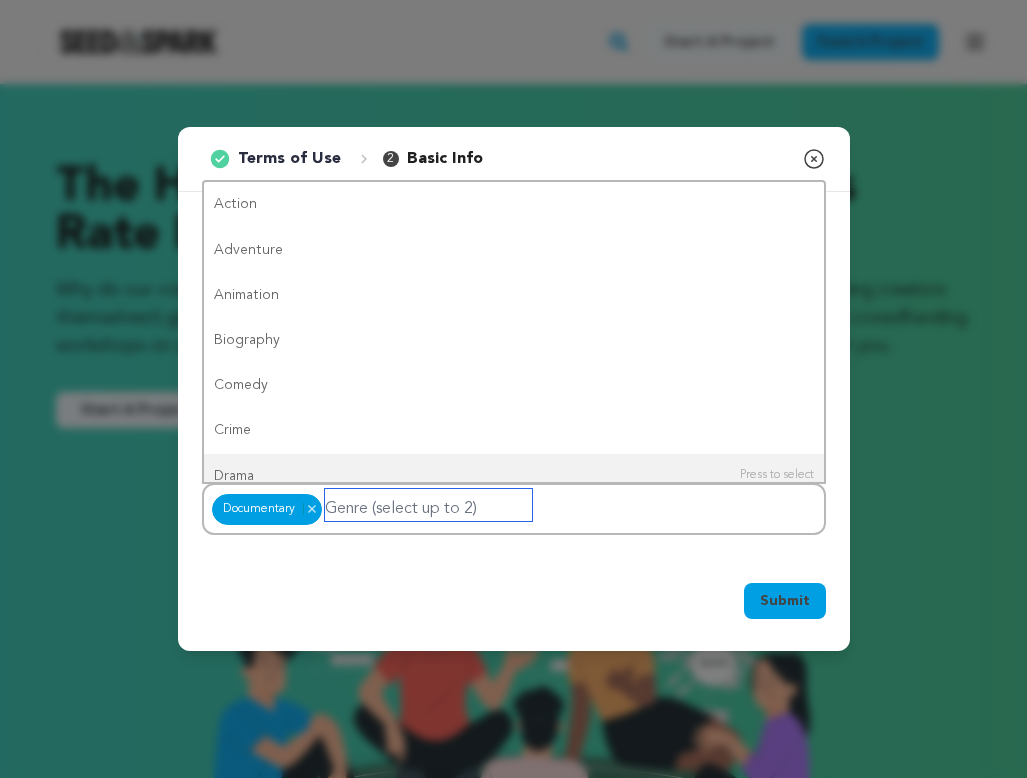type on "L" 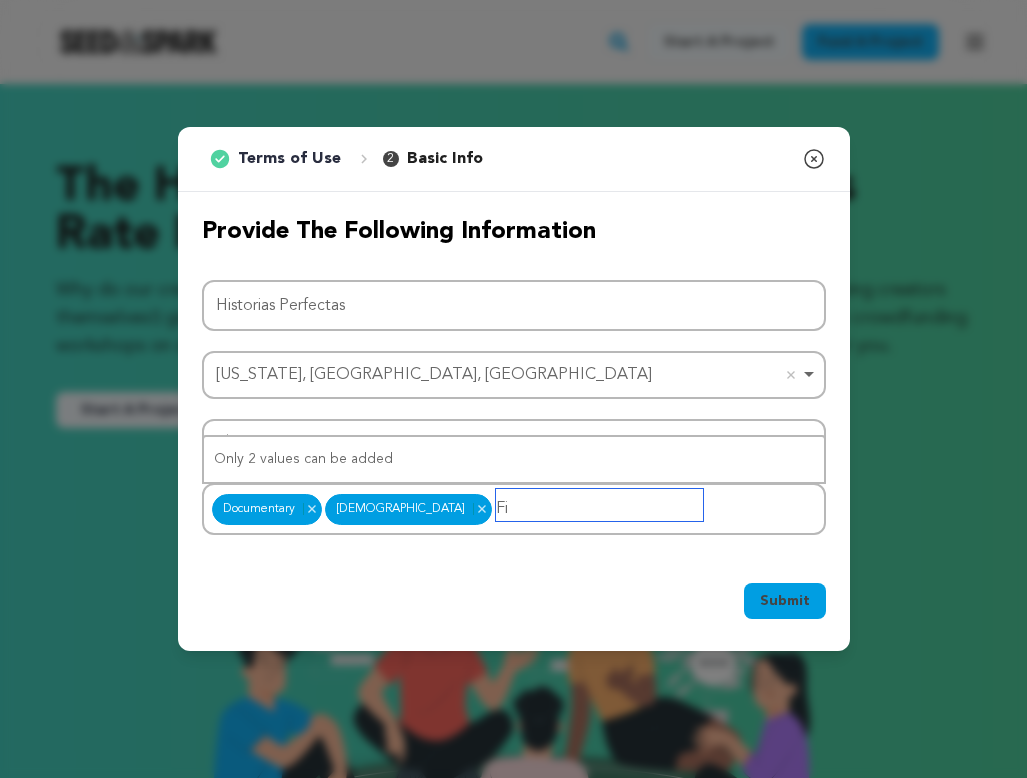 type on "F" 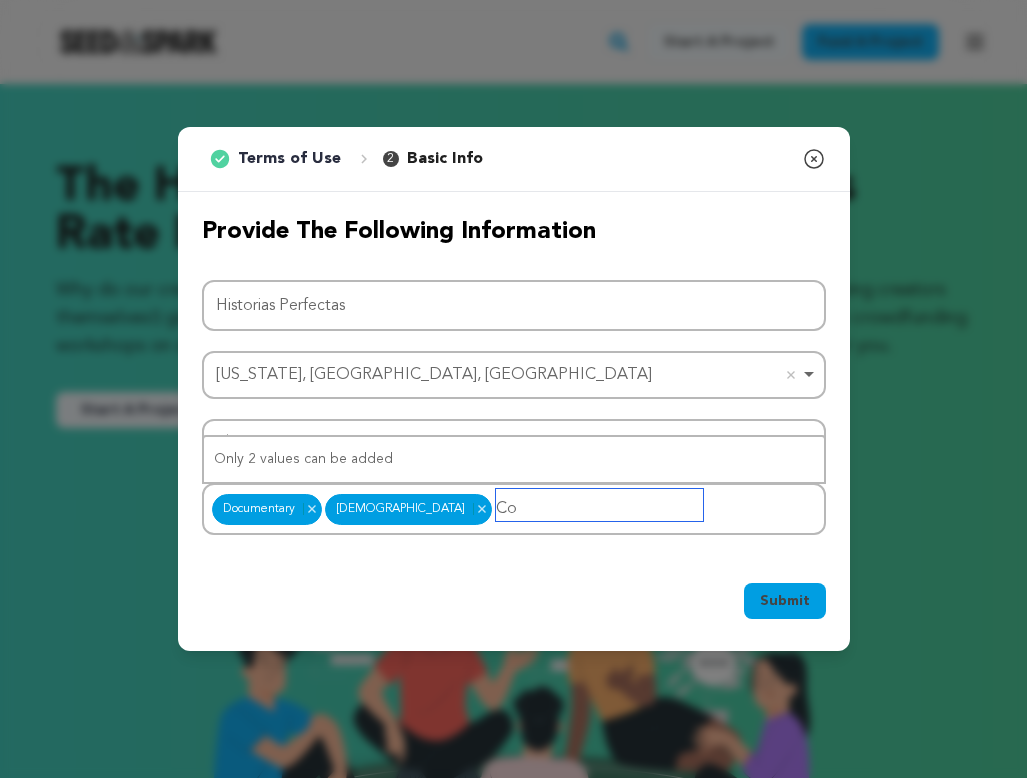 type on "C" 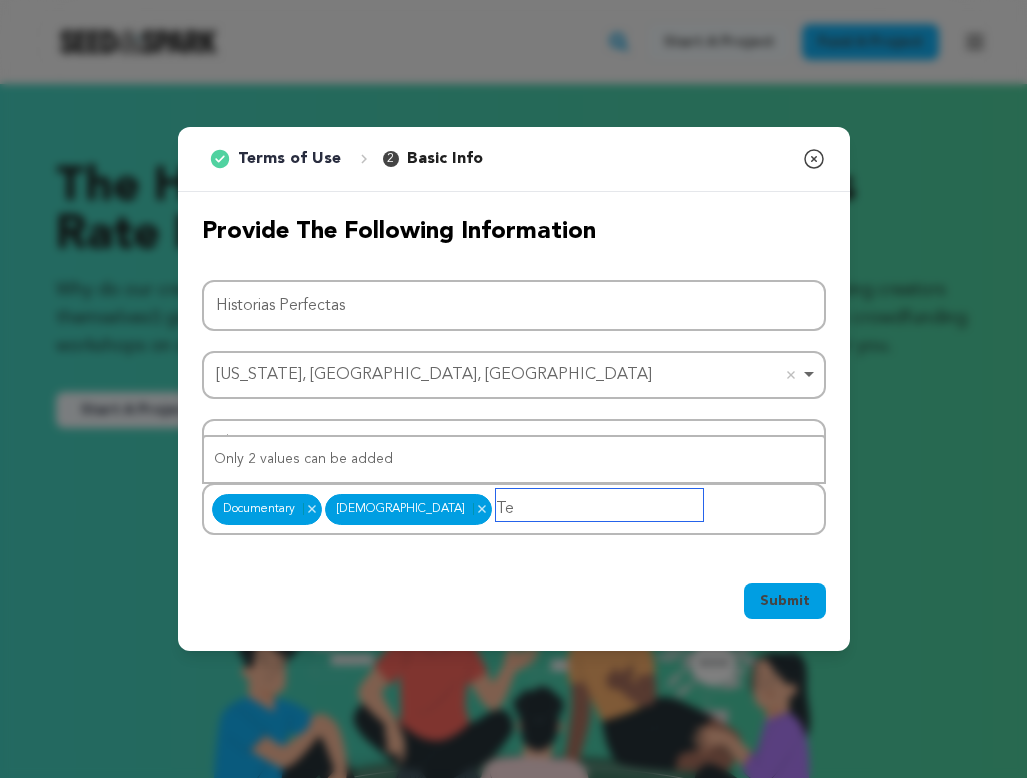 type on "T" 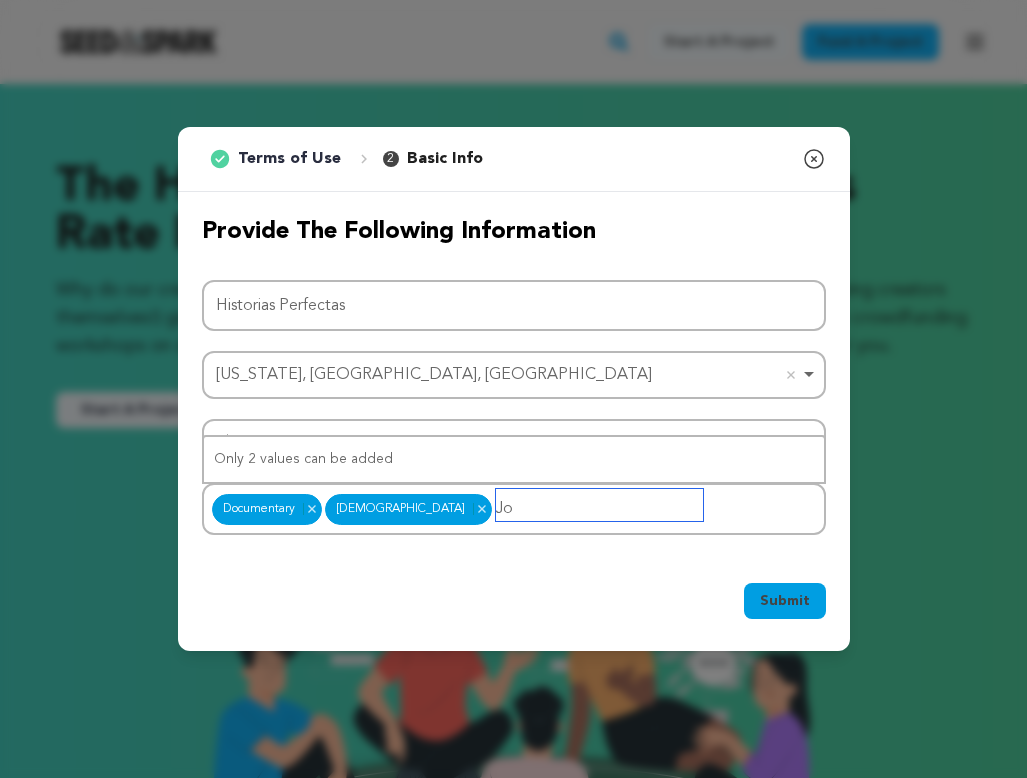 type on "J" 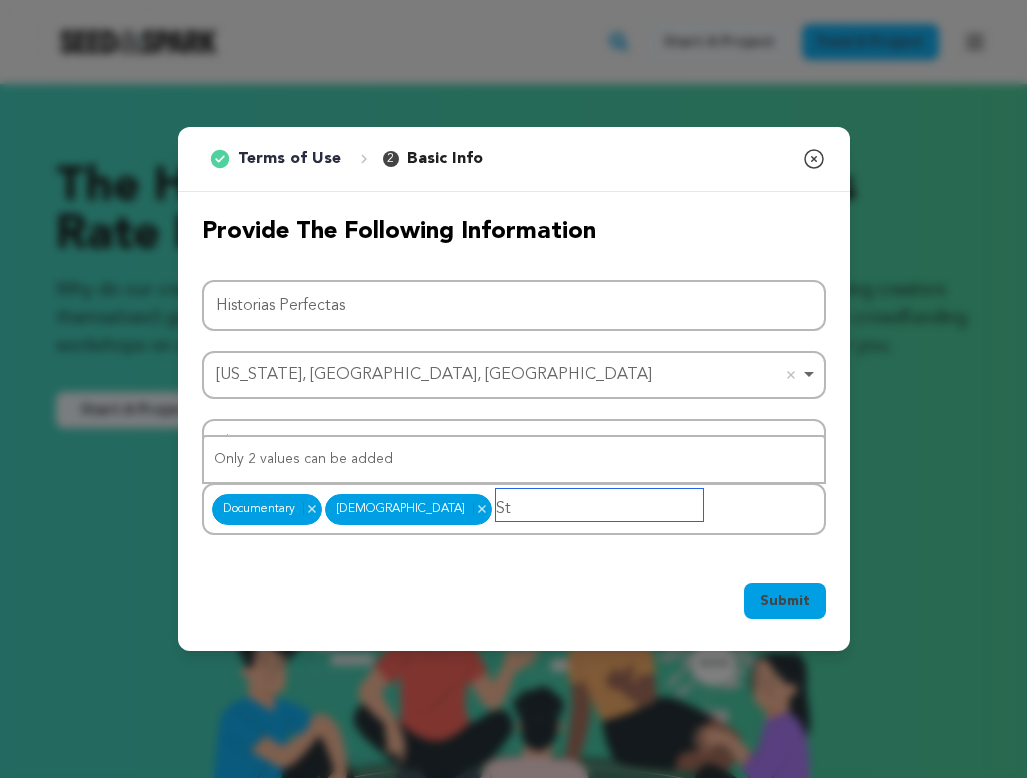 type on "S" 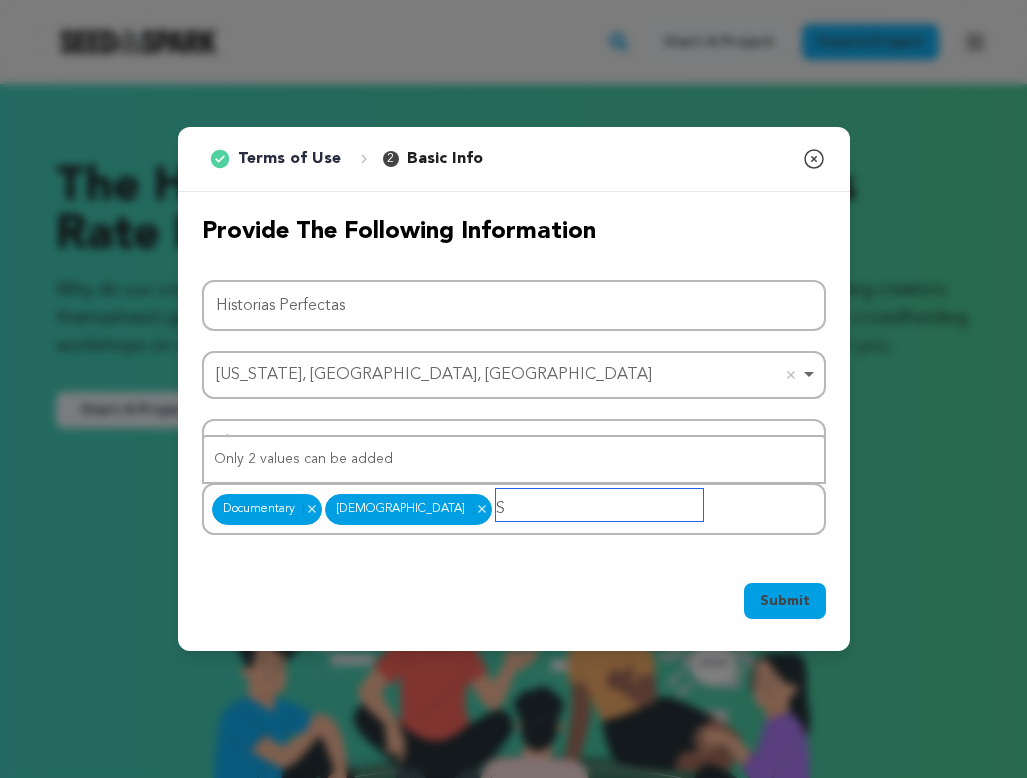 type 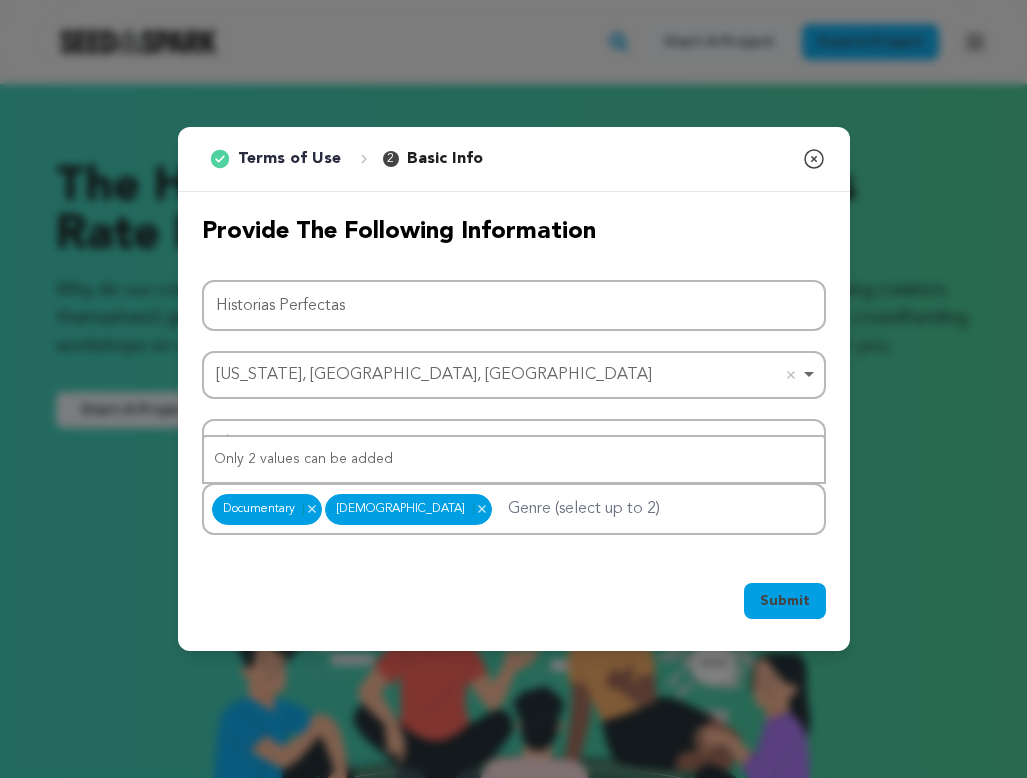 click on "Submit
Ok, Got it" at bounding box center (514, 605) 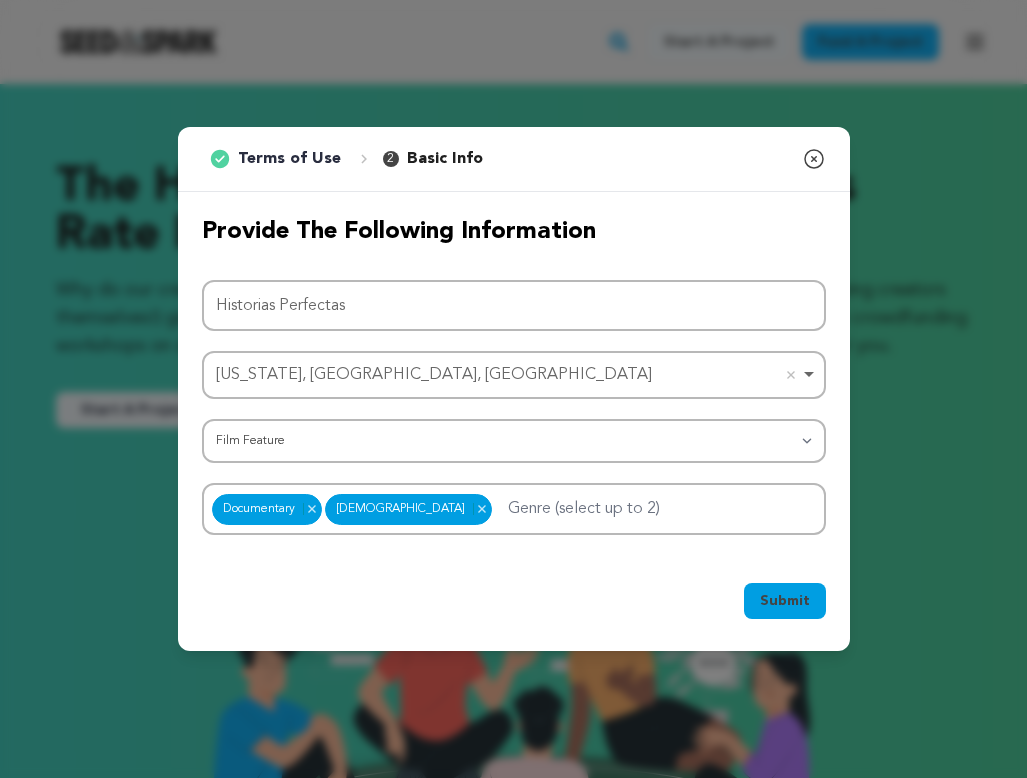 click on "Submit" at bounding box center (785, 601) 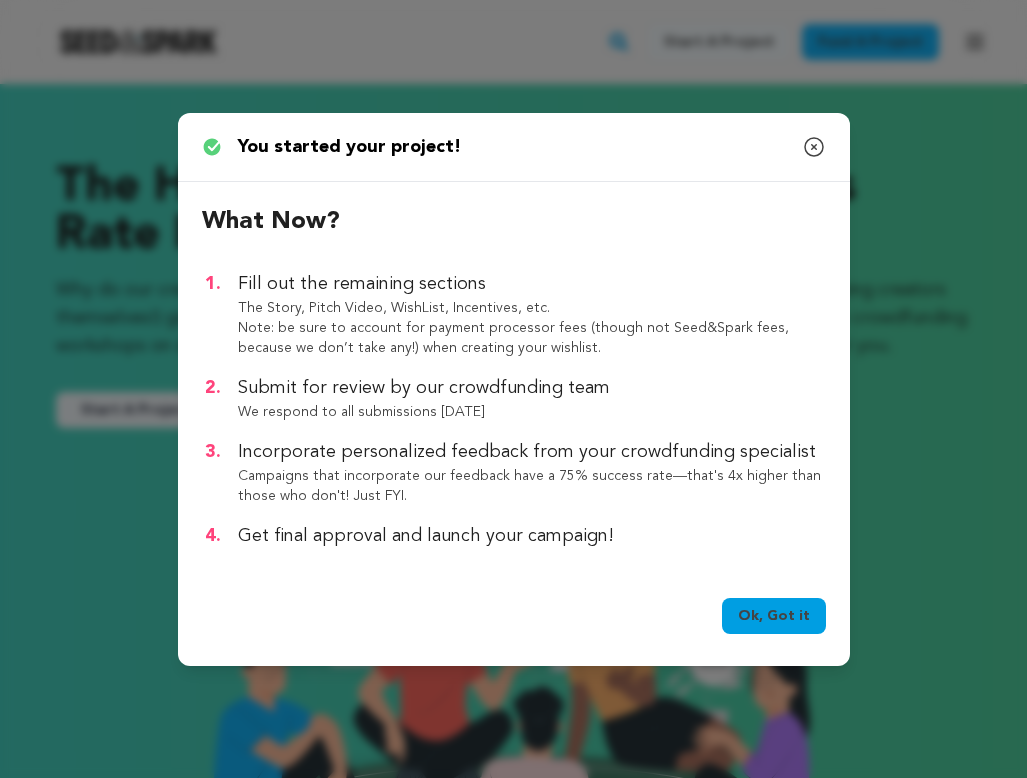 click on "Ok, Got it" at bounding box center [774, 616] 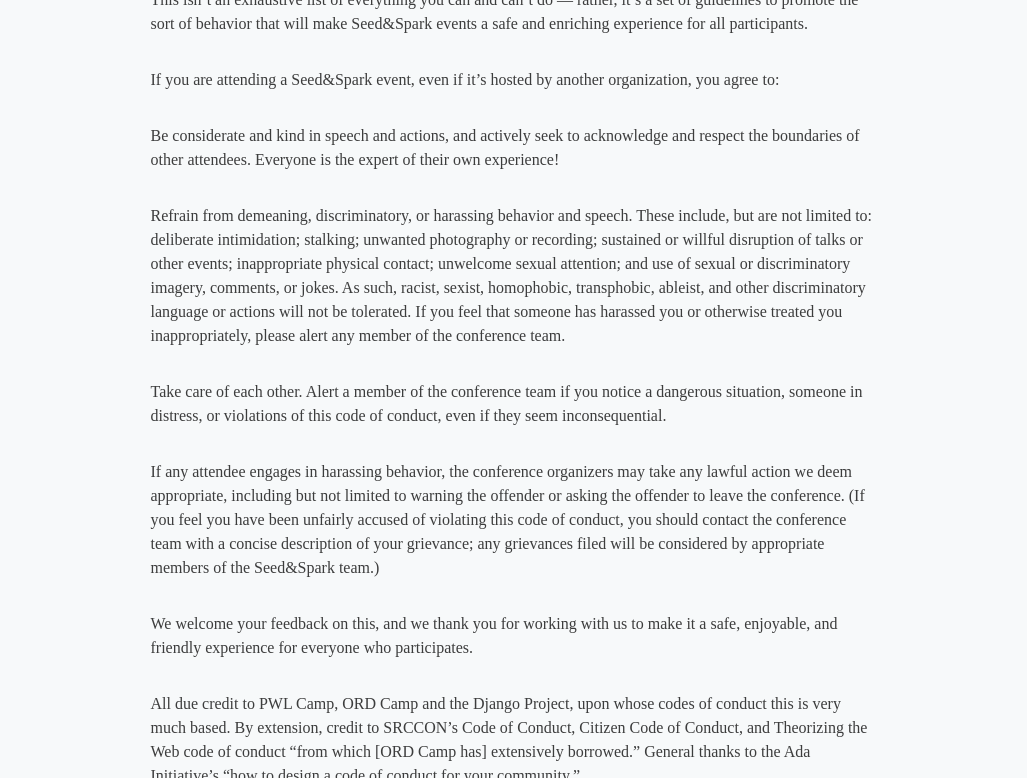 scroll, scrollTop: 2106, scrollLeft: 0, axis: vertical 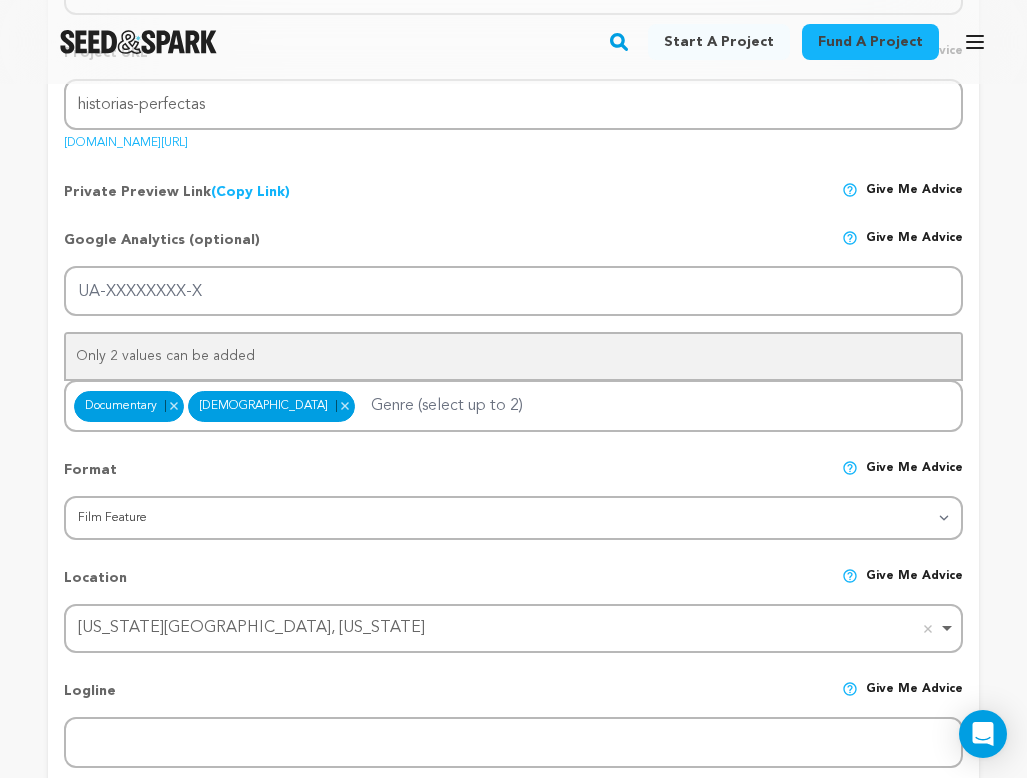 click on "Only 2 values can be added" 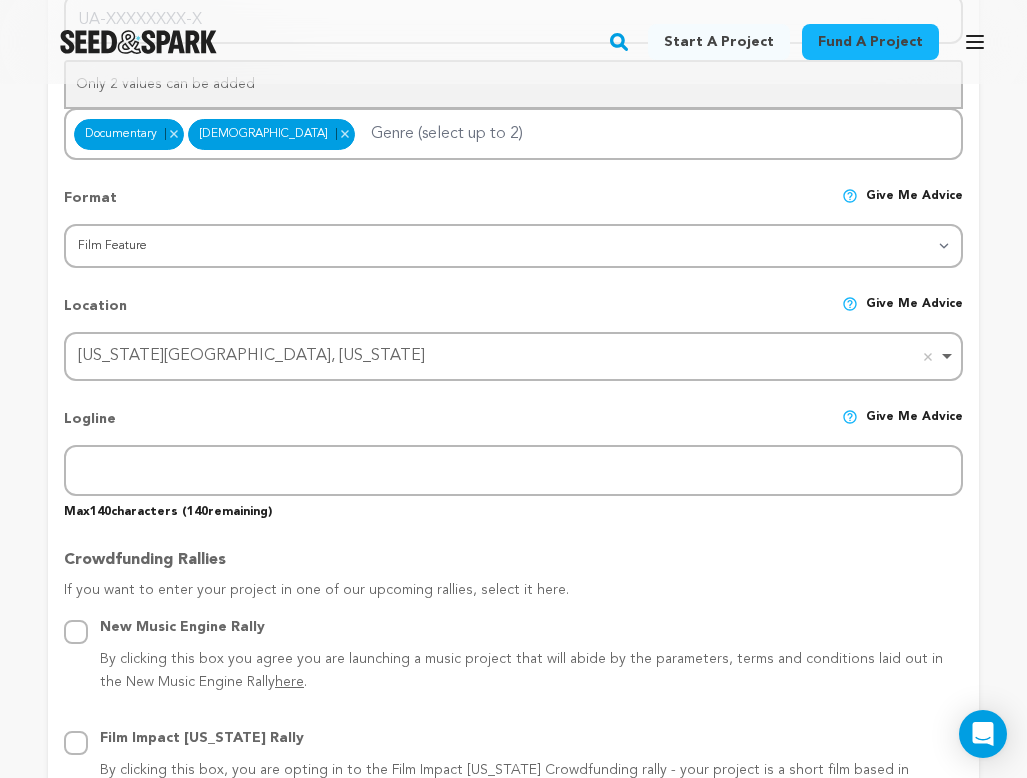 scroll, scrollTop: 742, scrollLeft: 0, axis: vertical 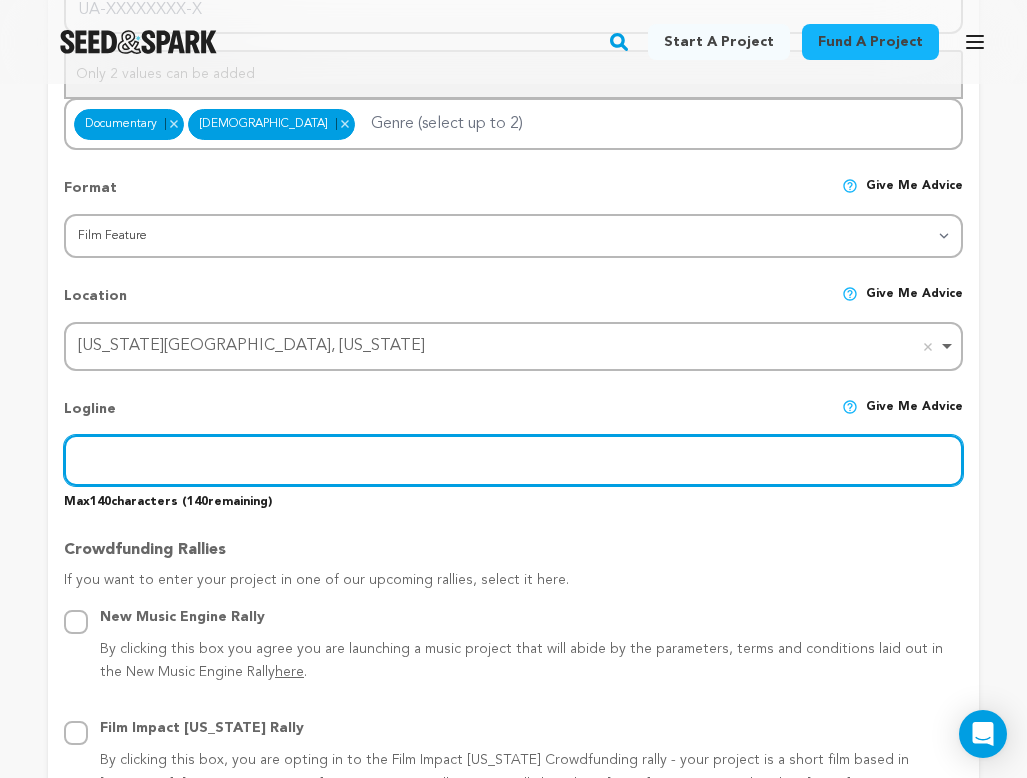 click at bounding box center [513, 460] 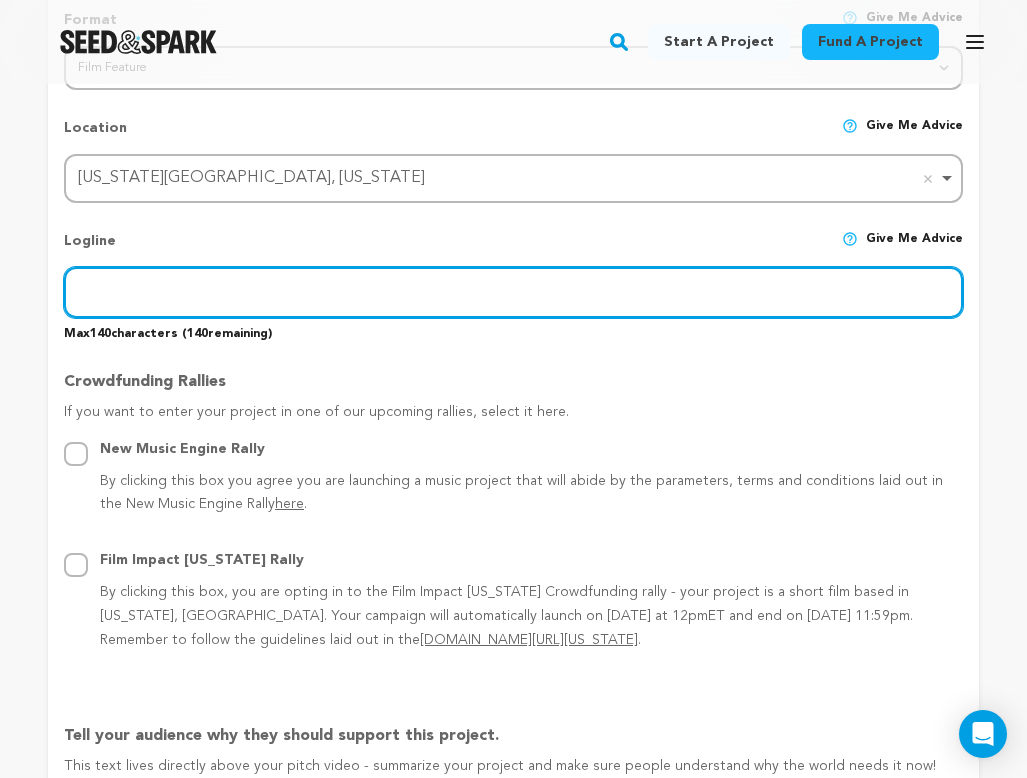 scroll, scrollTop: 918, scrollLeft: 0, axis: vertical 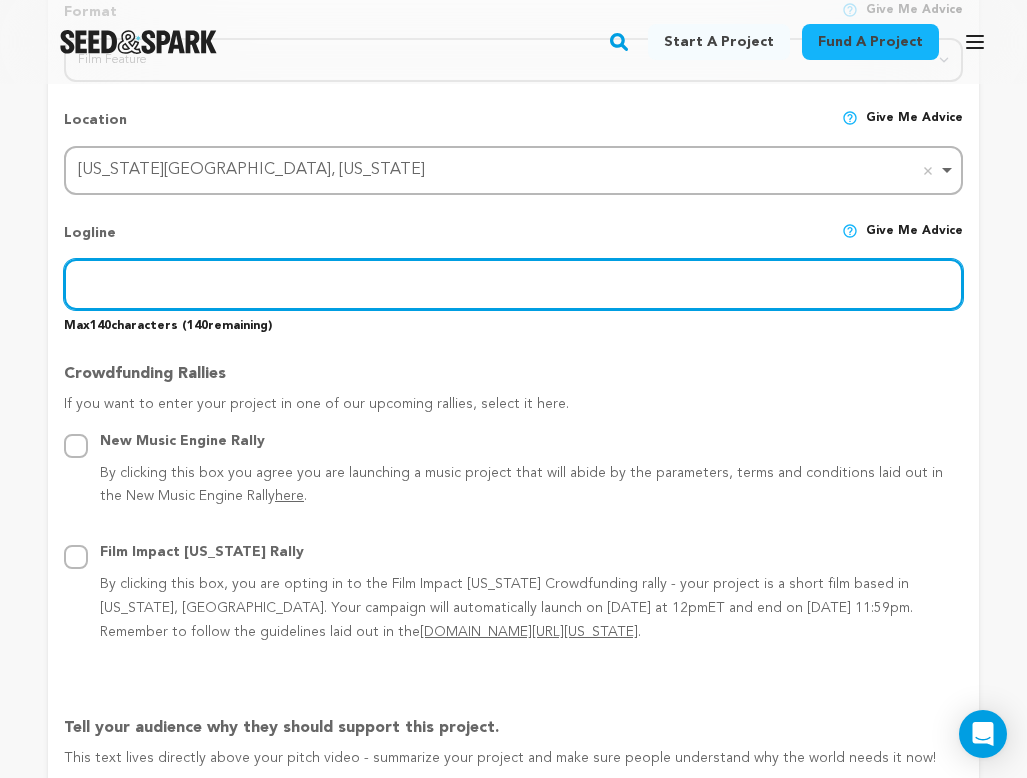 paste on "With a major opportunity in [GEOGRAPHIC_DATA]’s booming film industry, young filmmakers [PERSON_NAME], [PERSON_NAME], and [PERSON_NAME] could leave their native [GEOGRAPHIC_DATA]" 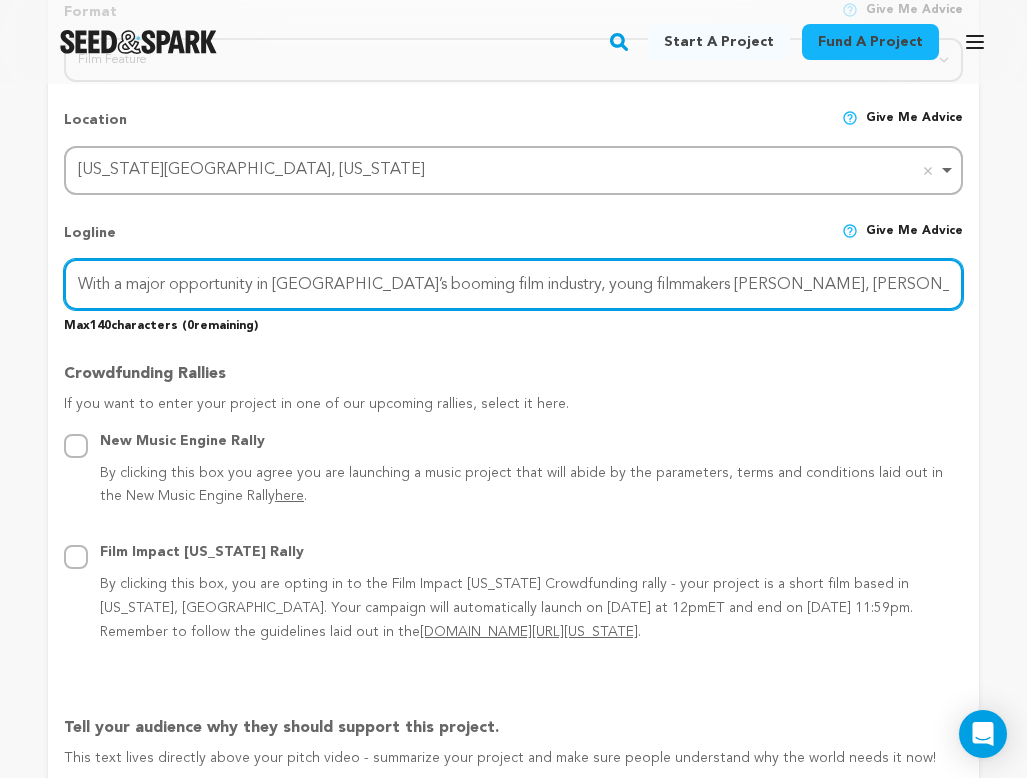 drag, startPoint x: 321, startPoint y: 278, endPoint x: -2, endPoint y: 244, distance: 324.78455 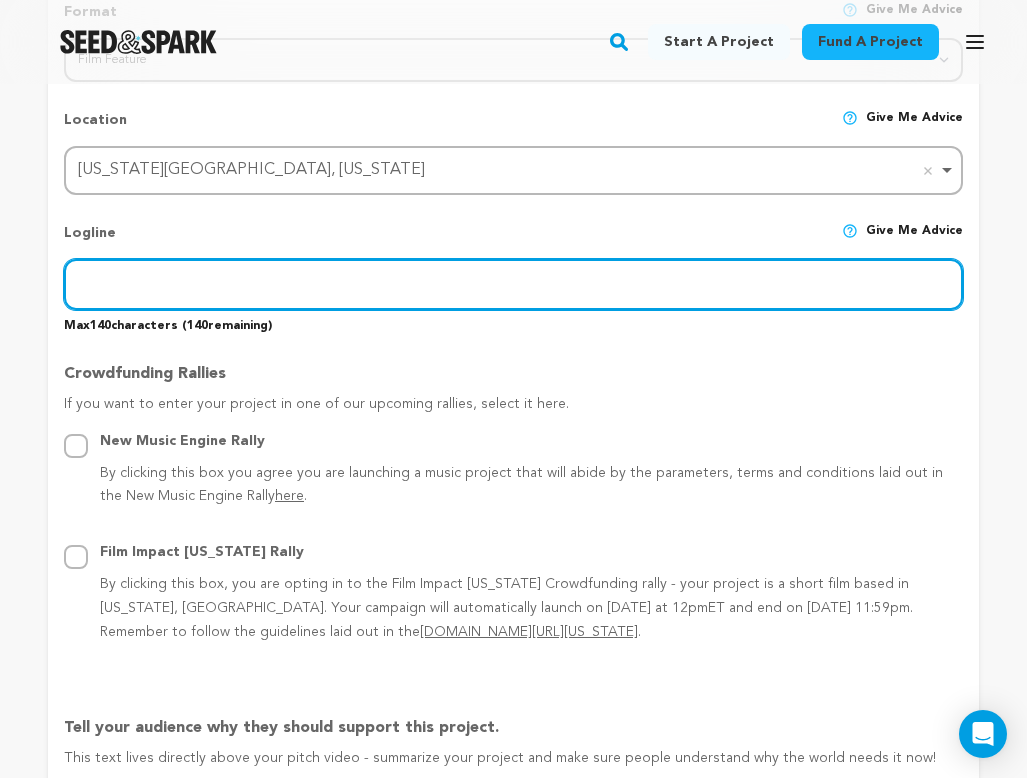 click at bounding box center [513, 284] 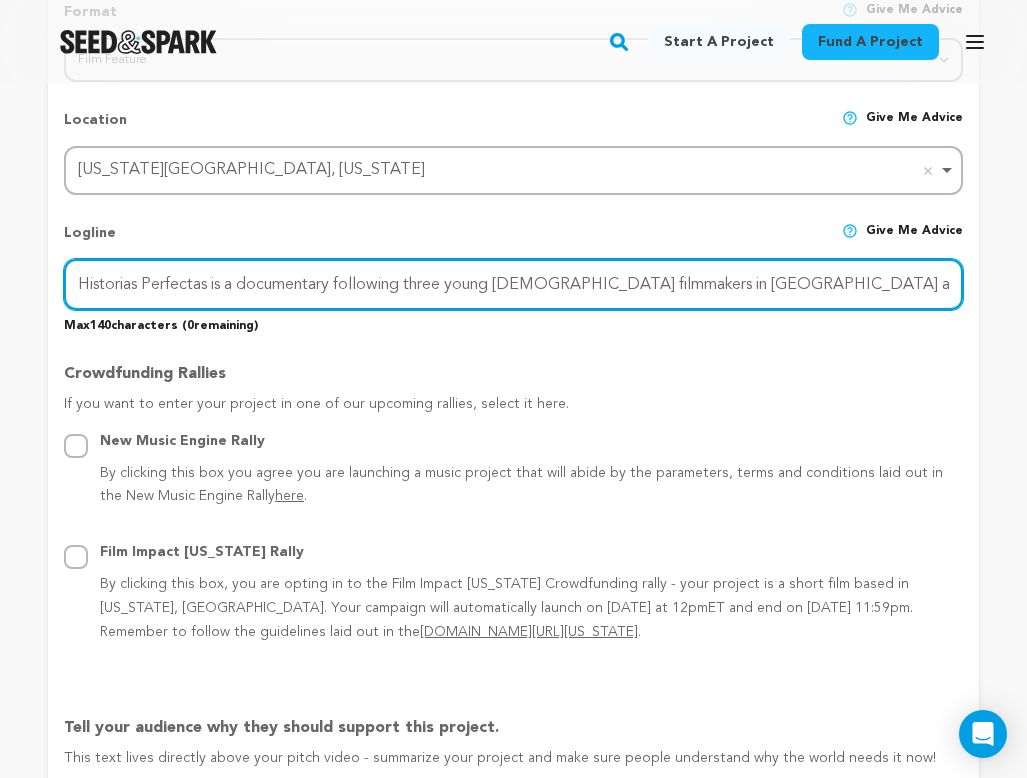 drag, startPoint x: 187, startPoint y: 291, endPoint x: 34, endPoint y: 284, distance: 153.16005 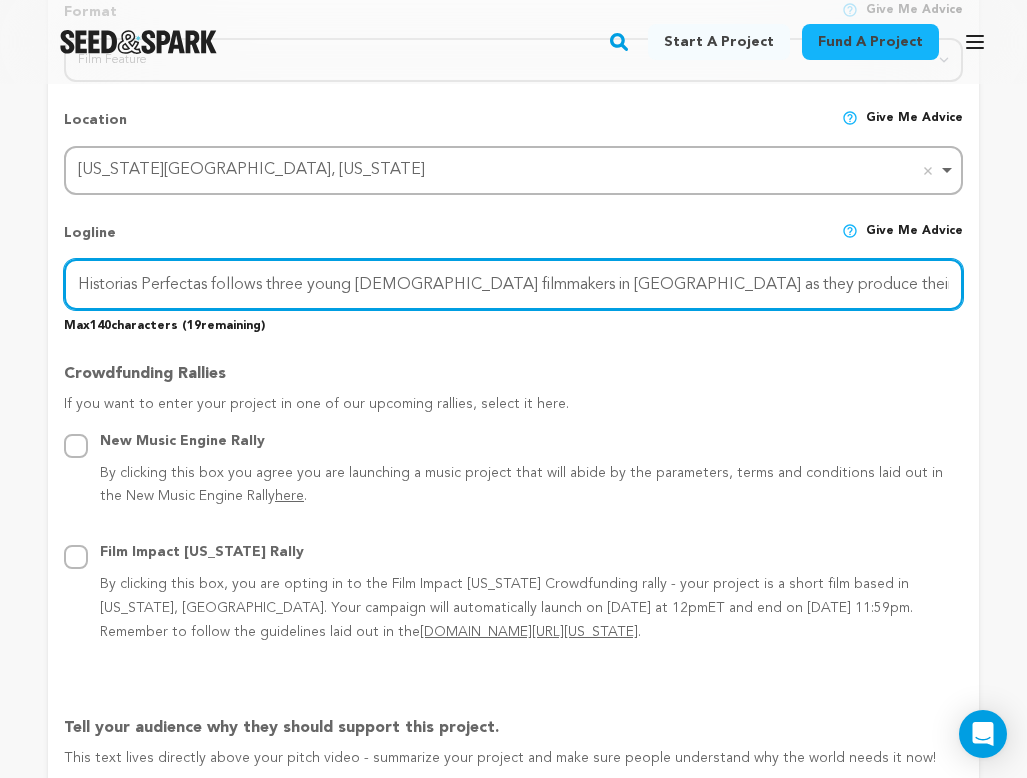 drag, startPoint x: 579, startPoint y: 291, endPoint x: 938, endPoint y: 291, distance: 359 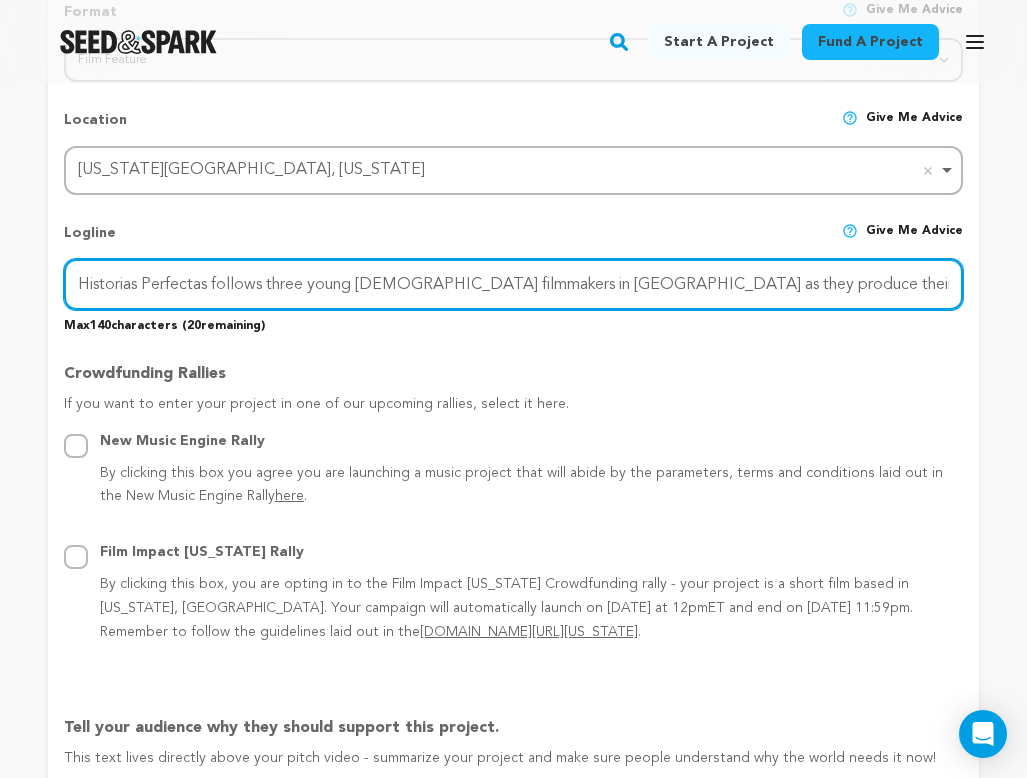 drag, startPoint x: 701, startPoint y: 280, endPoint x: 639, endPoint y: 283, distance: 62.072536 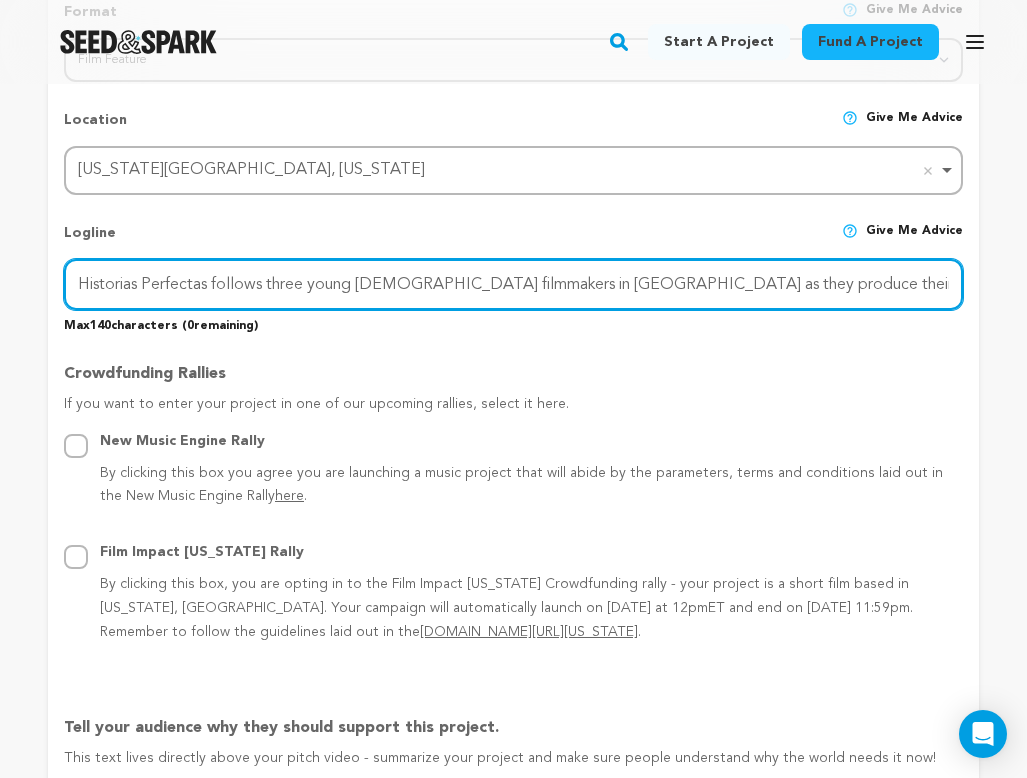 drag, startPoint x: 649, startPoint y: 284, endPoint x: 478, endPoint y: 267, distance: 171.84296 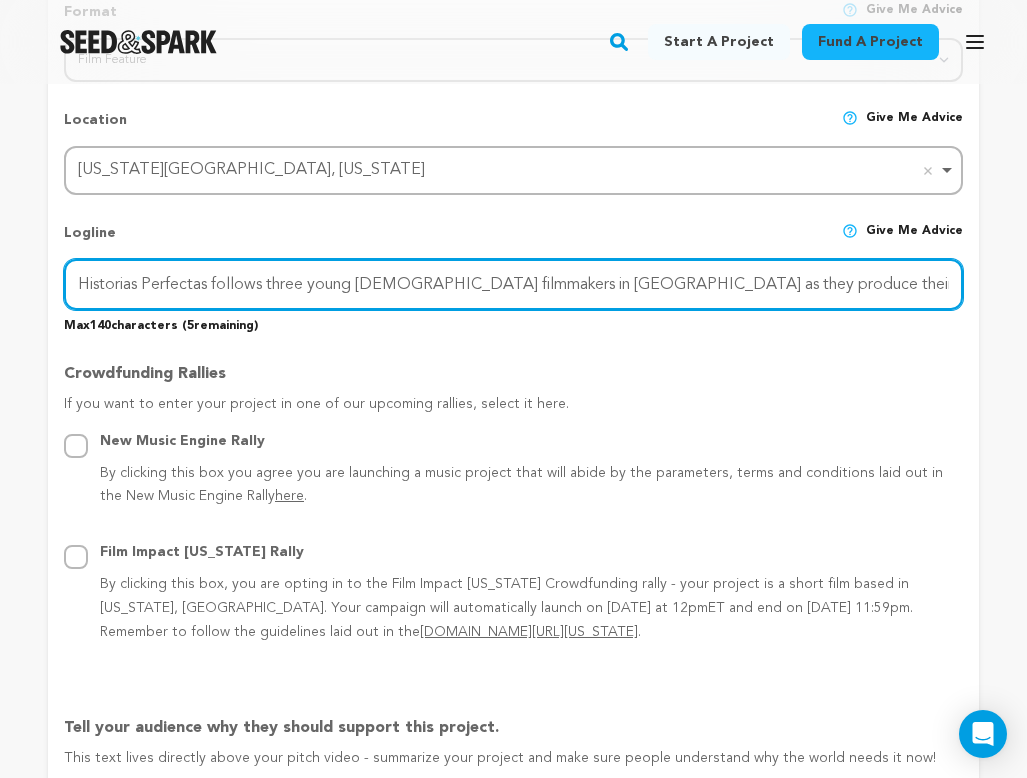 click on "Historias Perfectas follows three young [DEMOGRAPHIC_DATA] filmmakers in [GEOGRAPHIC_DATA] as they produce their first scripted feature starring local youth" at bounding box center (513, 284) 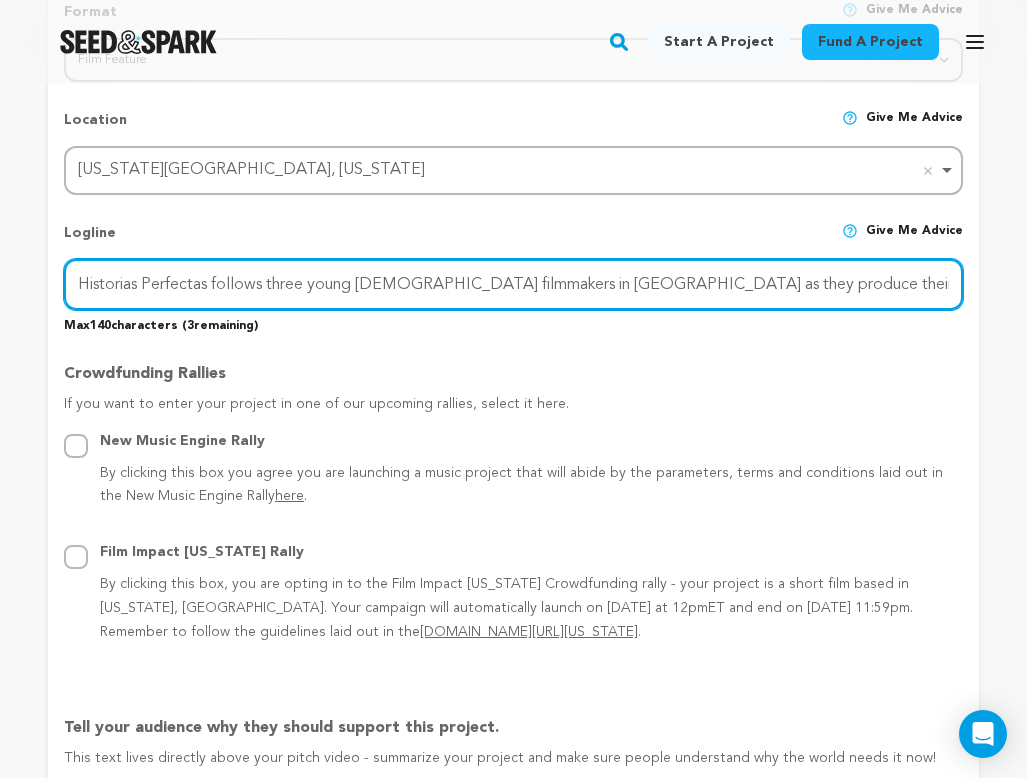 click on "Historias Perfectas follows three young [DEMOGRAPHIC_DATA] filmmakers in [GEOGRAPHIC_DATA] as they produce their first scripted feature starring local youths." at bounding box center (513, 284) 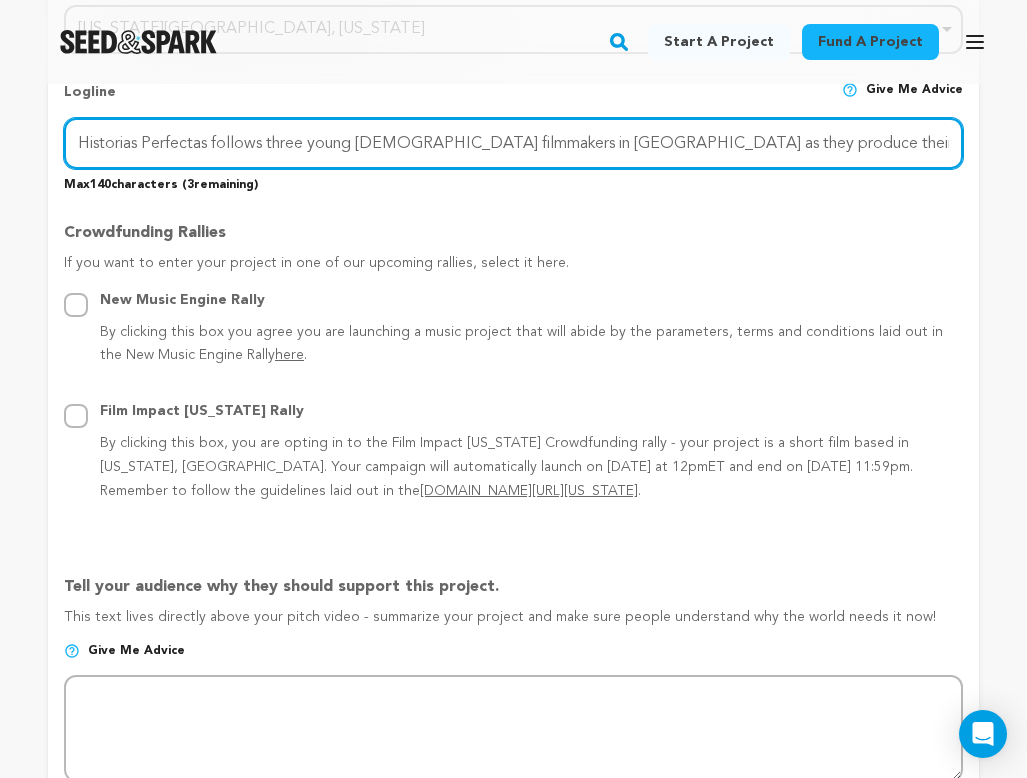 scroll, scrollTop: 956, scrollLeft: 0, axis: vertical 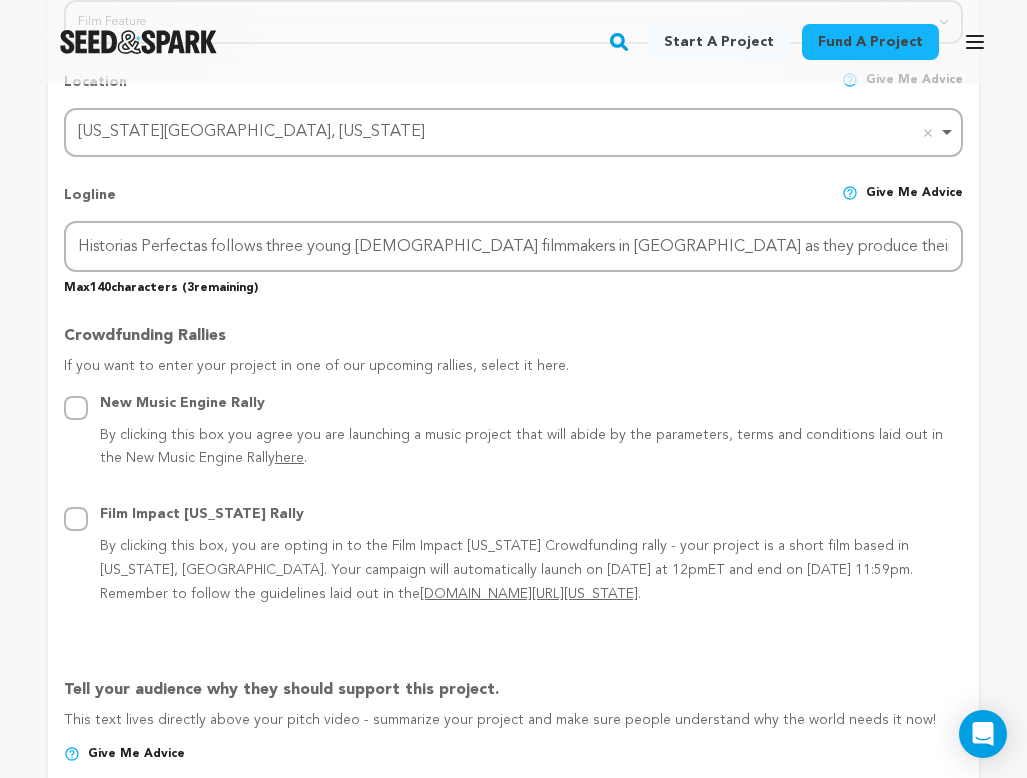click at bounding box center [850, 193] 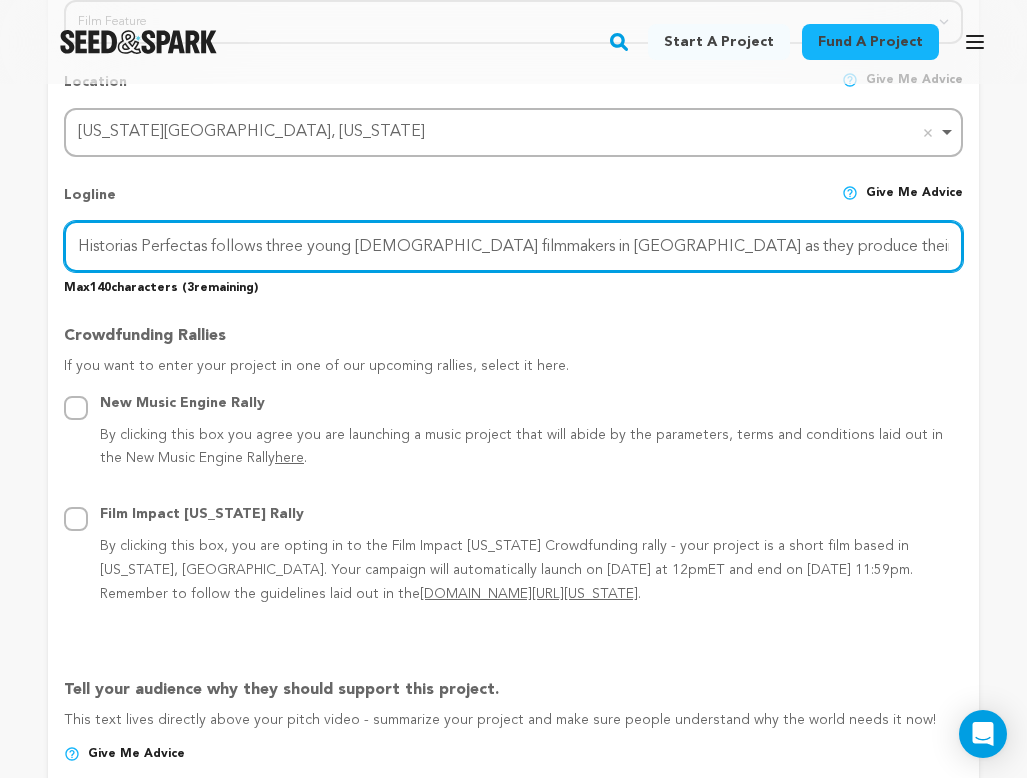 click on "Historias Perfectas follows three young [DEMOGRAPHIC_DATA] filmmakers in [GEOGRAPHIC_DATA] as they produce their first scripted feature starring local youths." at bounding box center [513, 246] 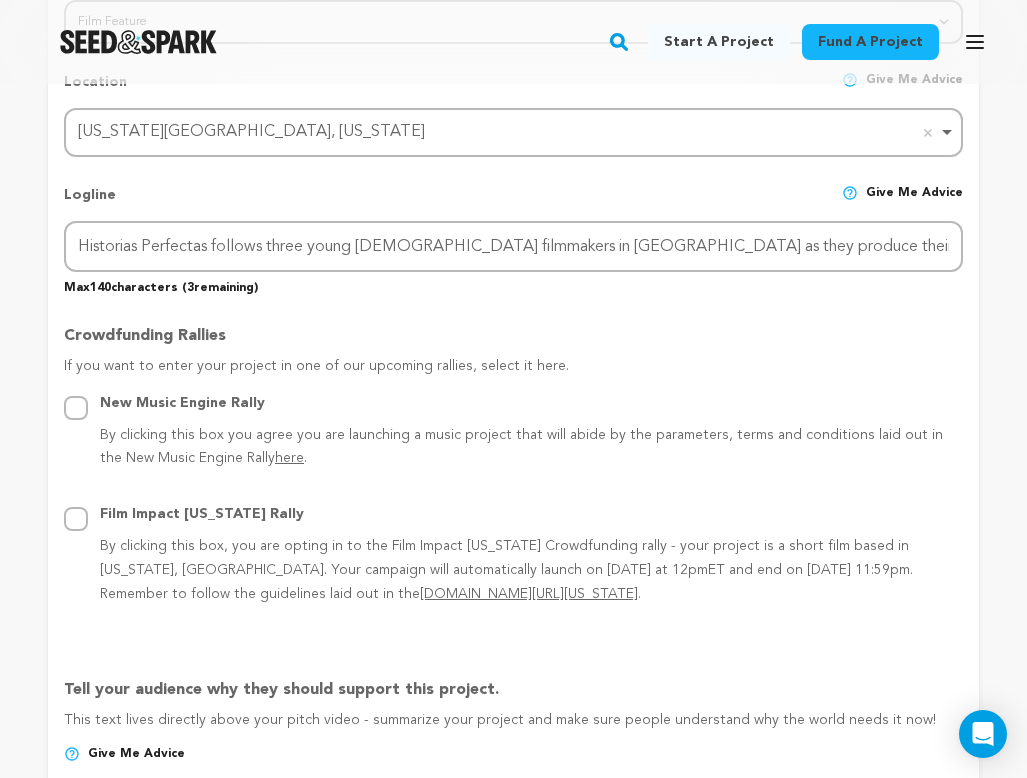 click on "Max  140  characters
( 3  remaining)" at bounding box center (513, 284) 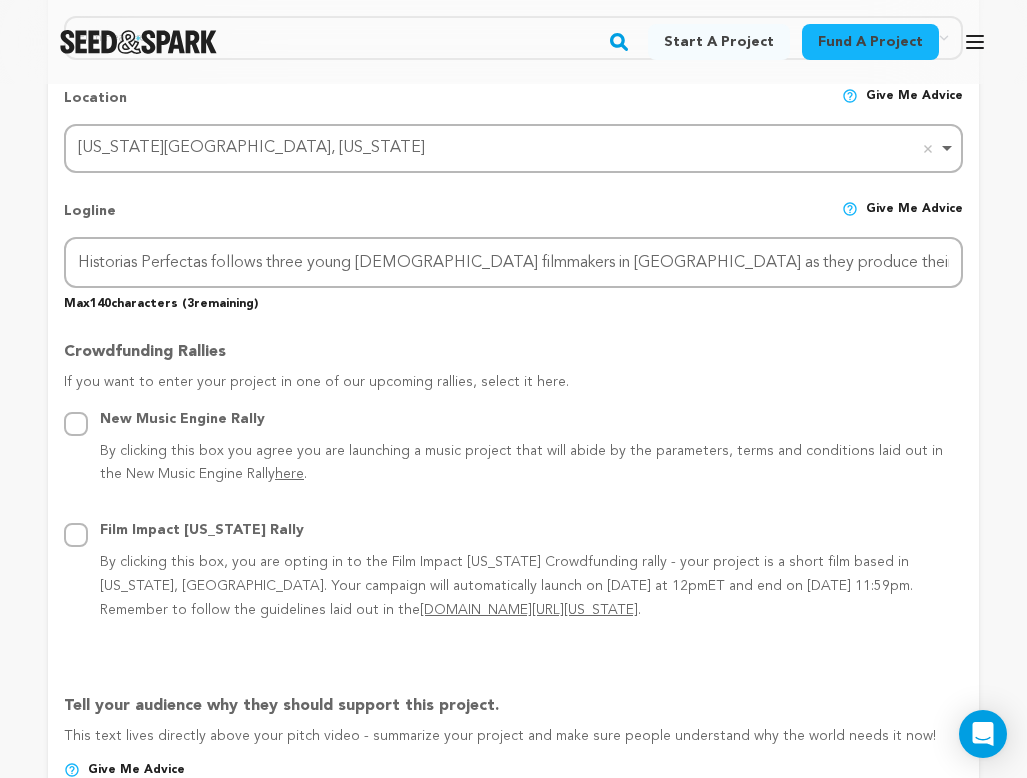 scroll, scrollTop: 929, scrollLeft: 0, axis: vertical 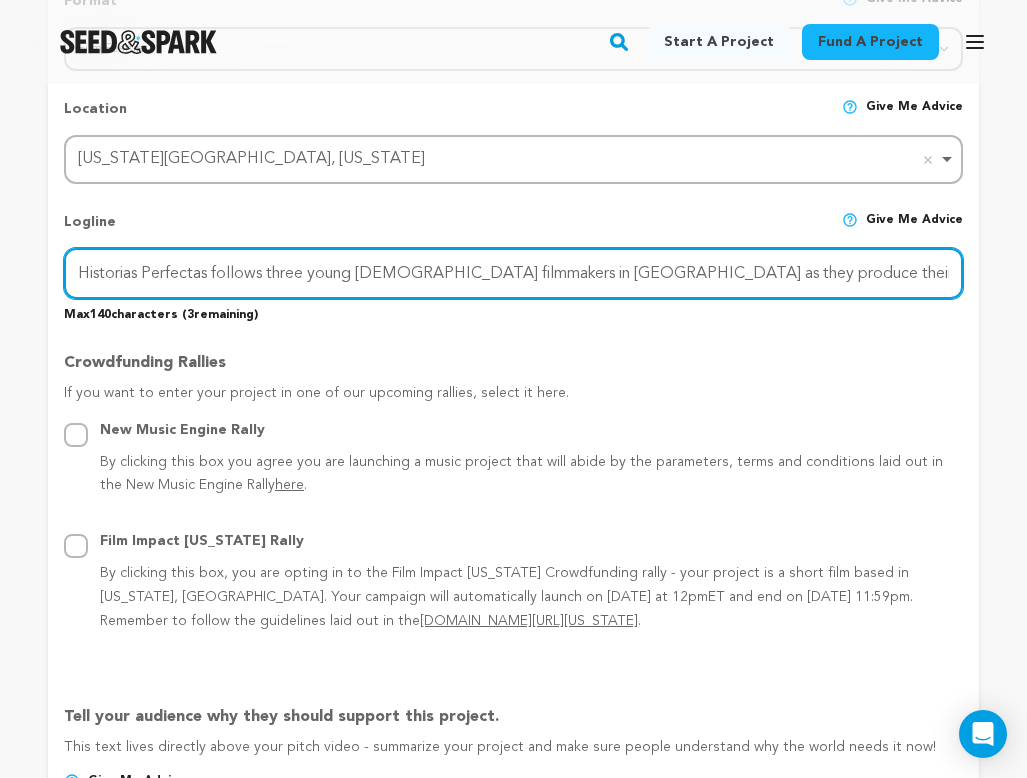 drag, startPoint x: 273, startPoint y: 270, endPoint x: 29, endPoint y: 273, distance: 244.01845 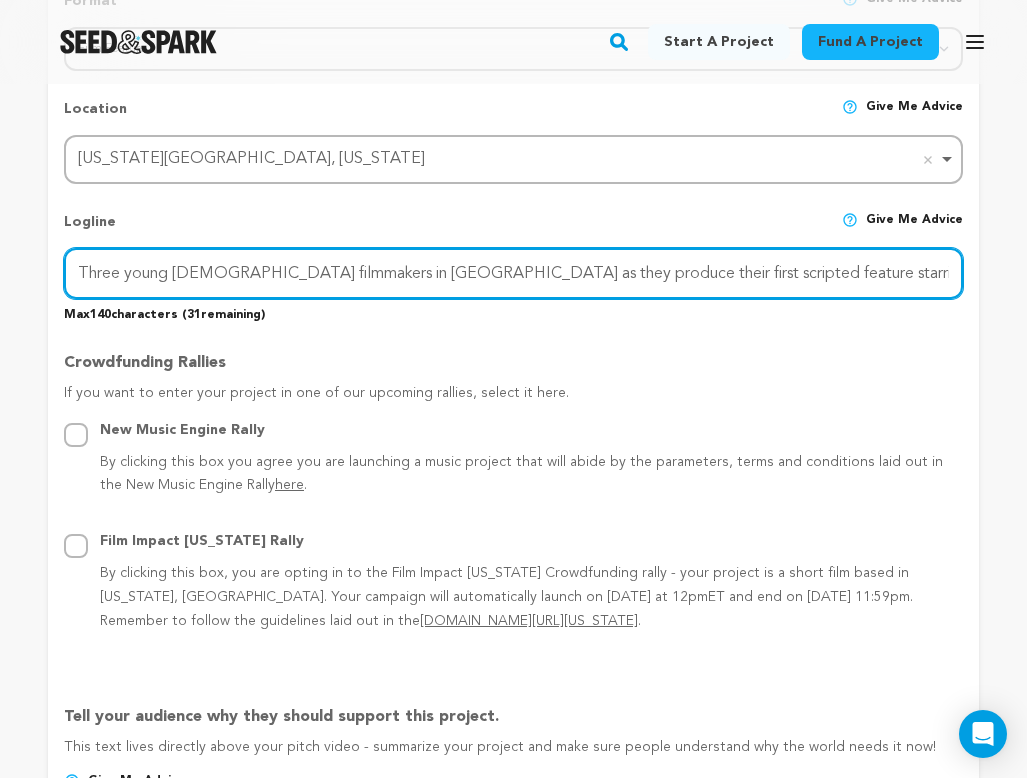 click on "Three young [DEMOGRAPHIC_DATA] filmmakers in [GEOGRAPHIC_DATA] as they produce their first scripted feature starring local youths." at bounding box center [513, 273] 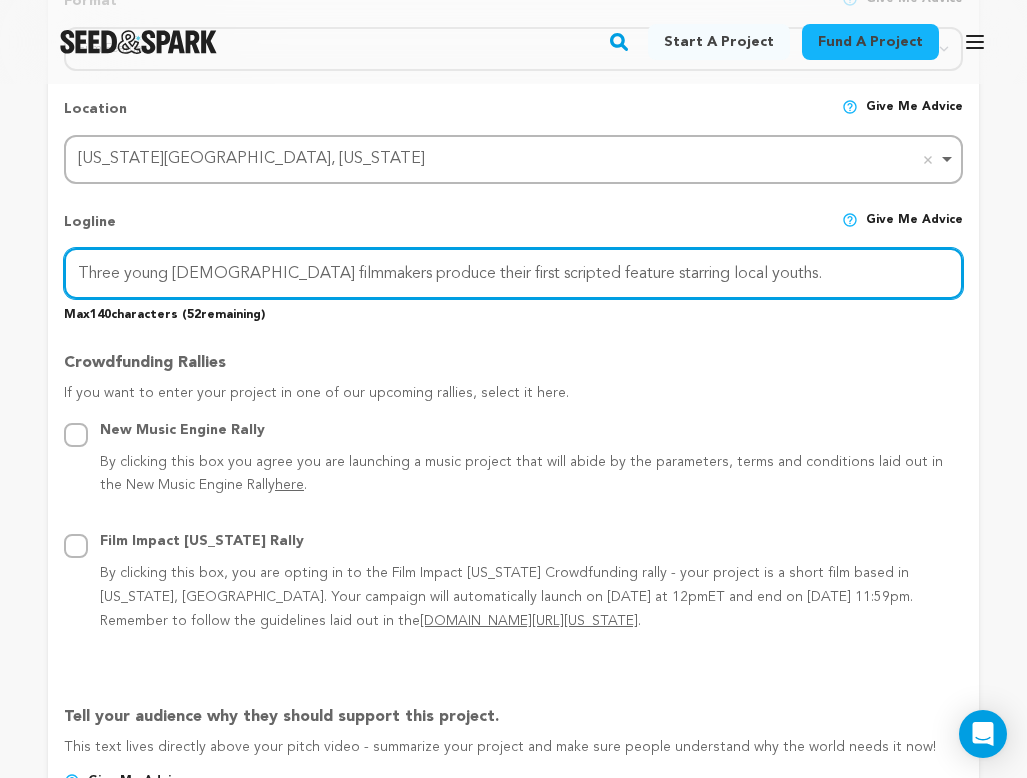 click on "Three young [DEMOGRAPHIC_DATA] filmmakers produce their first scripted feature starring local youths." at bounding box center [513, 273] 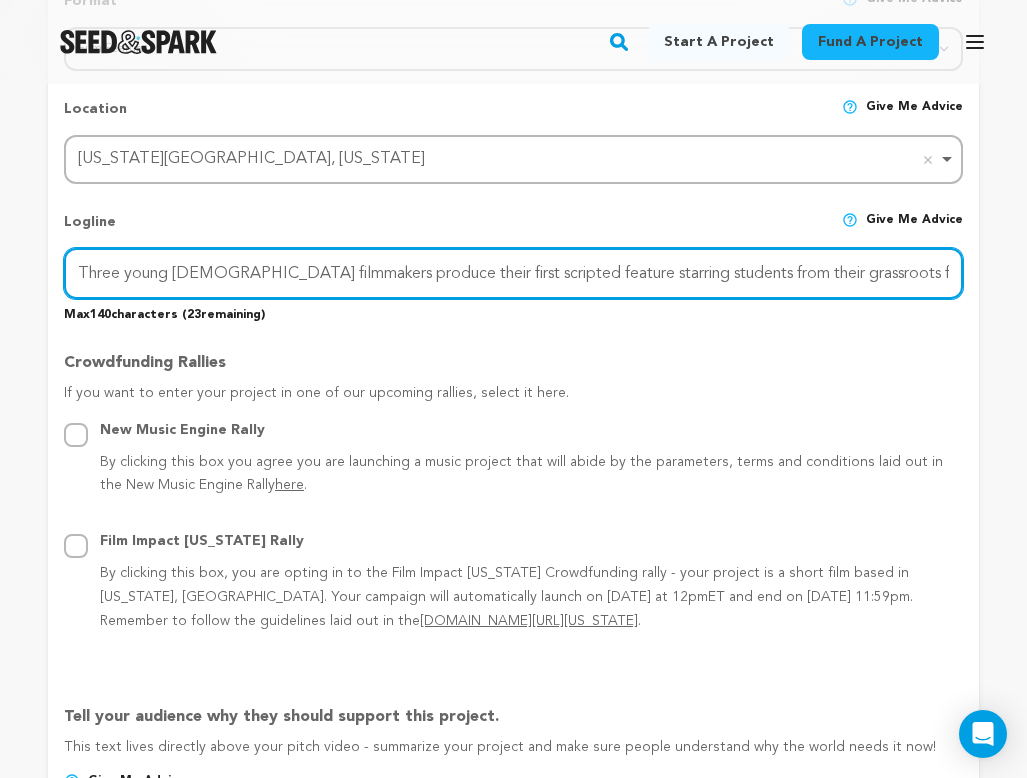 click on "Three young [DEMOGRAPHIC_DATA] filmmakers produce their first scripted feature starring students from their grassroots film school" at bounding box center [513, 273] 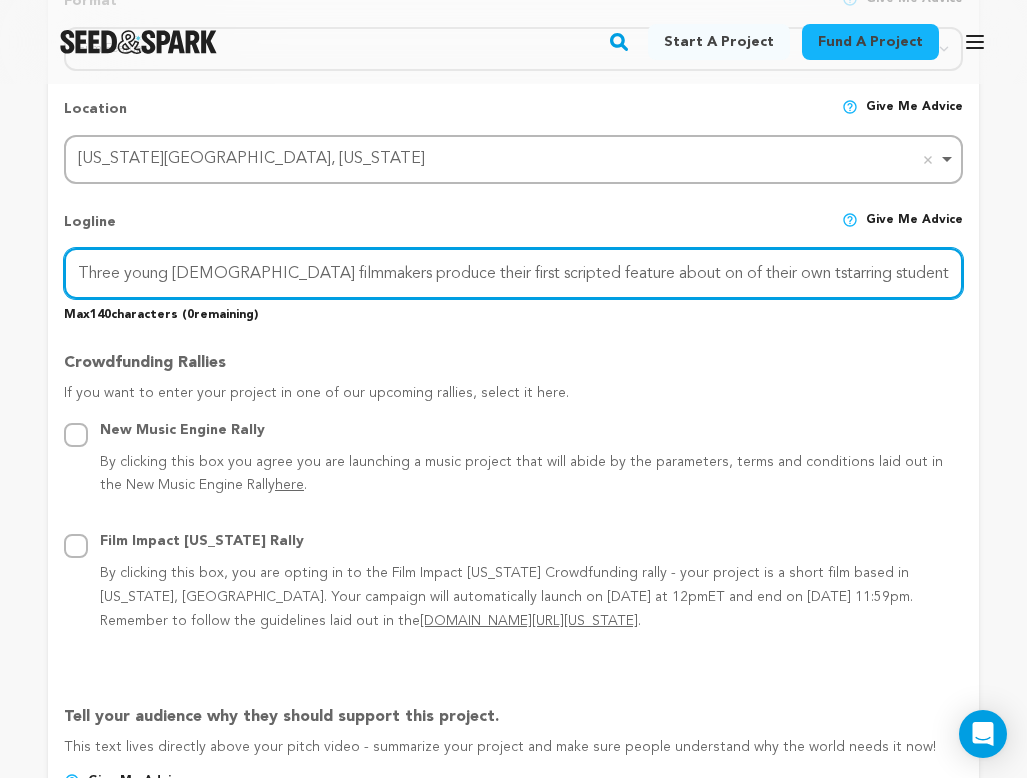 drag, startPoint x: 299, startPoint y: 272, endPoint x: 354, endPoint y: 270, distance: 55.03635 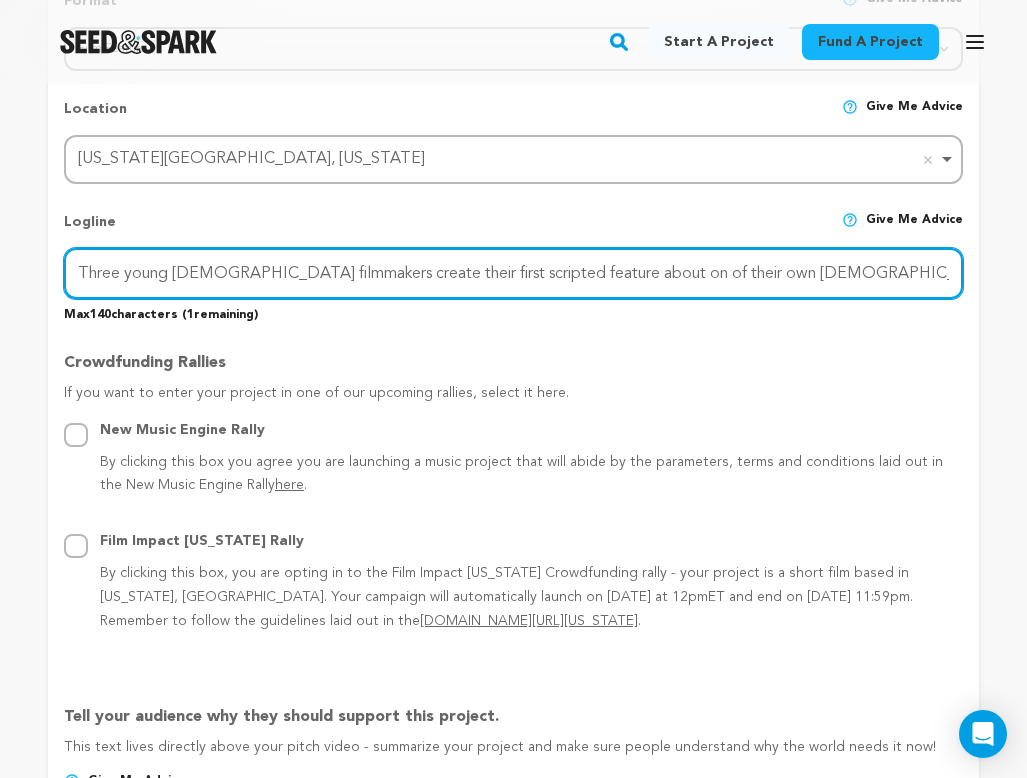 drag, startPoint x: 343, startPoint y: 269, endPoint x: 295, endPoint y: 270, distance: 48.010414 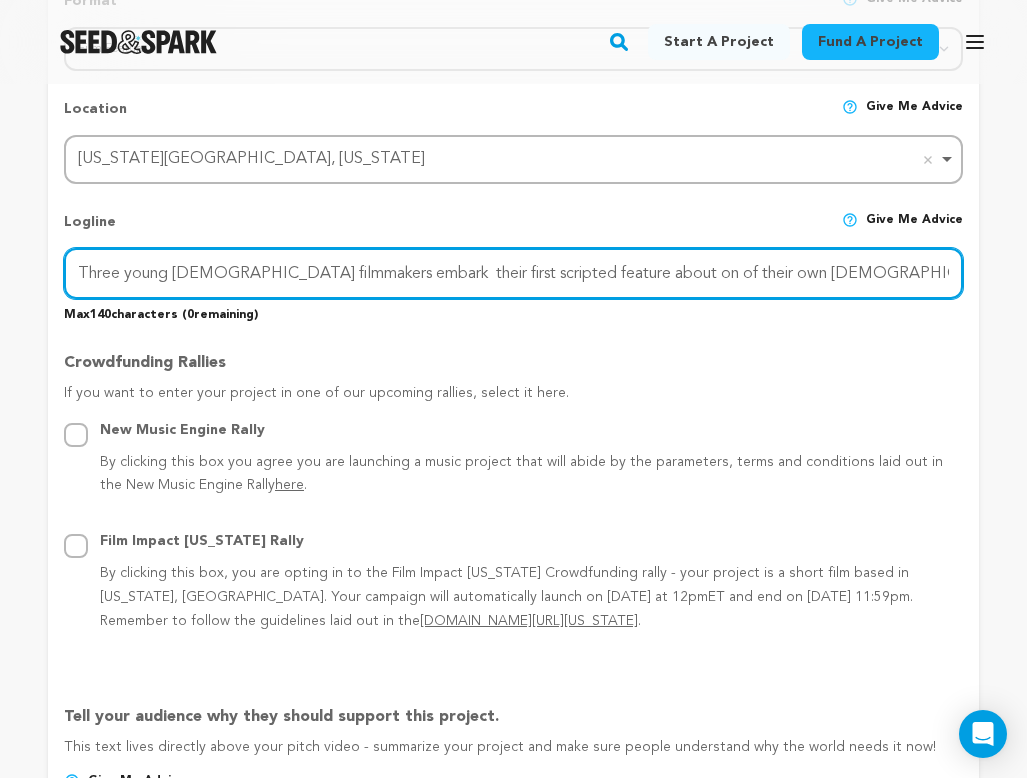click on "Three young [DEMOGRAPHIC_DATA] filmmakers embark  their first scripted feature about on of their own [DEMOGRAPHIC_DATA] students from their grassroots film school" at bounding box center (513, 273) 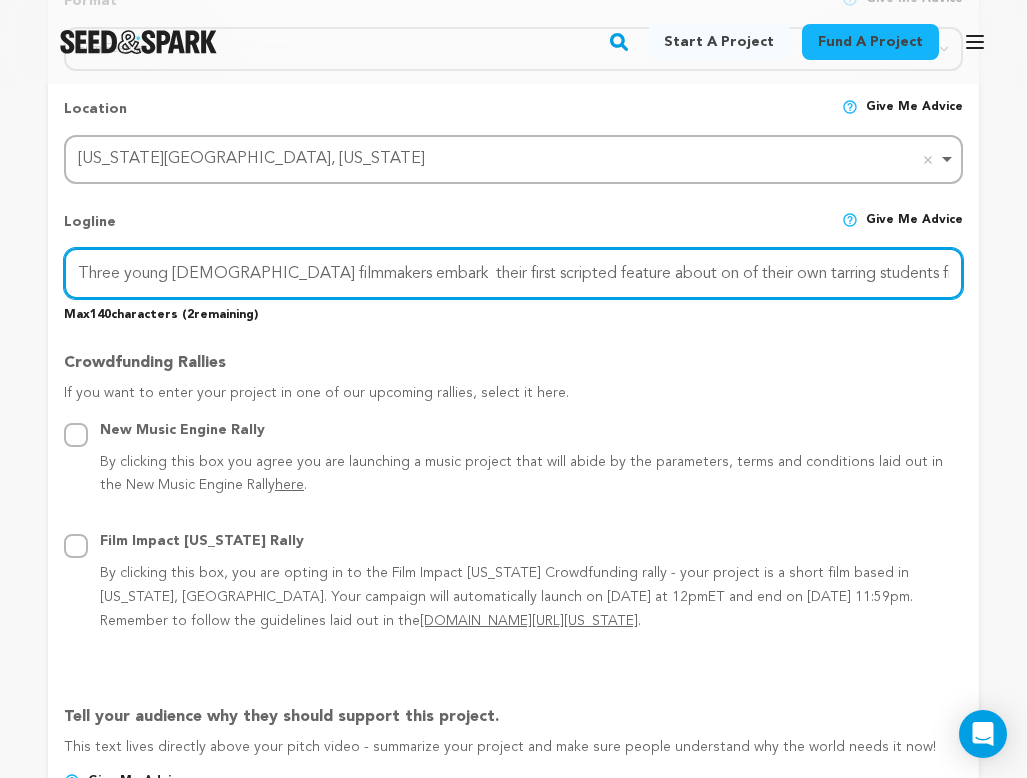click on "Three young [DEMOGRAPHIC_DATA] filmmakers embark  their first scripted feature about on of their own tarring students from their grassroots film school" at bounding box center [513, 273] 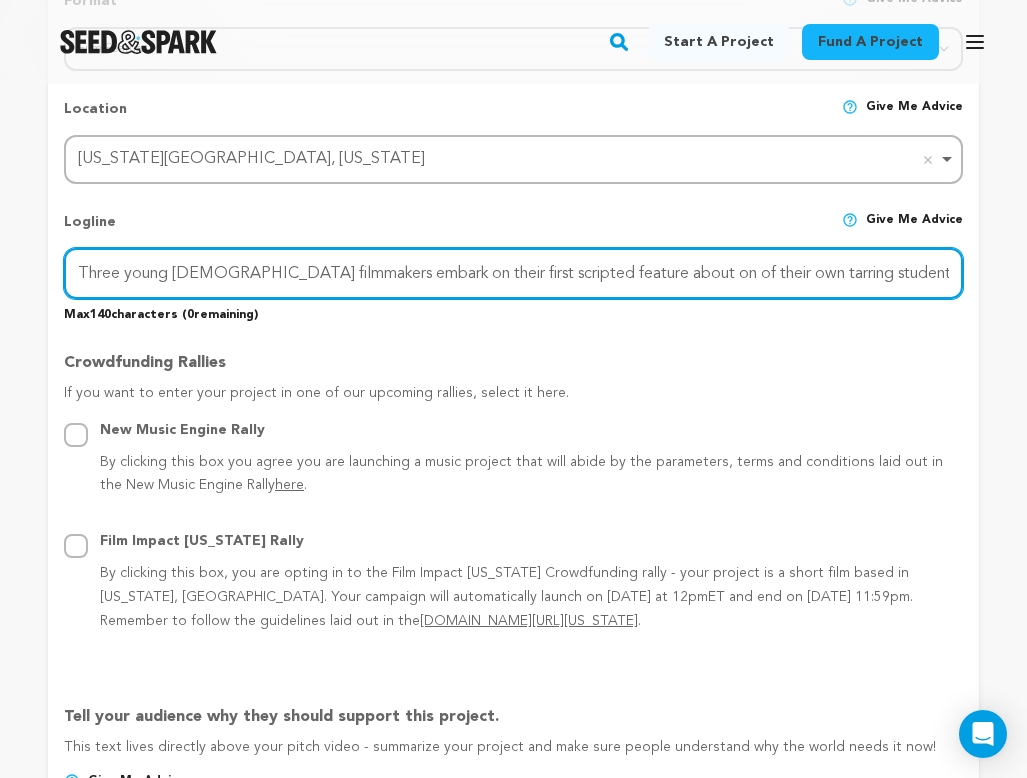 click on "Three young [DEMOGRAPHIC_DATA] filmmakers embark on their first scripted feature about on of their own tarring students from their grassroots film school" at bounding box center (513, 273) 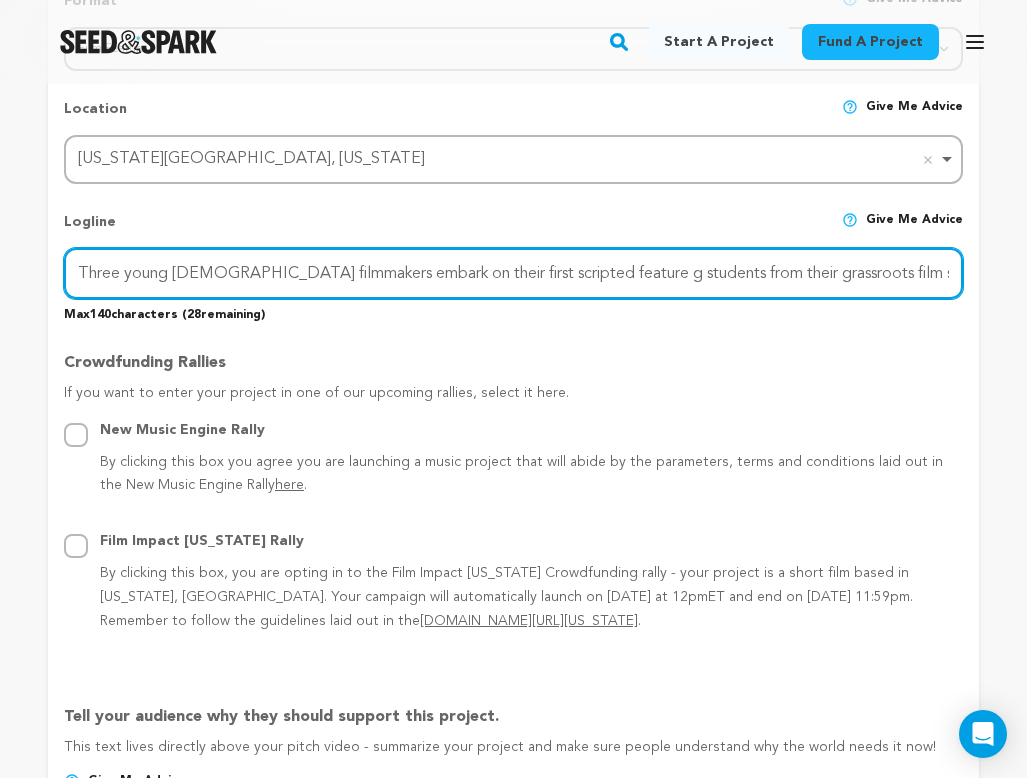 drag, startPoint x: 576, startPoint y: 273, endPoint x: 679, endPoint y: 273, distance: 103 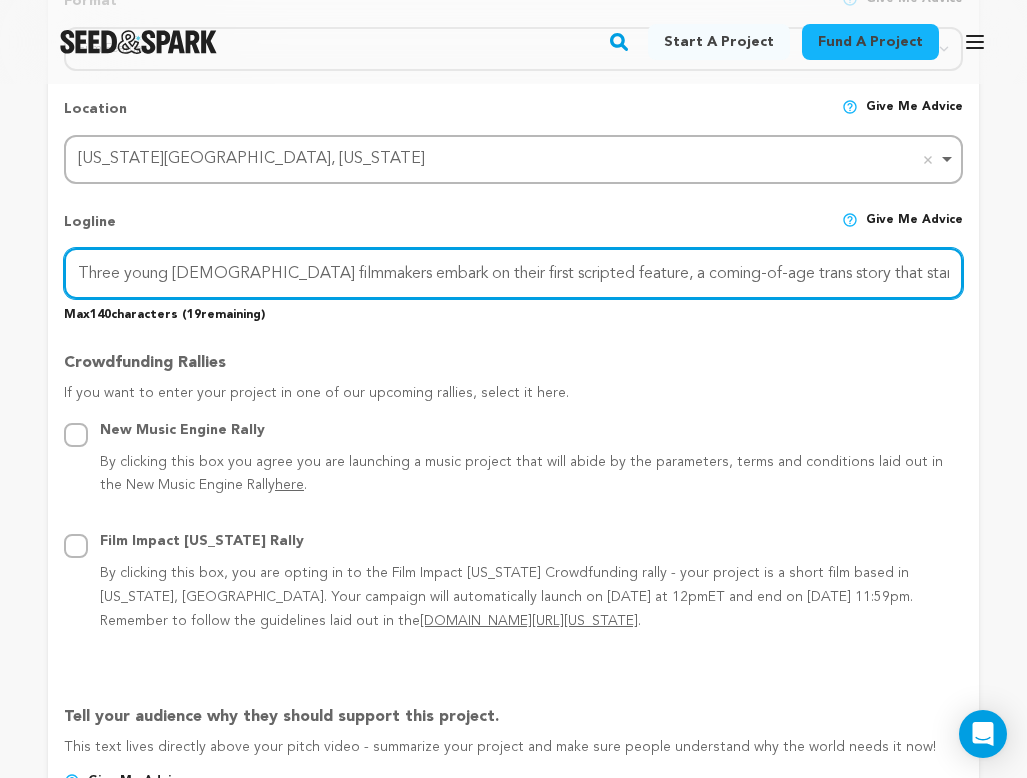 click on "Three young [DEMOGRAPHIC_DATA] filmmakers embark on their first scripted feature, a coming-of-age trans story that stars local youth." at bounding box center (513, 273) 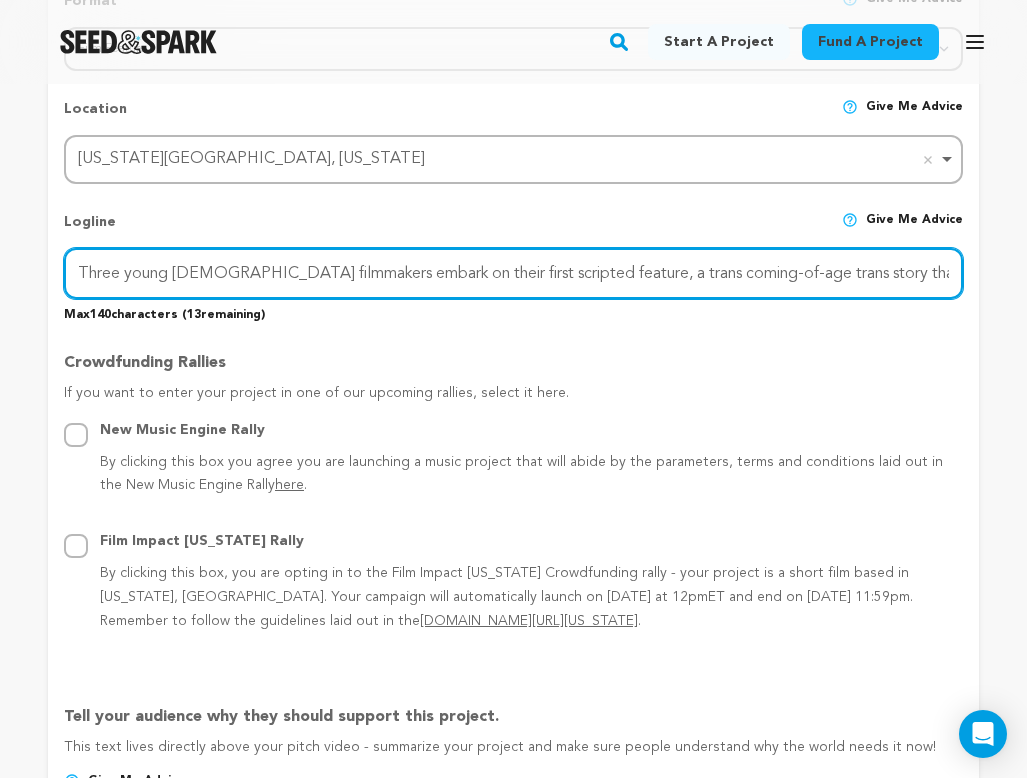 drag, startPoint x: 766, startPoint y: 271, endPoint x: 729, endPoint y: 274, distance: 37.12142 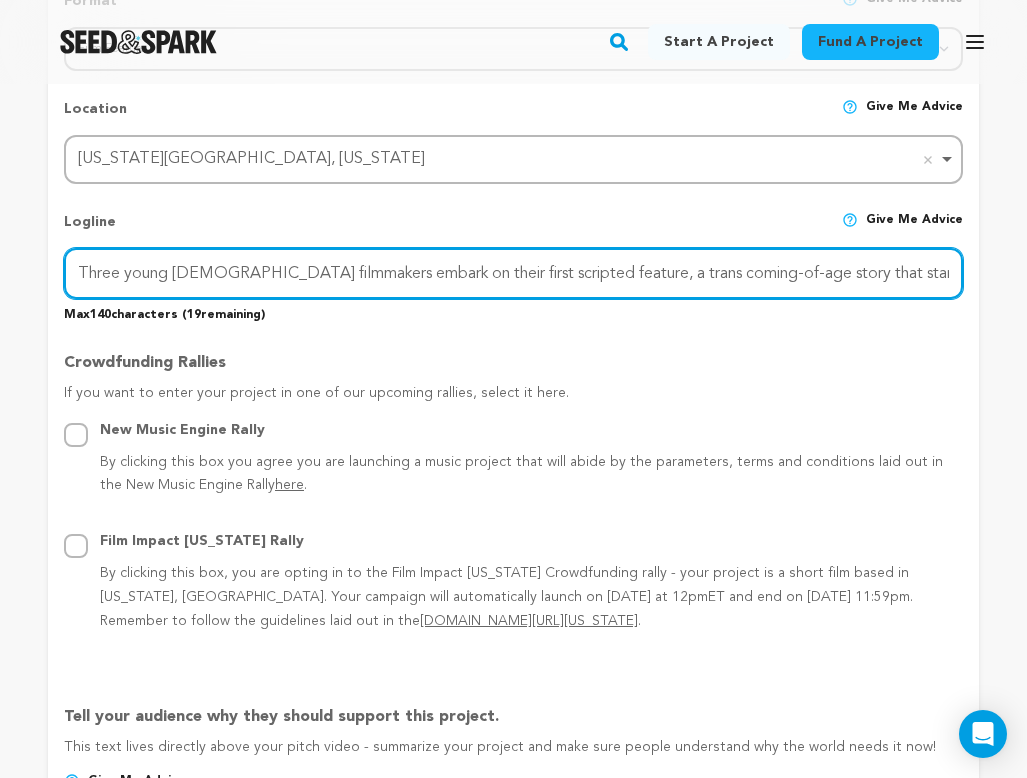 click on "Three young [DEMOGRAPHIC_DATA] filmmakers embark on their first scripted feature, a trans coming-of-age story that stars local youth." at bounding box center (513, 273) 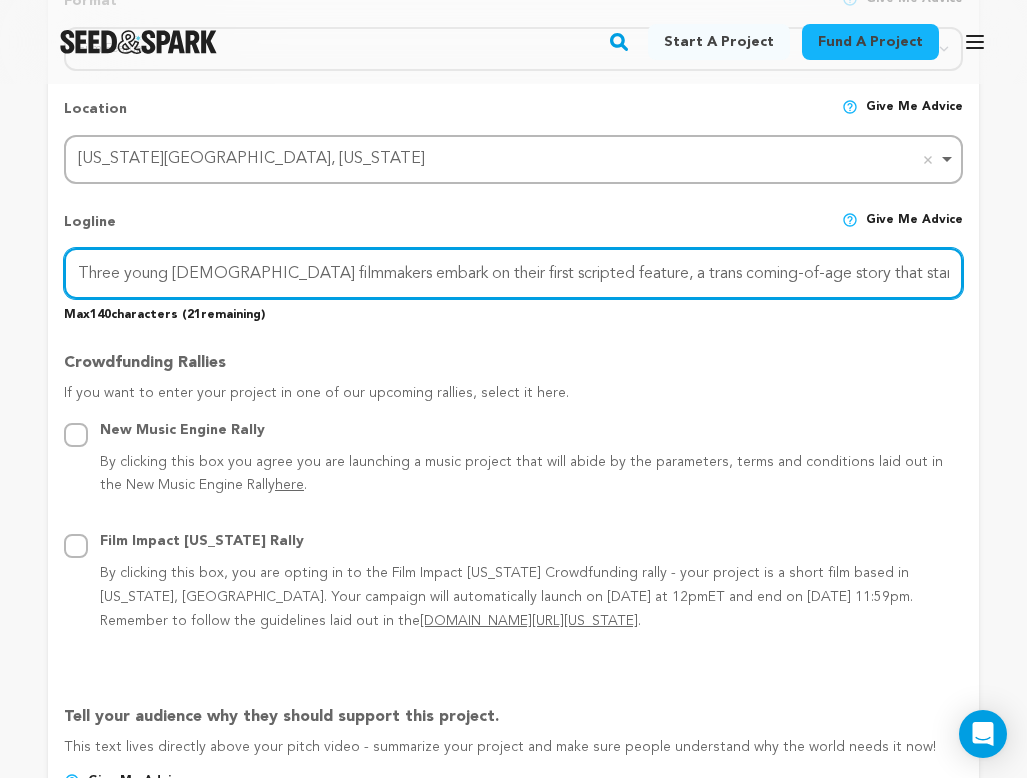 drag, startPoint x: 928, startPoint y: 270, endPoint x: 849, endPoint y: 269, distance: 79.00633 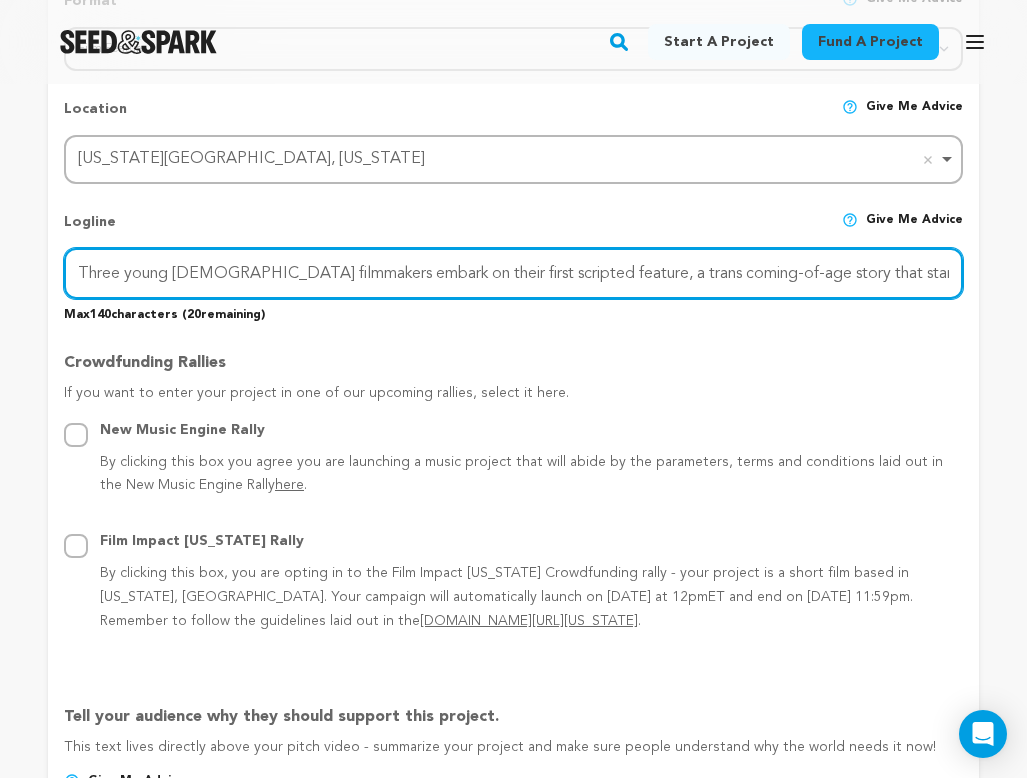 drag, startPoint x: 766, startPoint y: 272, endPoint x: 832, endPoint y: 272, distance: 66 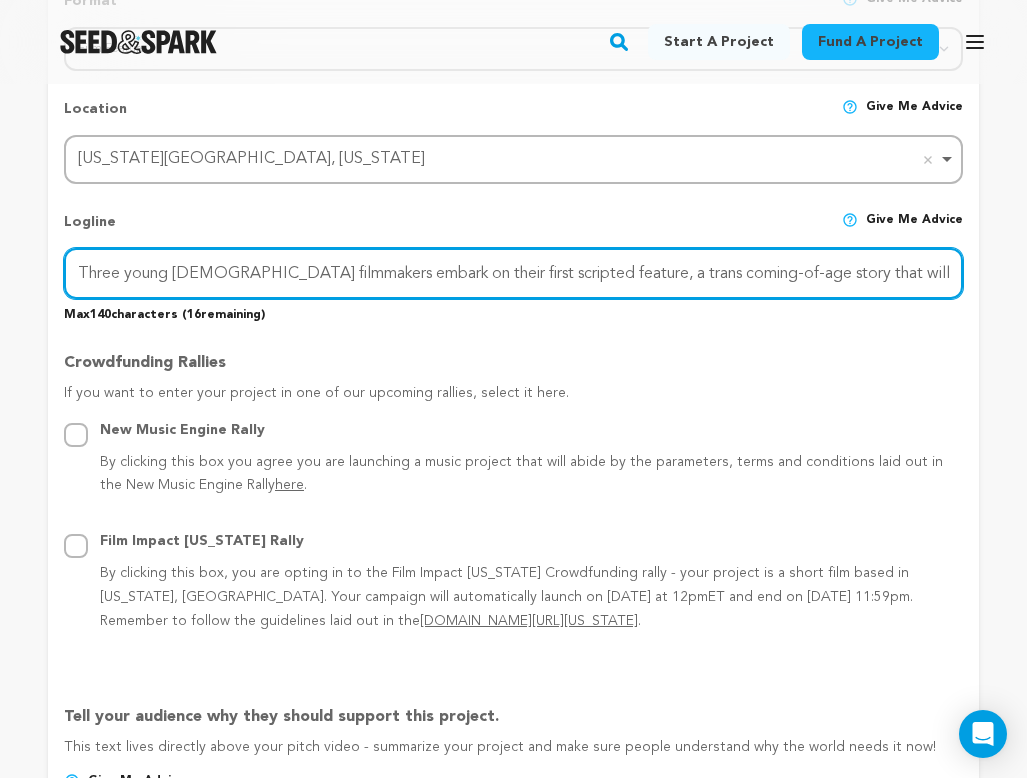 click on "Three young [DEMOGRAPHIC_DATA] filmmakers embark on their first scripted feature, a trans coming-of-age story that will star local youth." at bounding box center [513, 273] 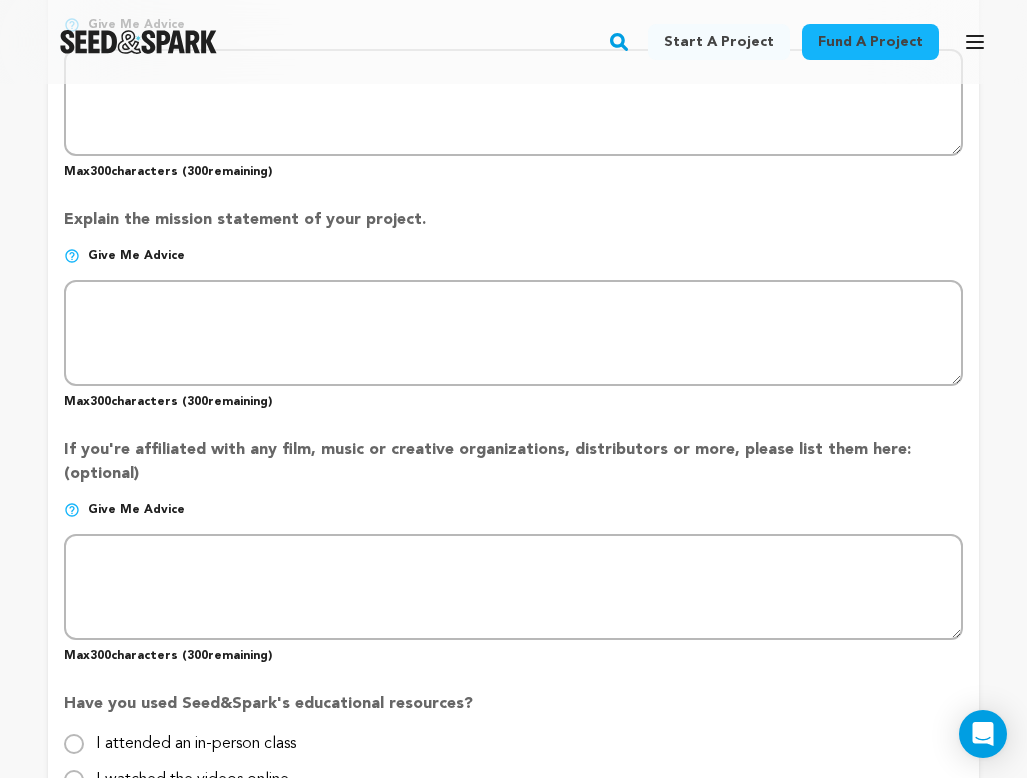 scroll, scrollTop: 1686, scrollLeft: 0, axis: vertical 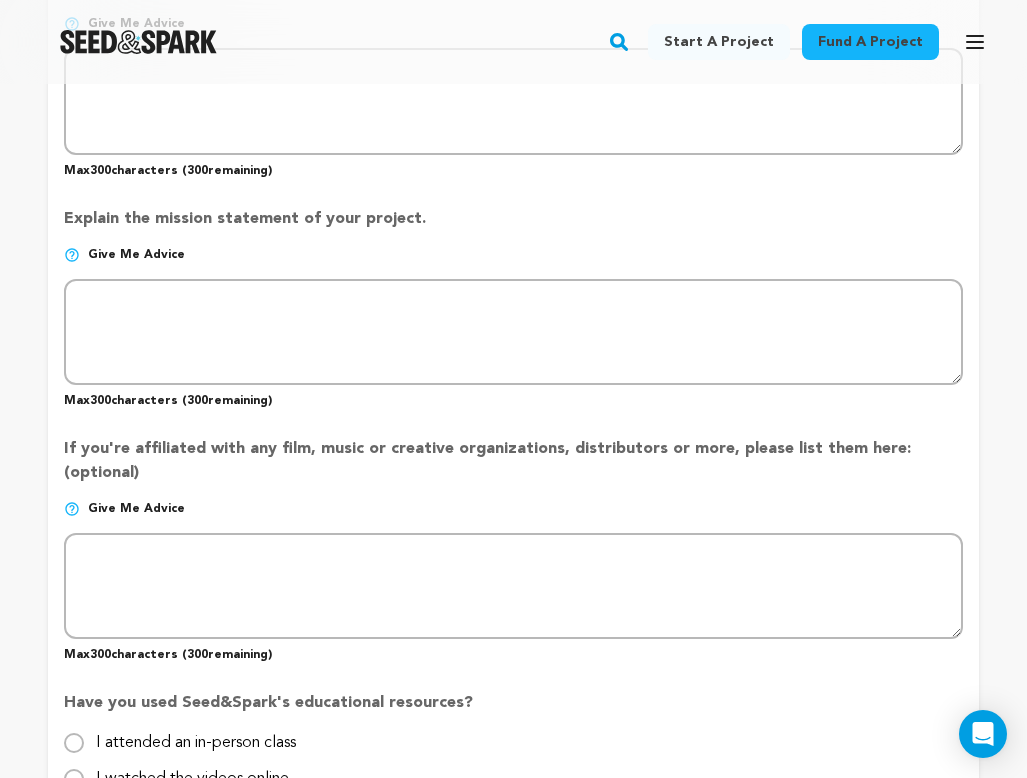 type on "Three young [DEMOGRAPHIC_DATA] filmmakers embark on their first scripted feature, a trans coming-of-age story that will star local youth." 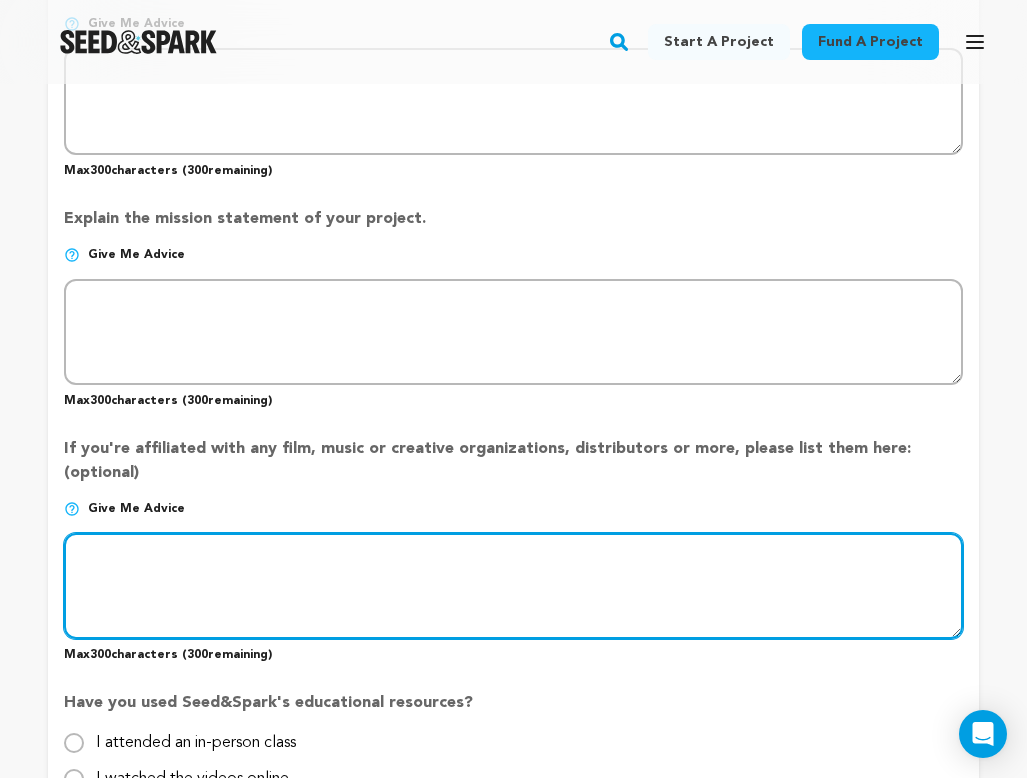 click at bounding box center (513, 586) 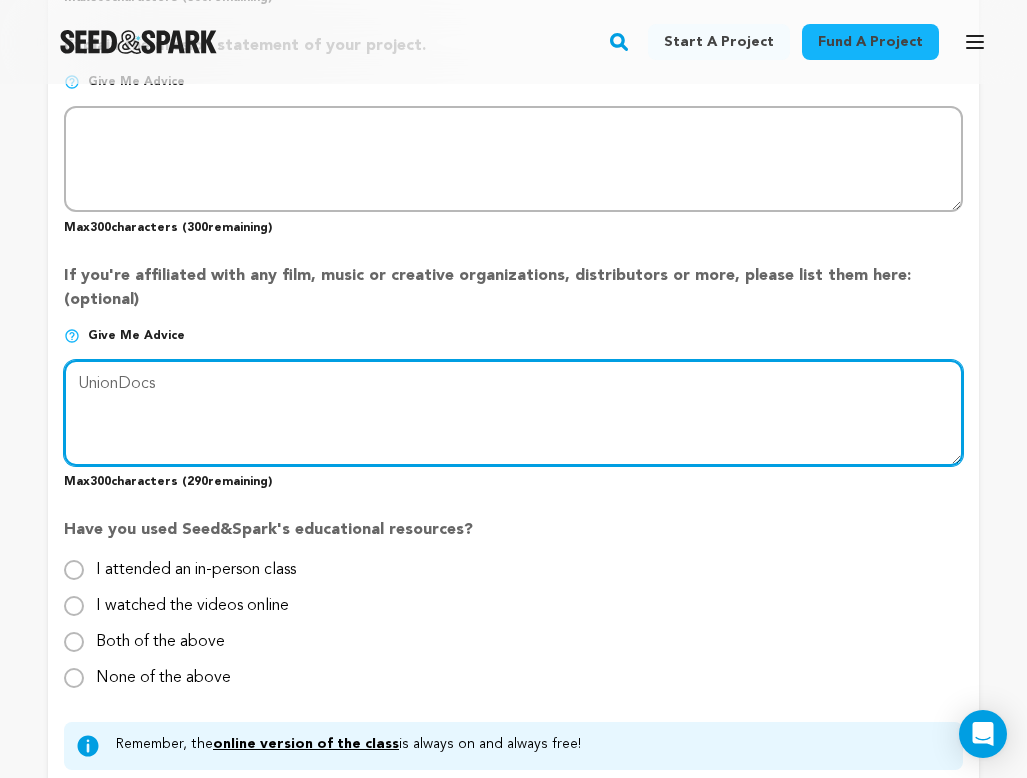 scroll, scrollTop: 1861, scrollLeft: 0, axis: vertical 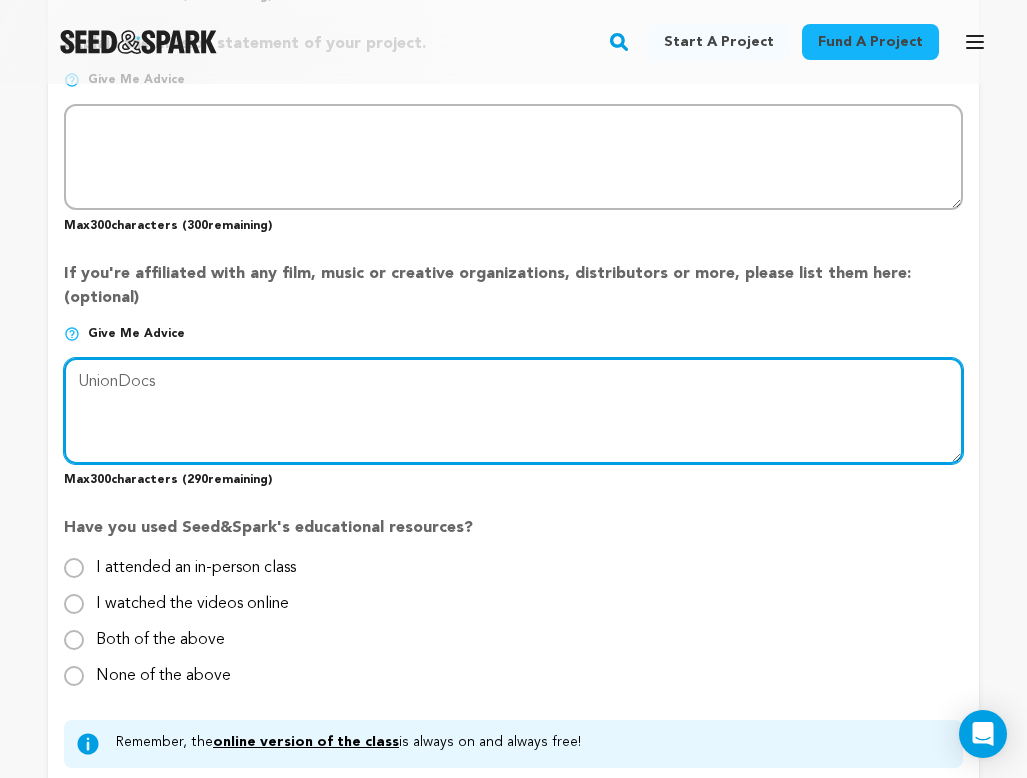 type on "UnionDocs" 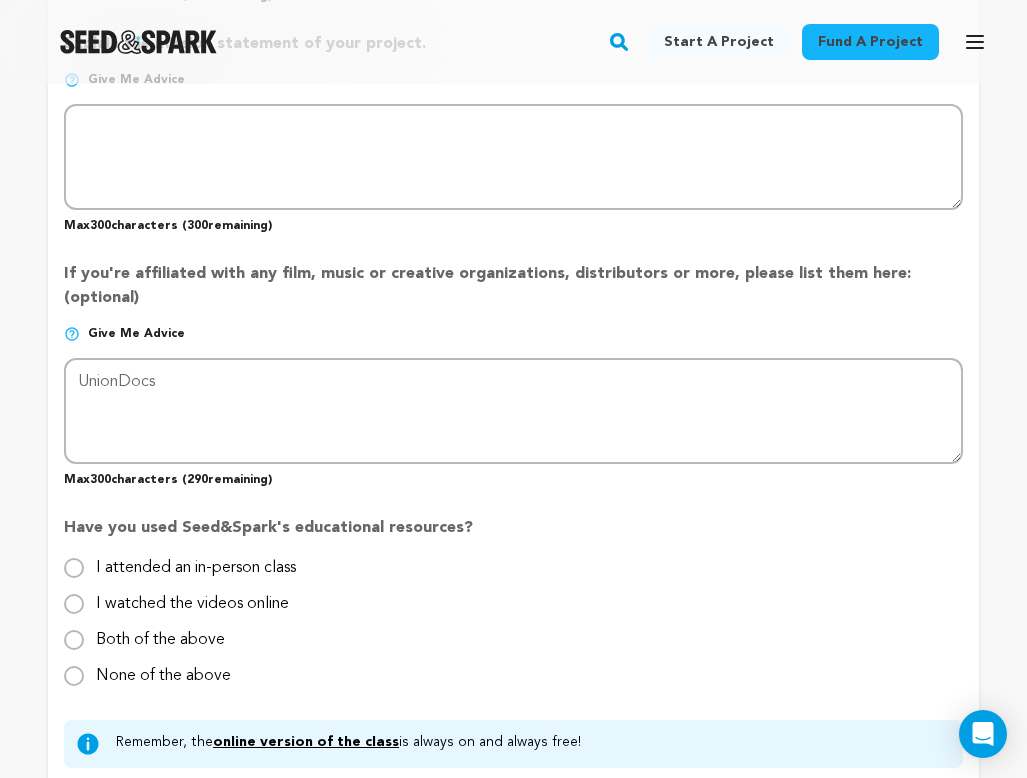 click on "I watched the videos online" at bounding box center [74, 604] 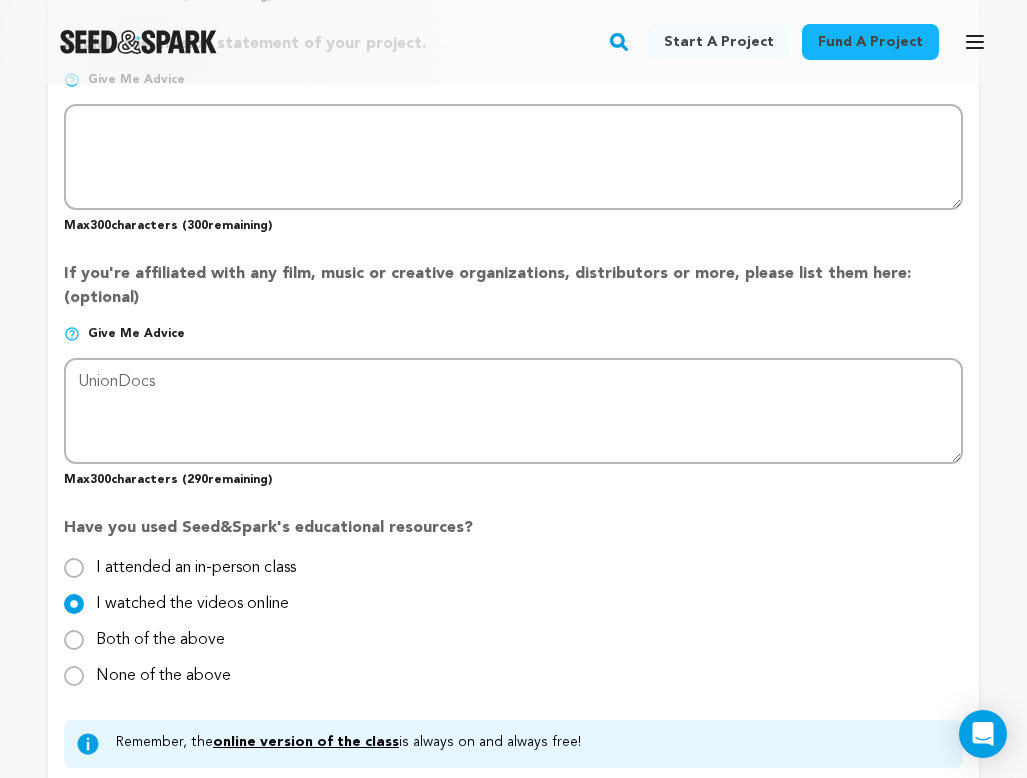 click on "I attended an in-person class" at bounding box center [74, 568] 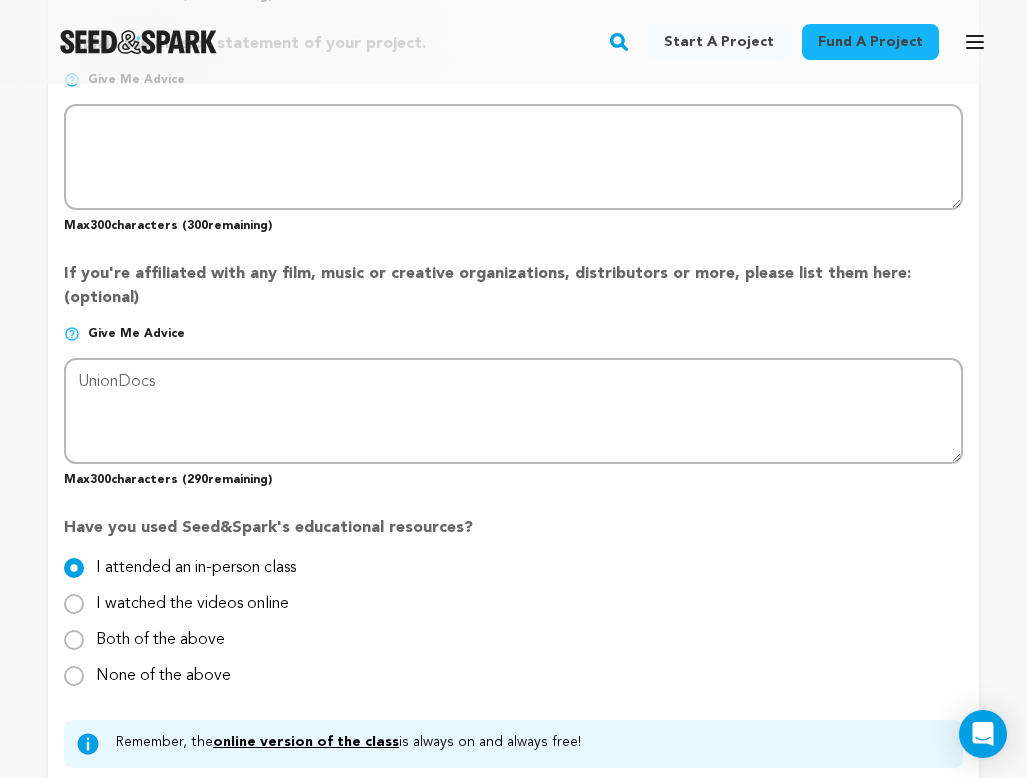 click on "I watched the videos online" at bounding box center [74, 604] 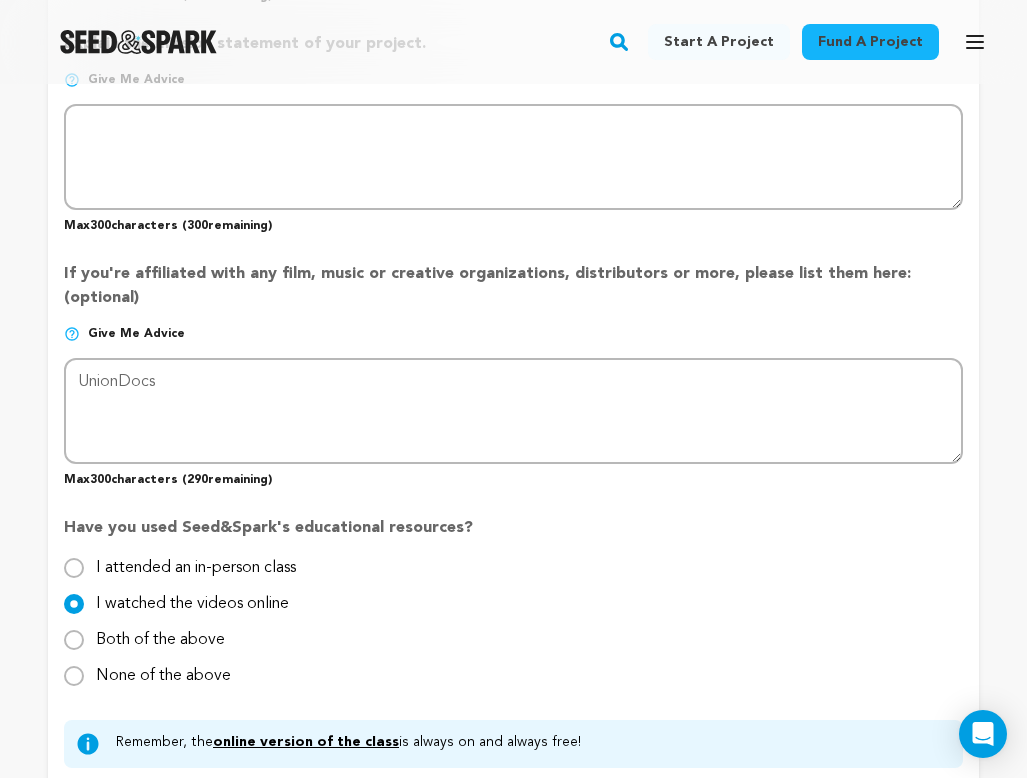 click on "Both of the above" at bounding box center [513, 640] 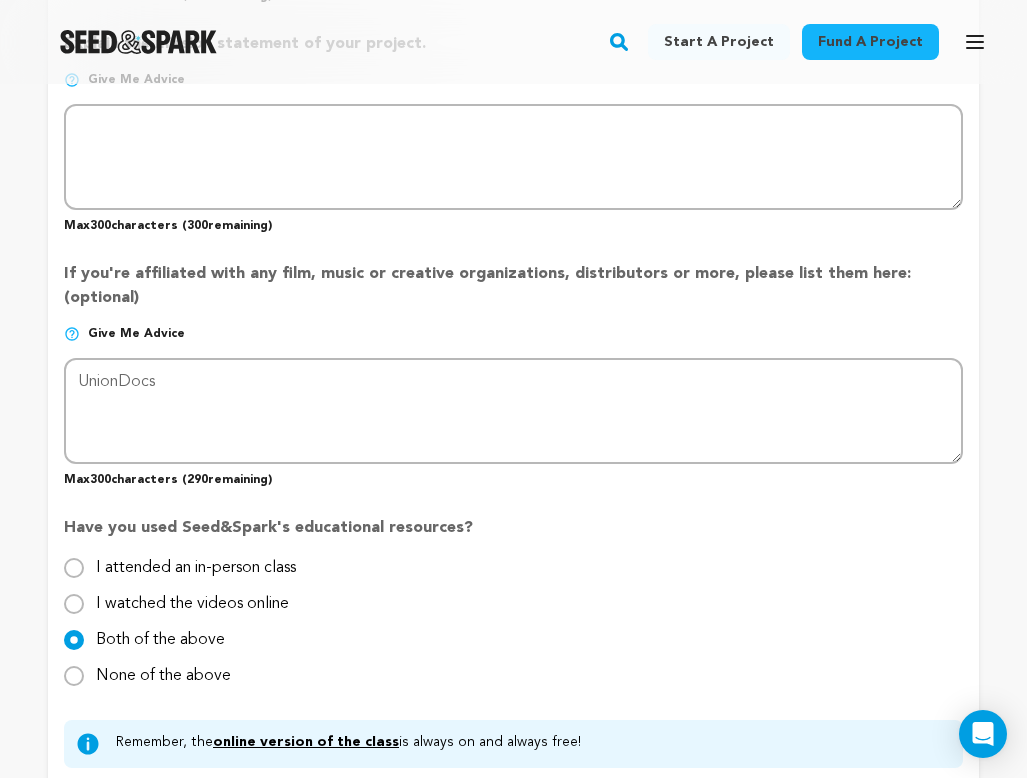 click on "I watched the videos online" at bounding box center (74, 604) 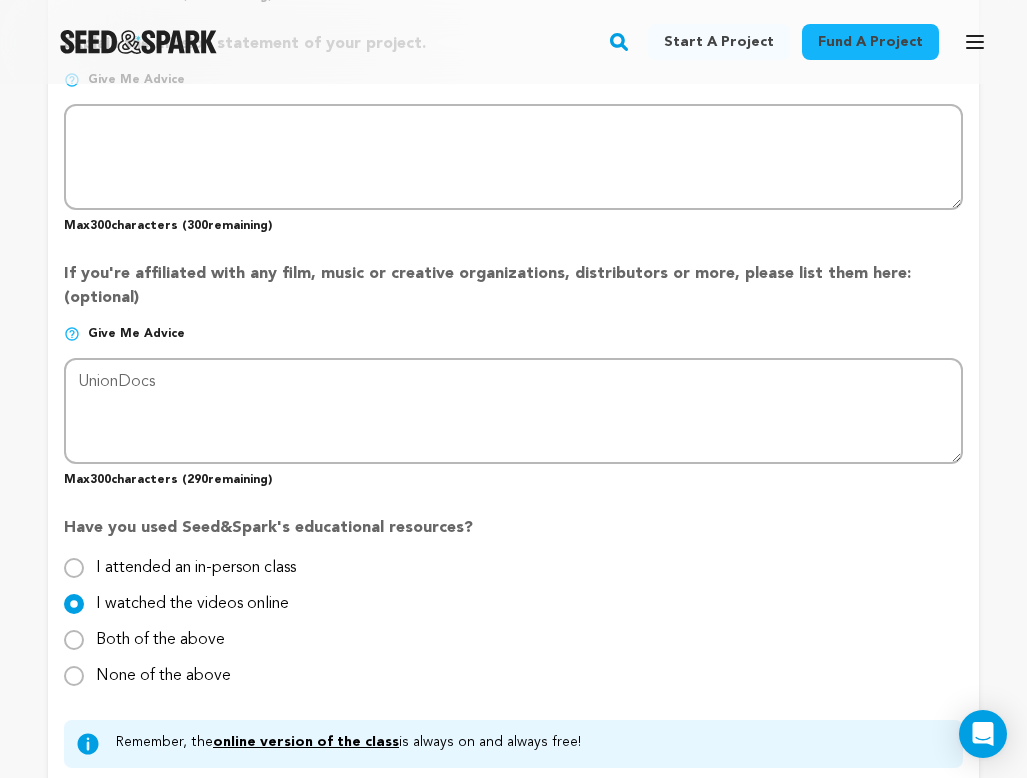 click on "None of the above" at bounding box center [74, 676] 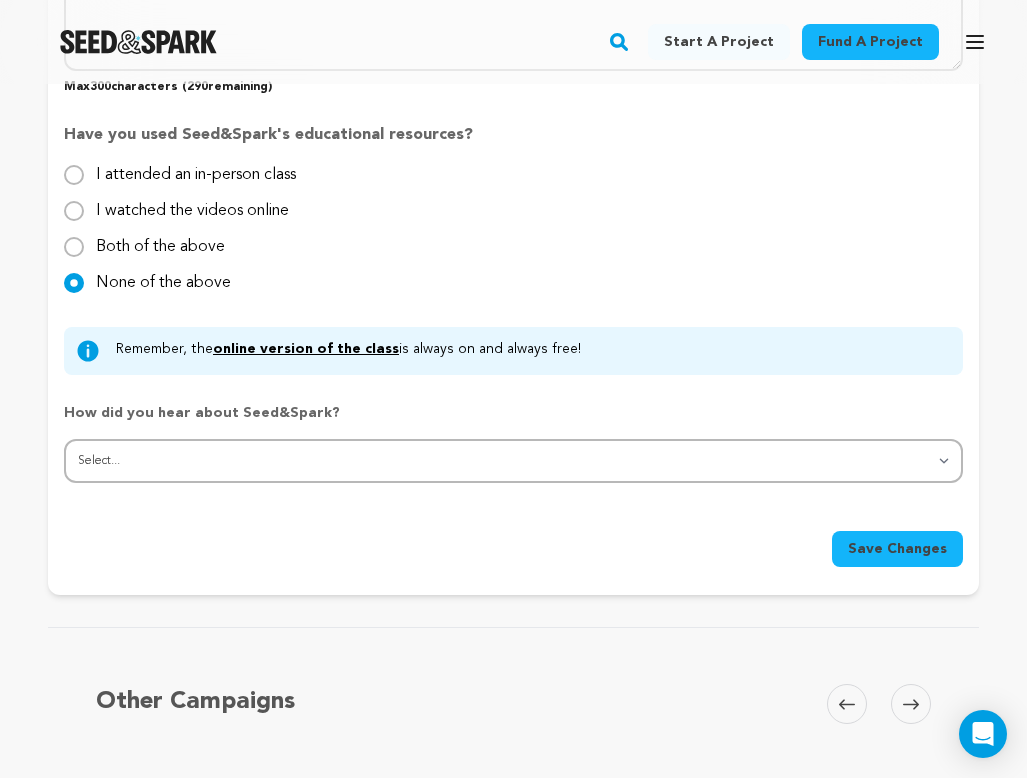 scroll, scrollTop: 2258, scrollLeft: 0, axis: vertical 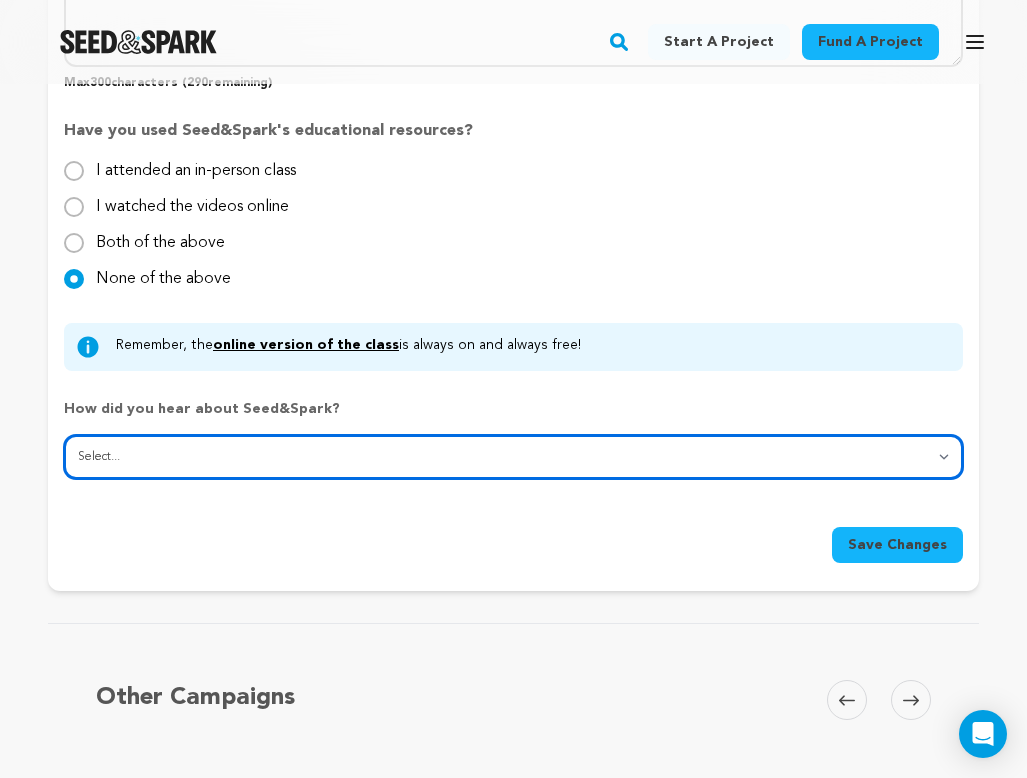 select on "5" 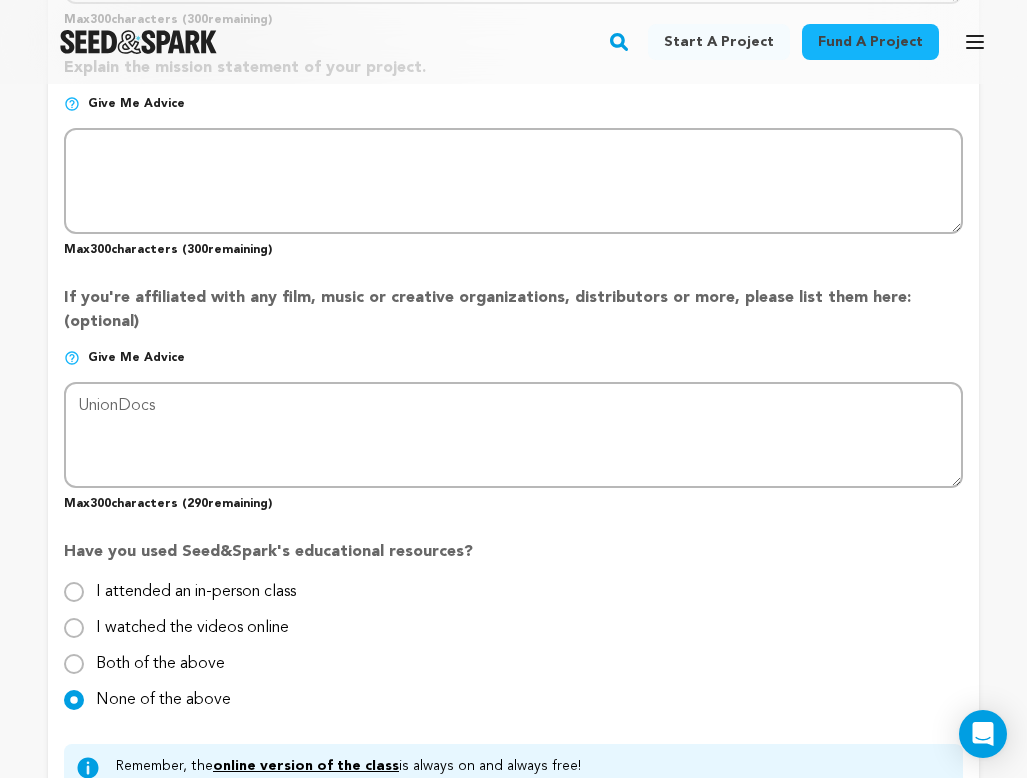 scroll, scrollTop: 1778, scrollLeft: 0, axis: vertical 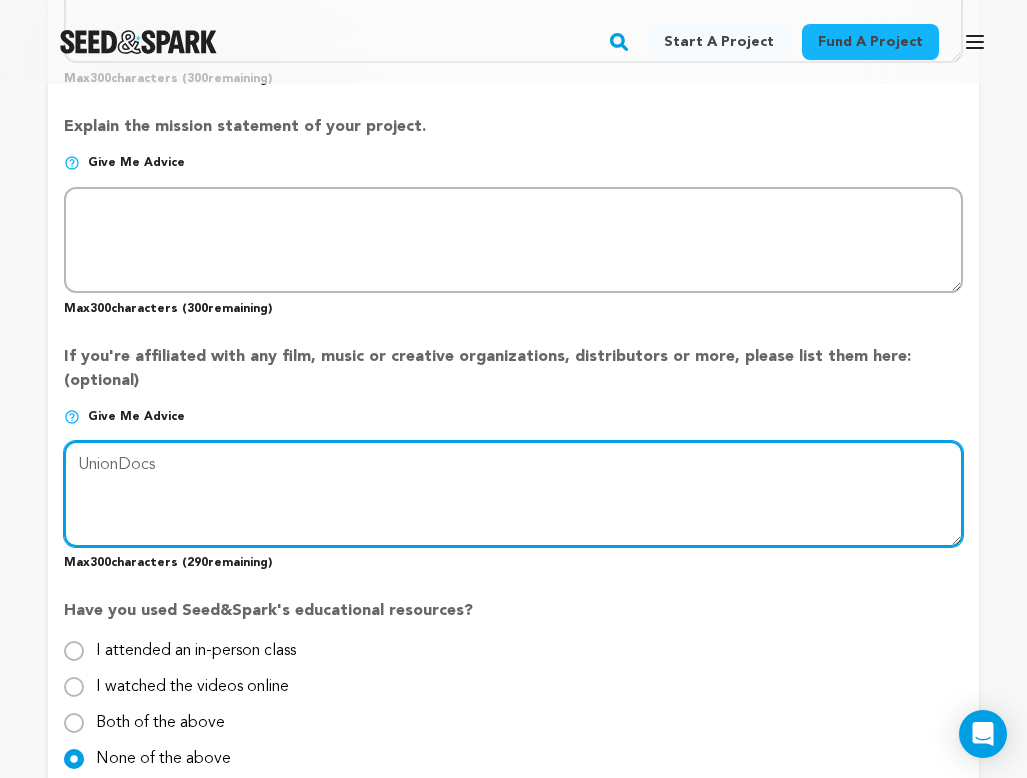 click at bounding box center [513, 494] 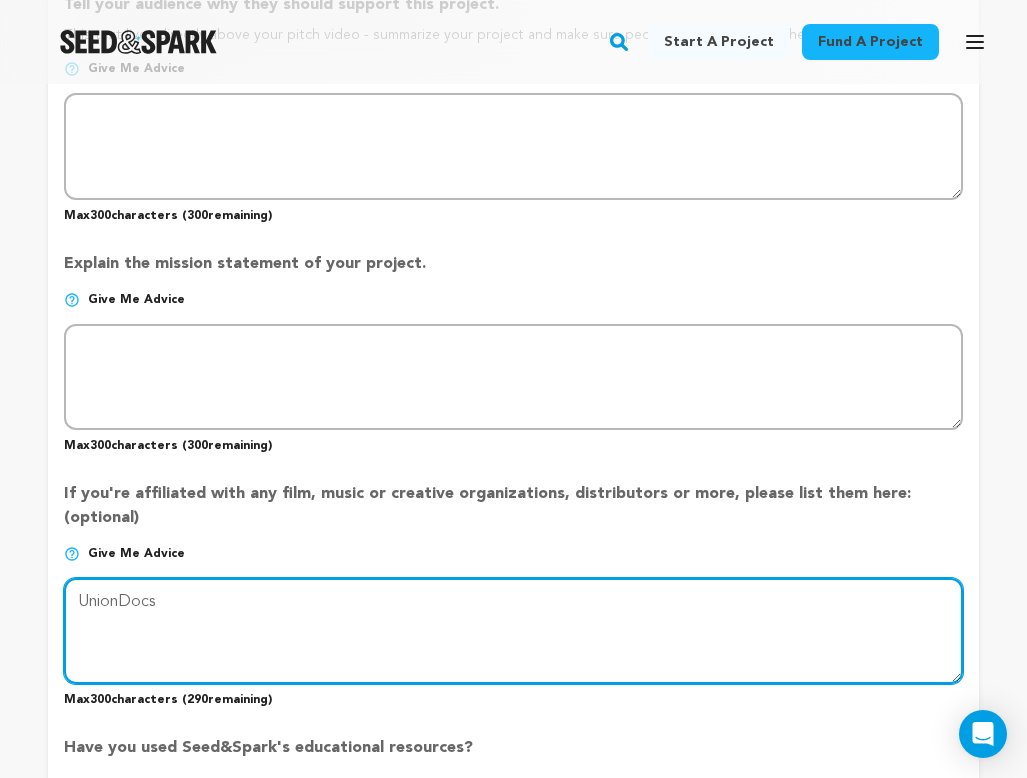 scroll, scrollTop: 1631, scrollLeft: 0, axis: vertical 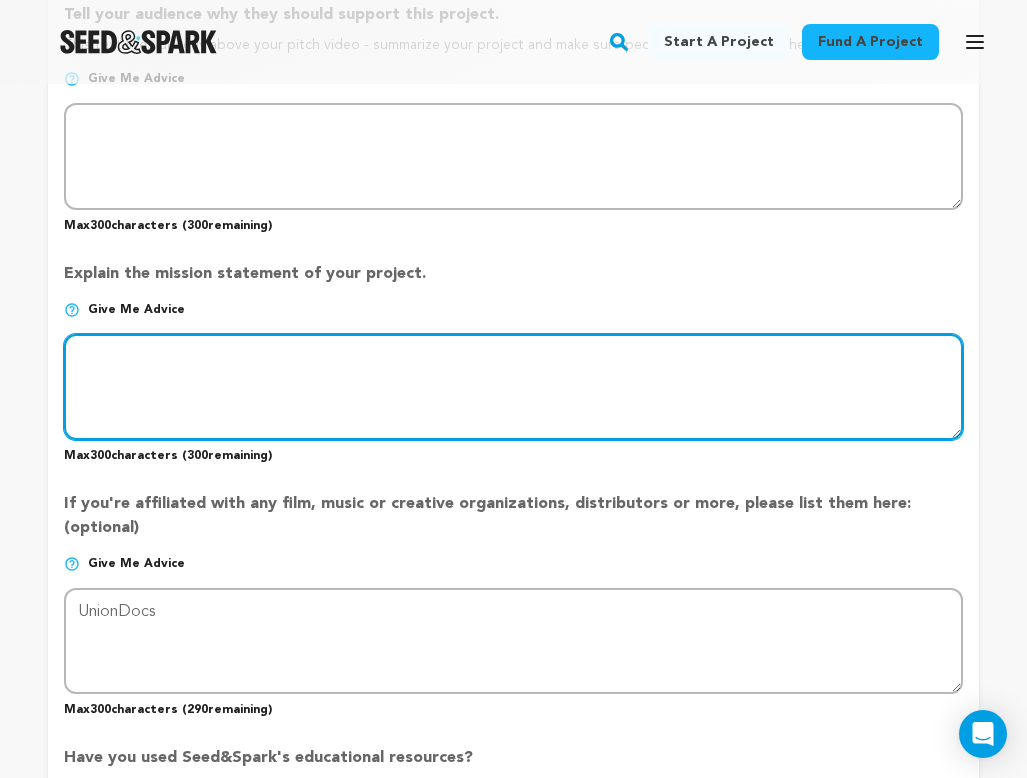 click at bounding box center [513, 387] 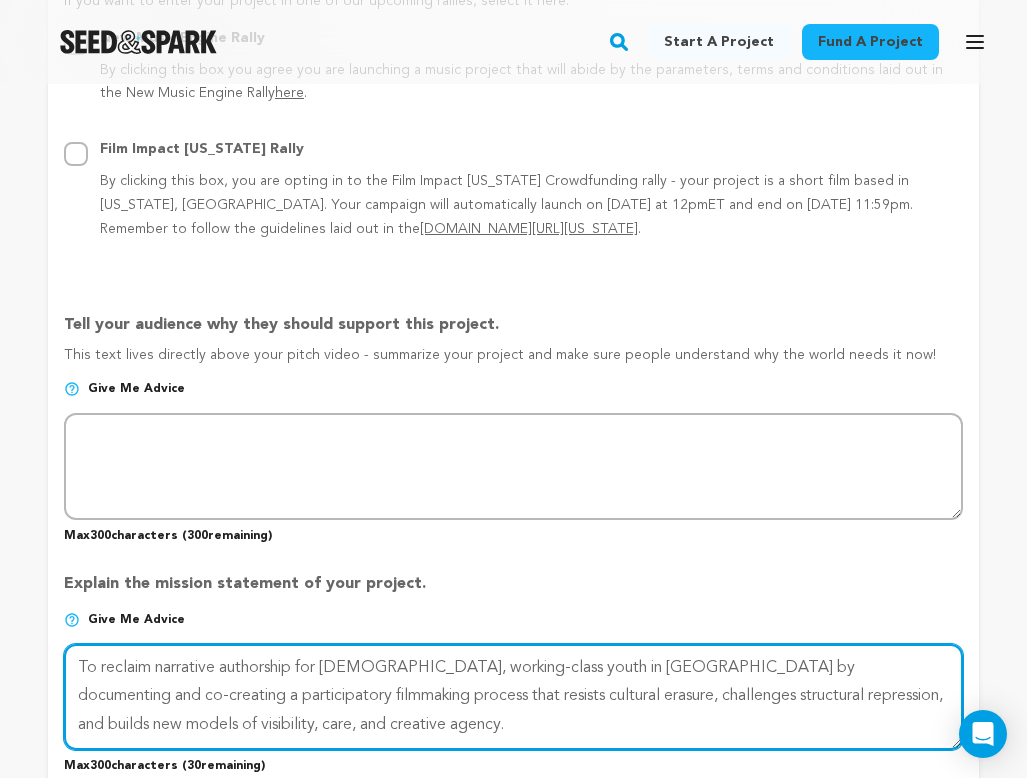scroll, scrollTop: 1330, scrollLeft: 0, axis: vertical 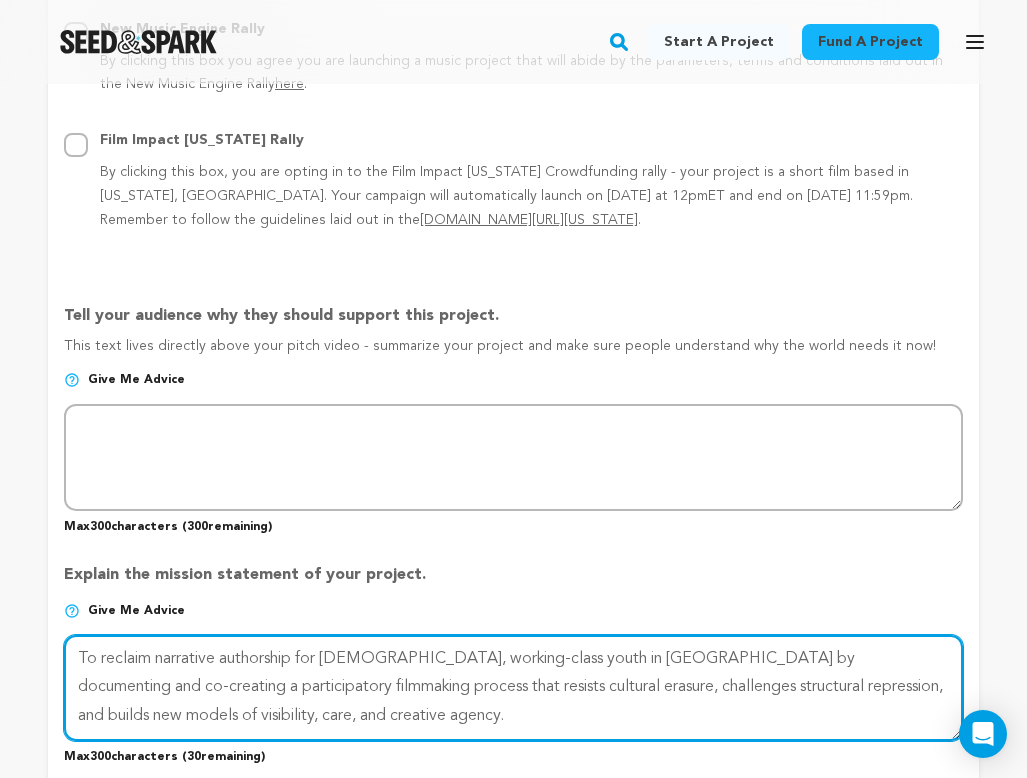 type on "To reclaim narrative authorship for [DEMOGRAPHIC_DATA], working-class youth in [GEOGRAPHIC_DATA] by documenting and co-creating a participatory filmmaking process that resists cultural erasure, challenges structural repression, and builds new models of visibility, care, and creative agency." 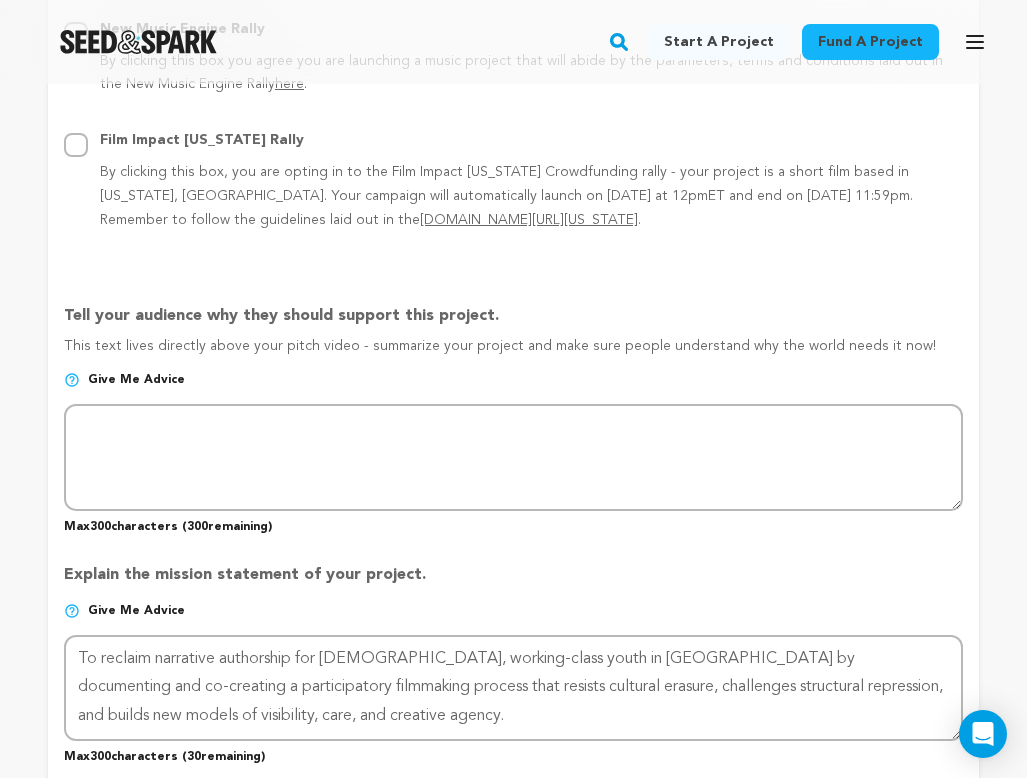 drag, startPoint x: 66, startPoint y: 307, endPoint x: 916, endPoint y: 333, distance: 850.3976 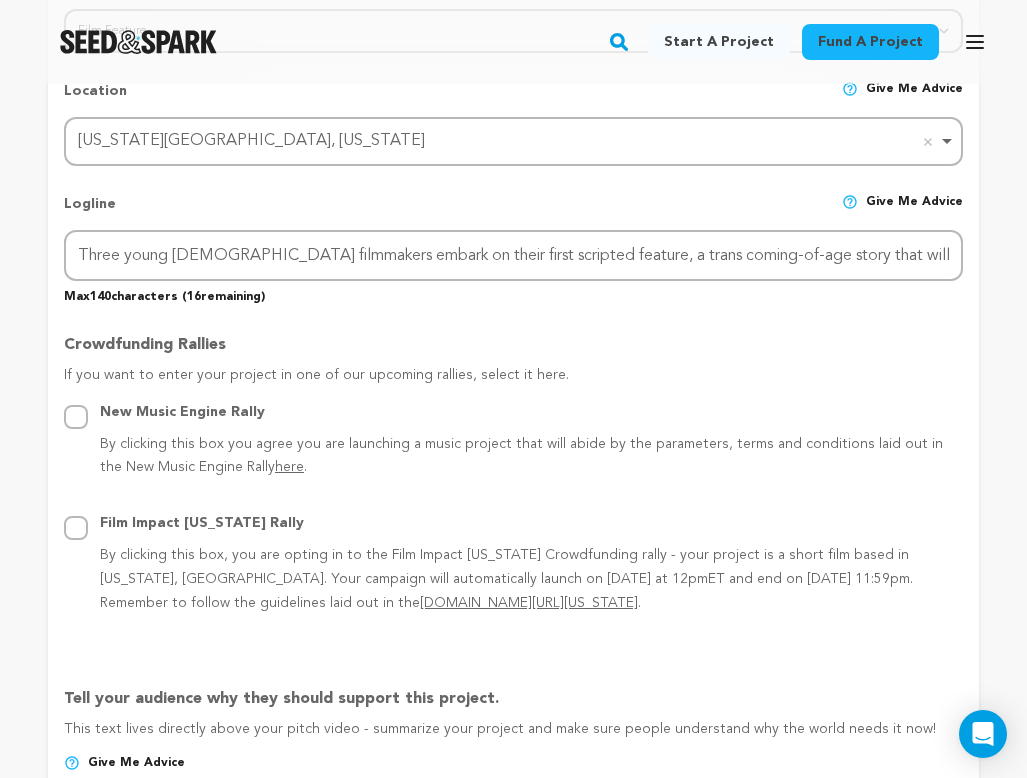 scroll, scrollTop: 931, scrollLeft: 0, axis: vertical 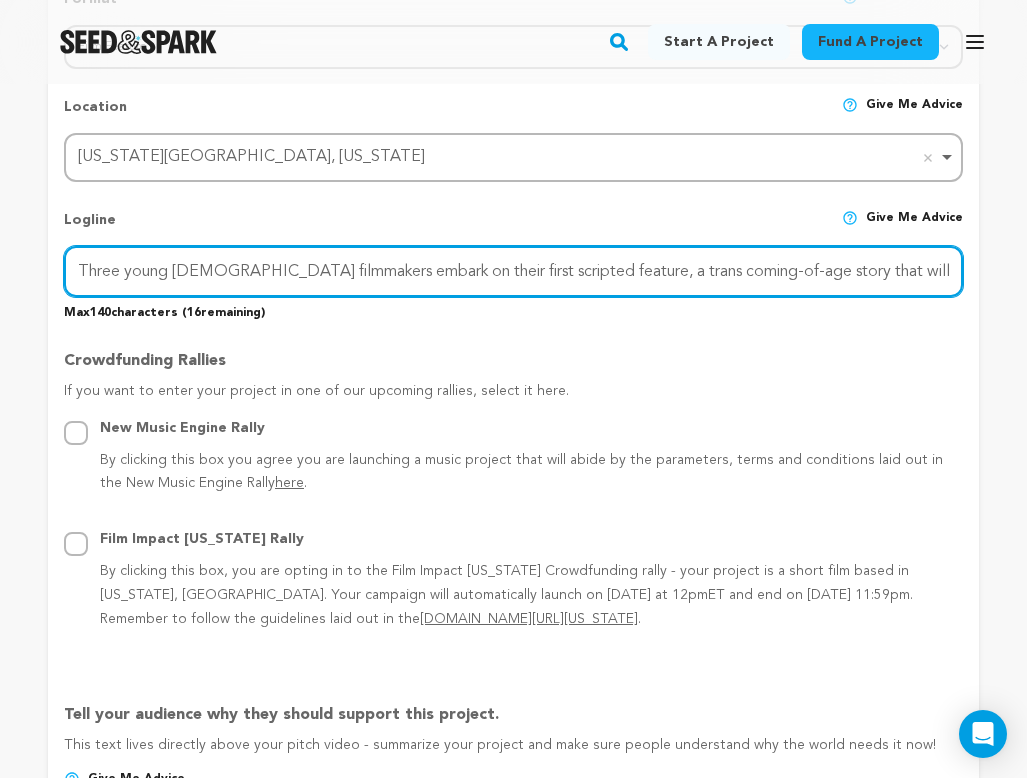 click on "Three young [DEMOGRAPHIC_DATA] filmmakers embark on their first scripted feature, a trans coming-of-age story that will star local youth." at bounding box center (513, 271) 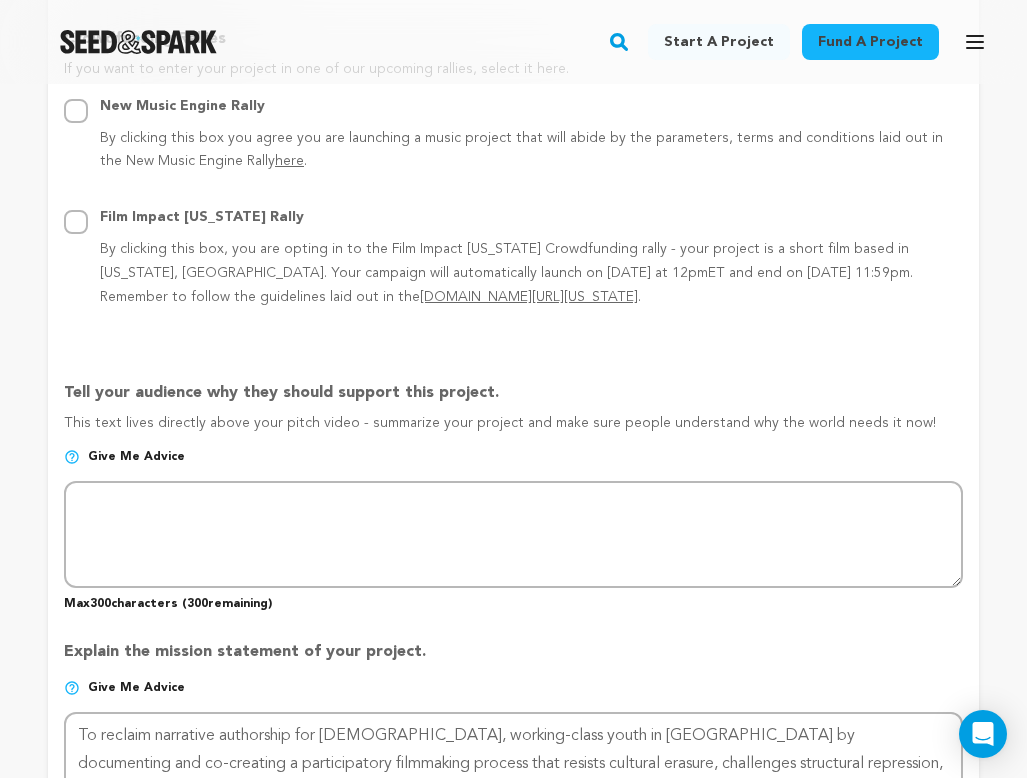 scroll, scrollTop: 1262, scrollLeft: 0, axis: vertical 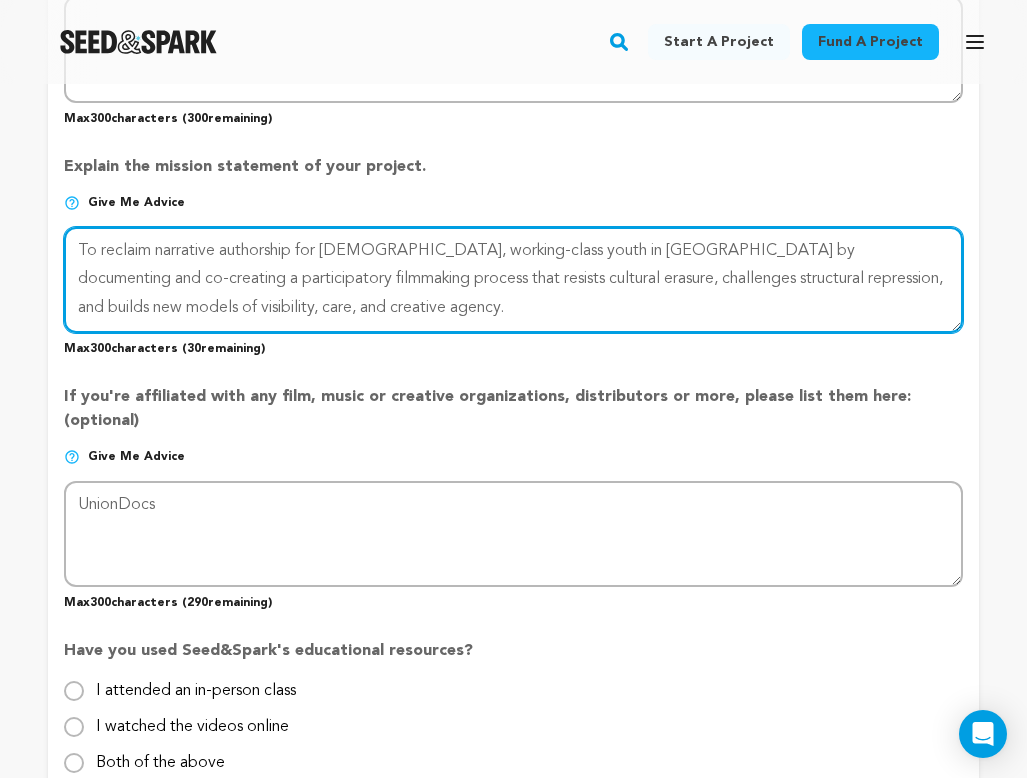 click at bounding box center [513, 280] 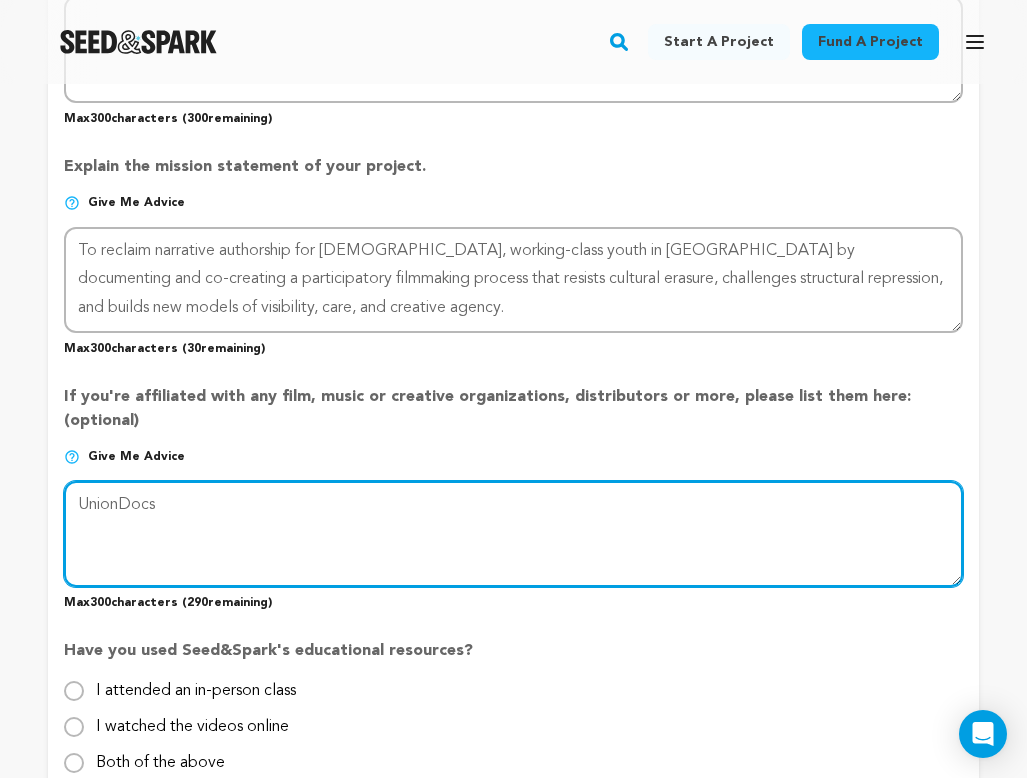 click at bounding box center (513, 534) 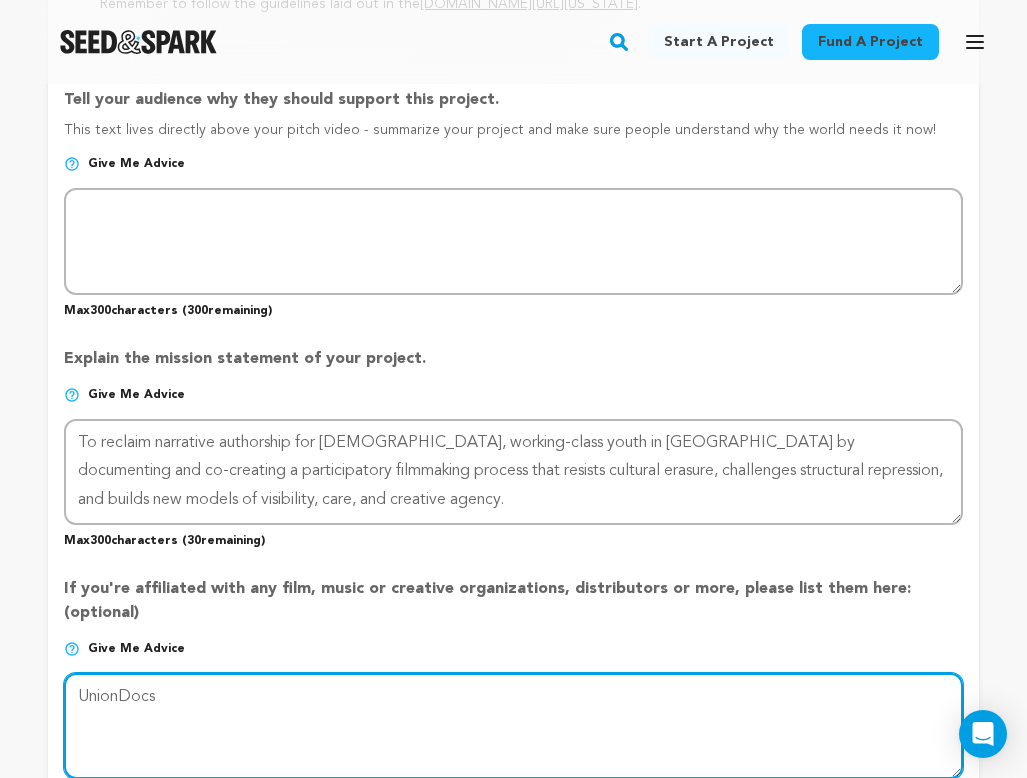 scroll, scrollTop: 1356, scrollLeft: 0, axis: vertical 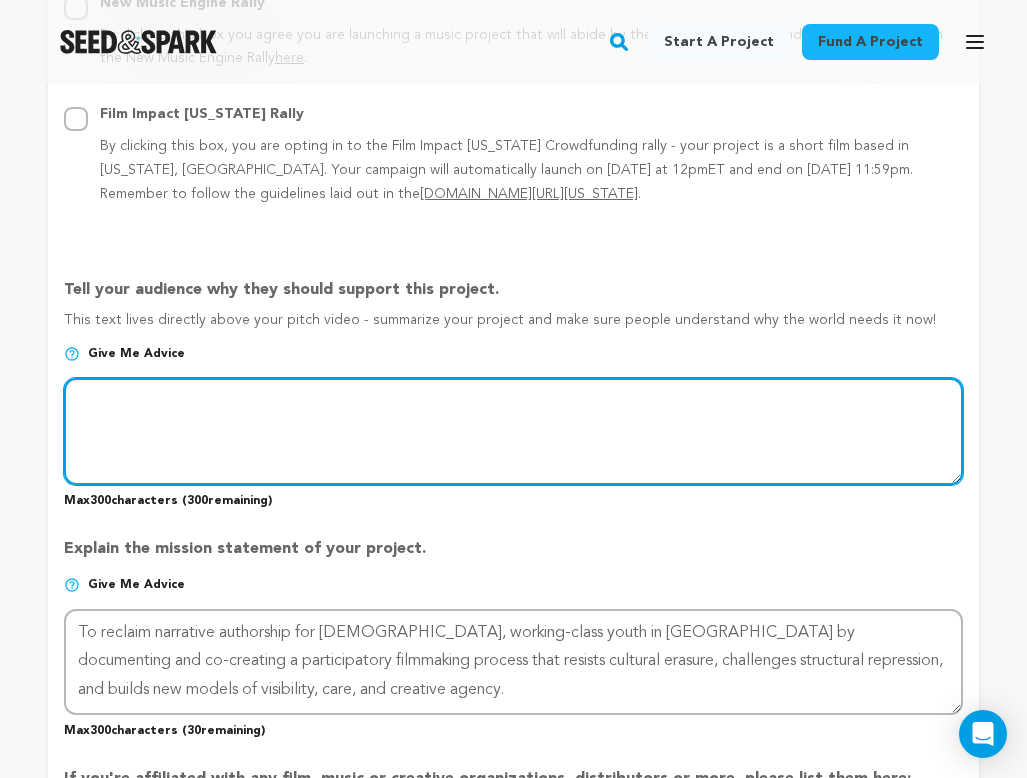 click at bounding box center [513, 431] 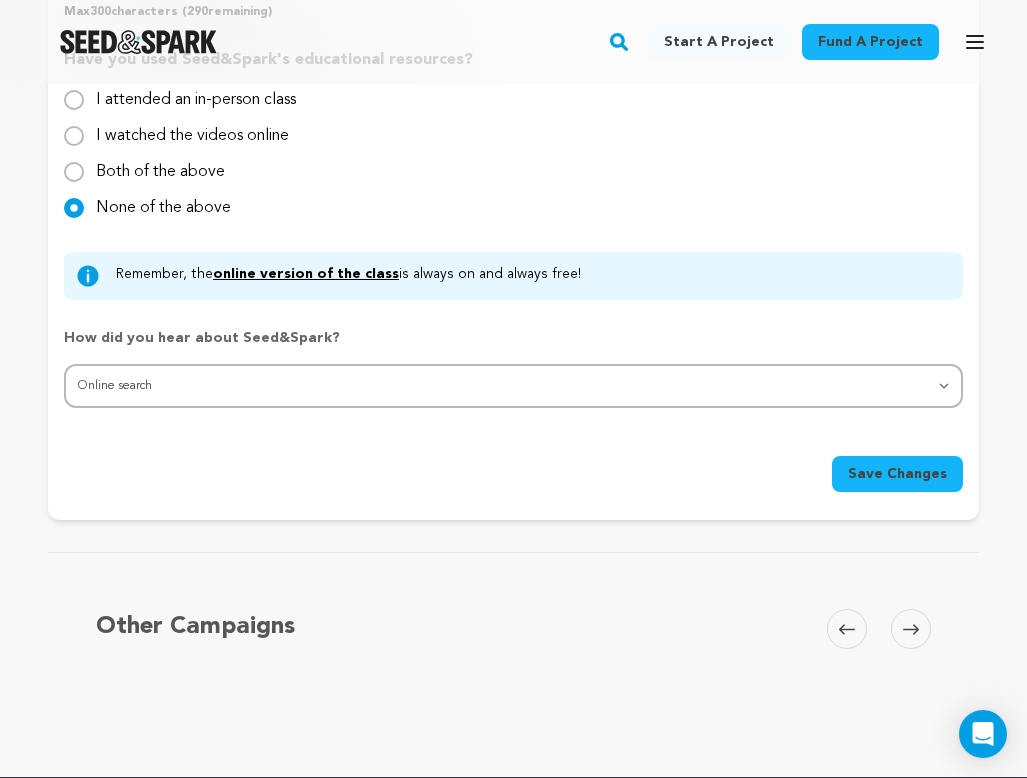 scroll, scrollTop: 2332, scrollLeft: 0, axis: vertical 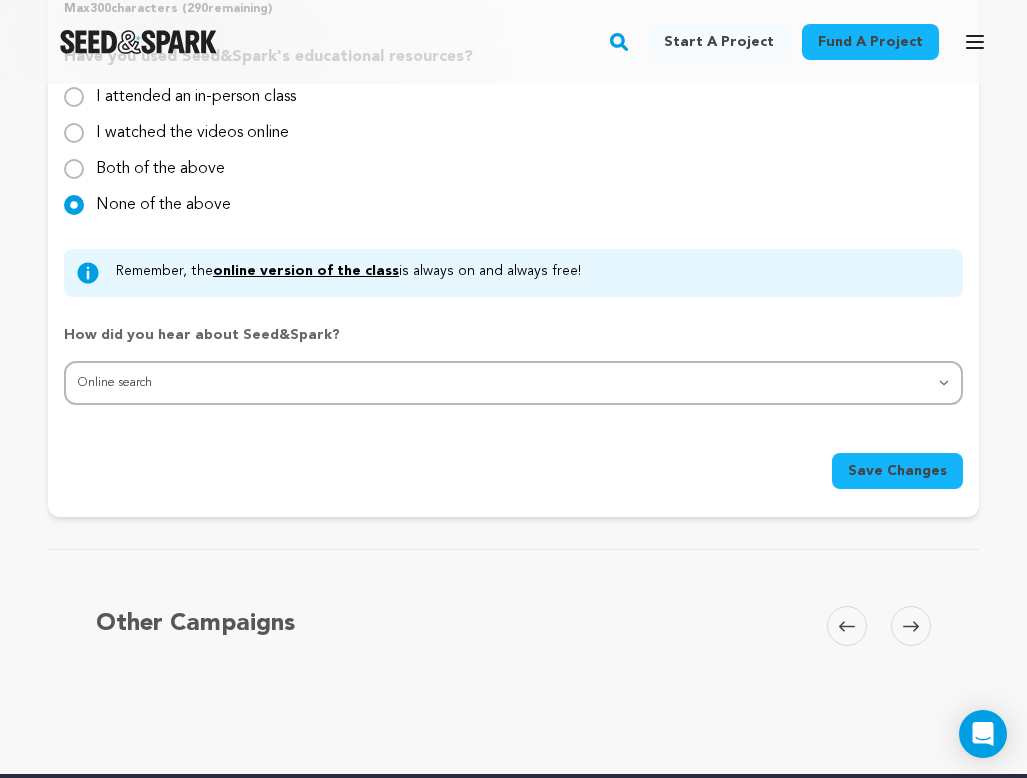 type on "As [DEMOGRAPHIC_DATA] rights are rolled back worldwide, including in the U.S., these young filmmakers are building something we can all learn from: a story that’s theirs. This film is a blueprint for reclaiming agency through community, creativity, and care. Support everyone’s right to exist." 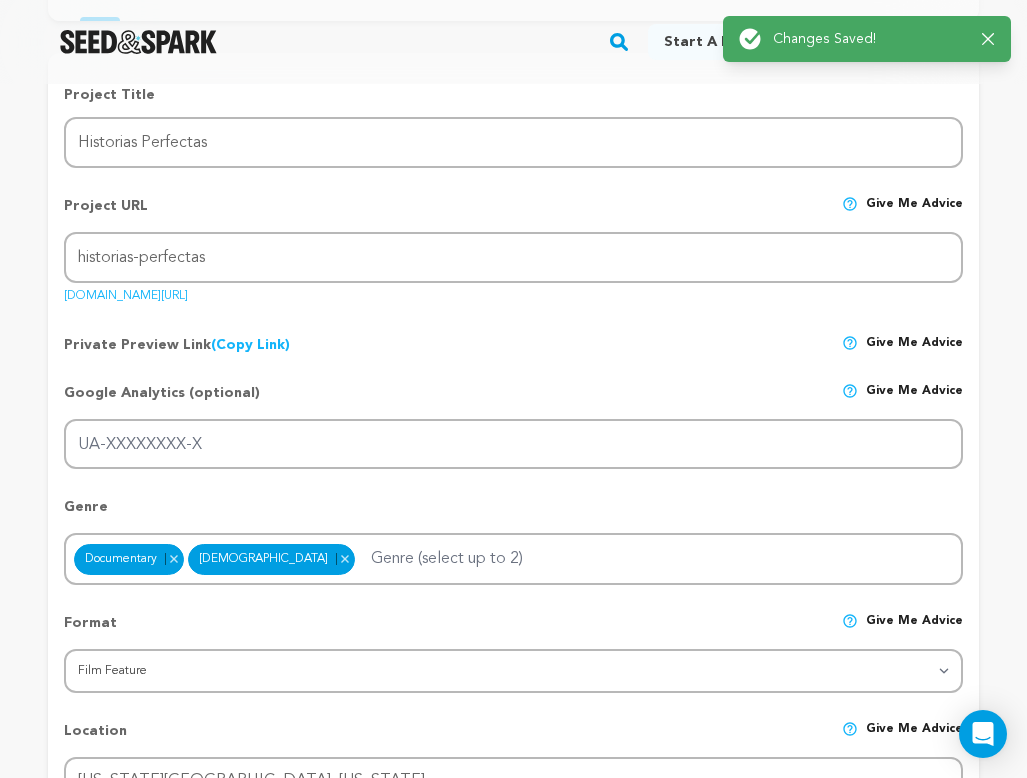 scroll, scrollTop: 0, scrollLeft: 0, axis: both 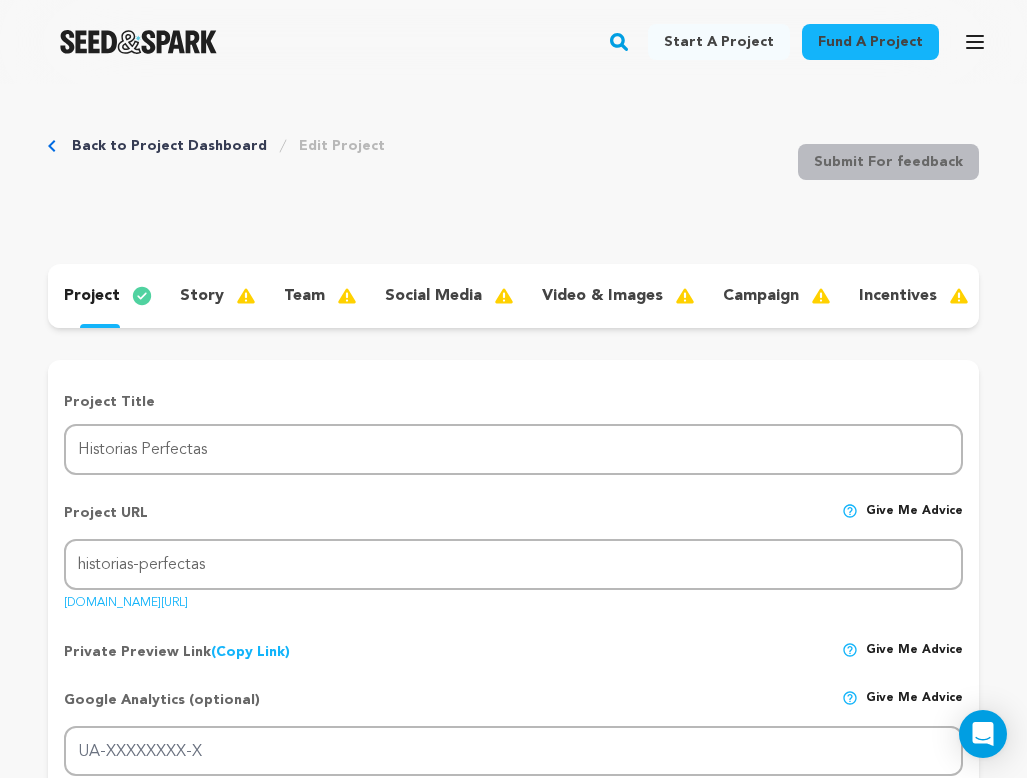 click on "story" at bounding box center [202, 296] 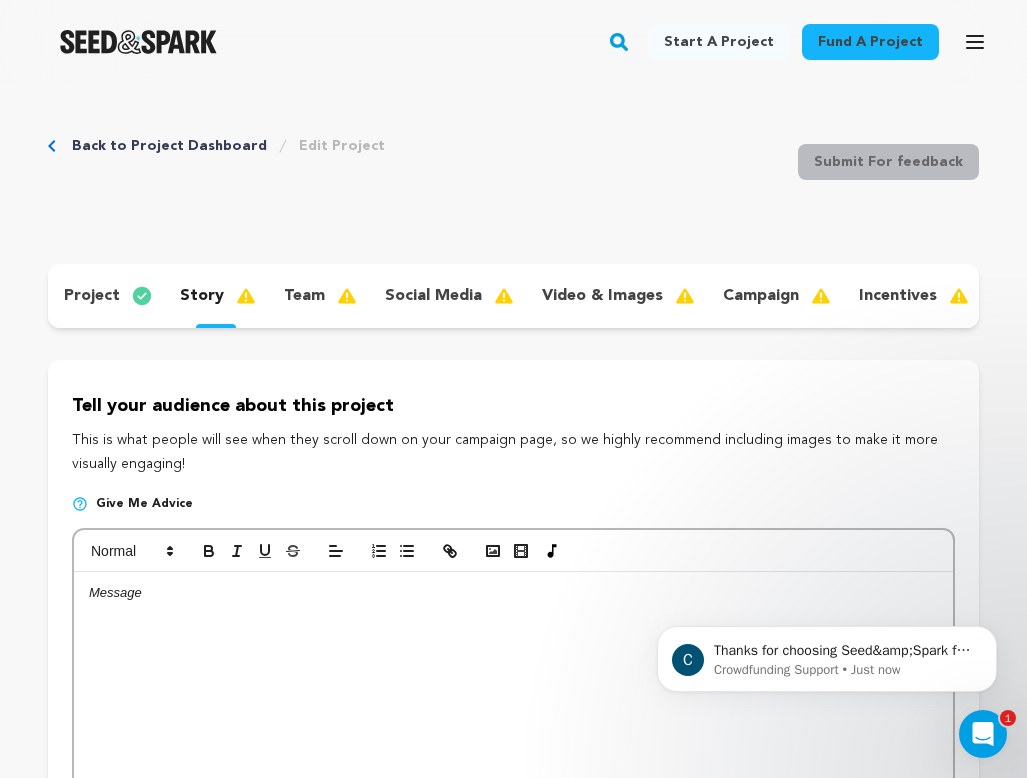 scroll, scrollTop: 0, scrollLeft: 0, axis: both 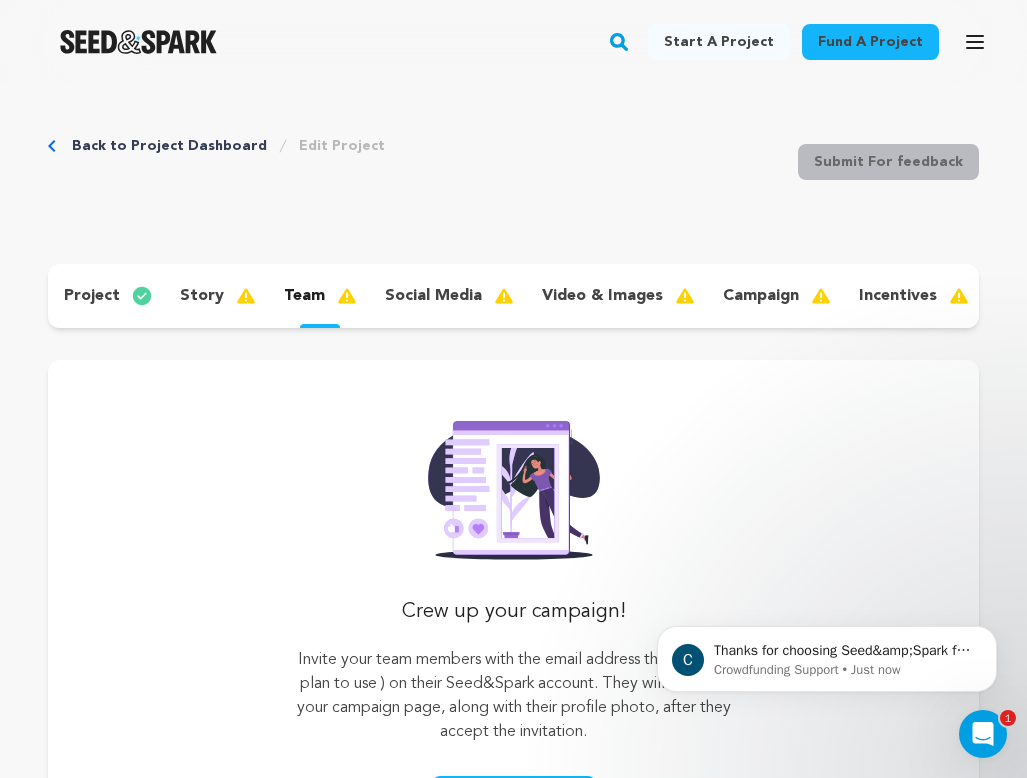 click on "social media" at bounding box center (433, 296) 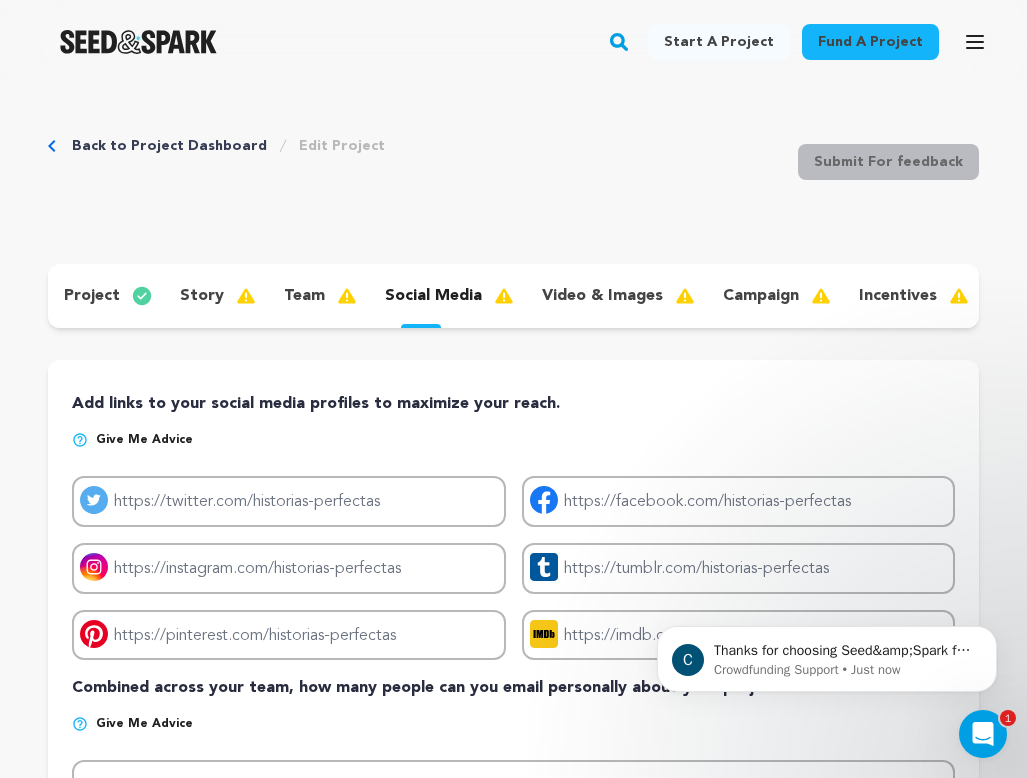 click on "video & images" at bounding box center (616, 296) 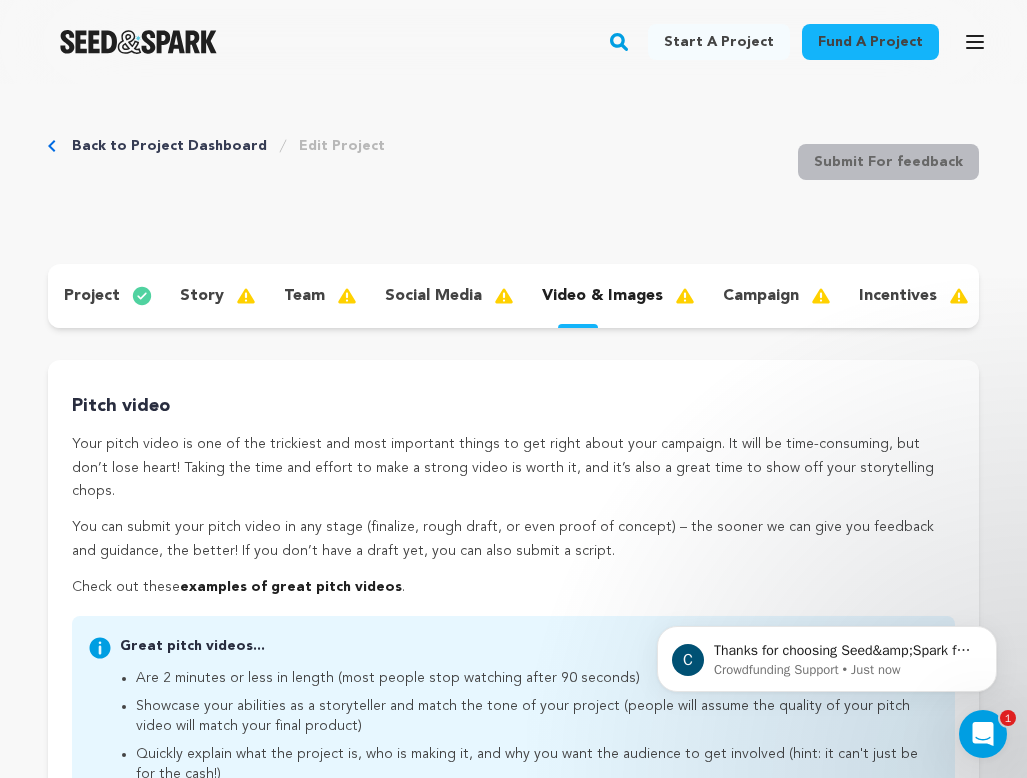 scroll, scrollTop: 0, scrollLeft: 0, axis: both 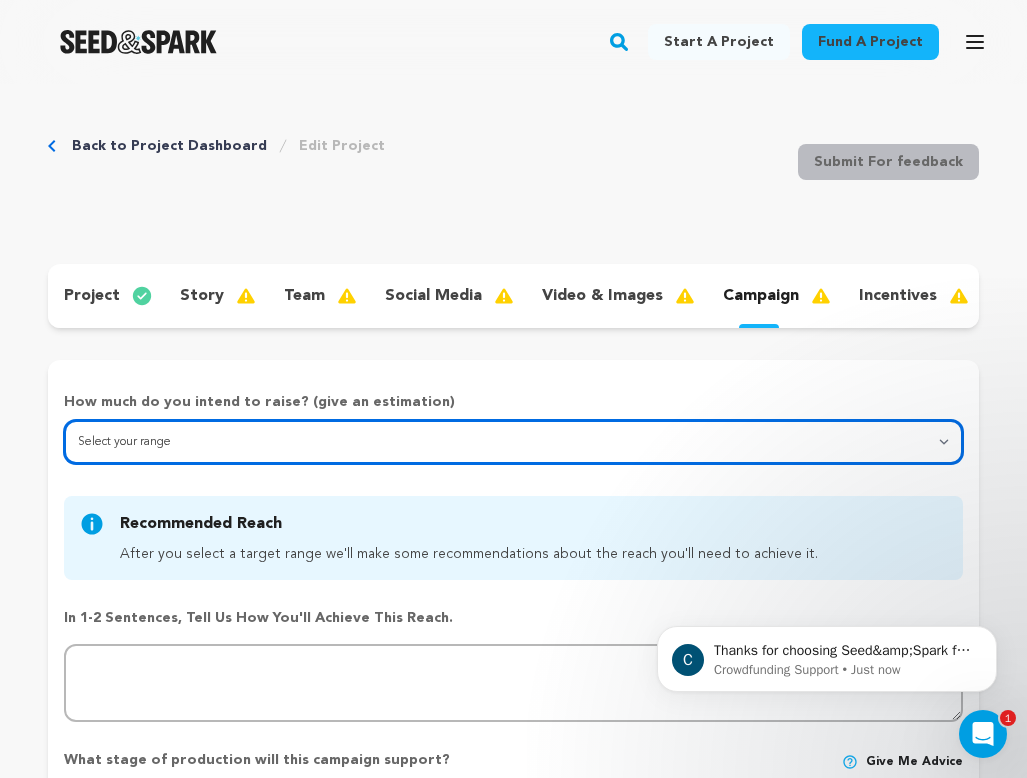 select on "4" 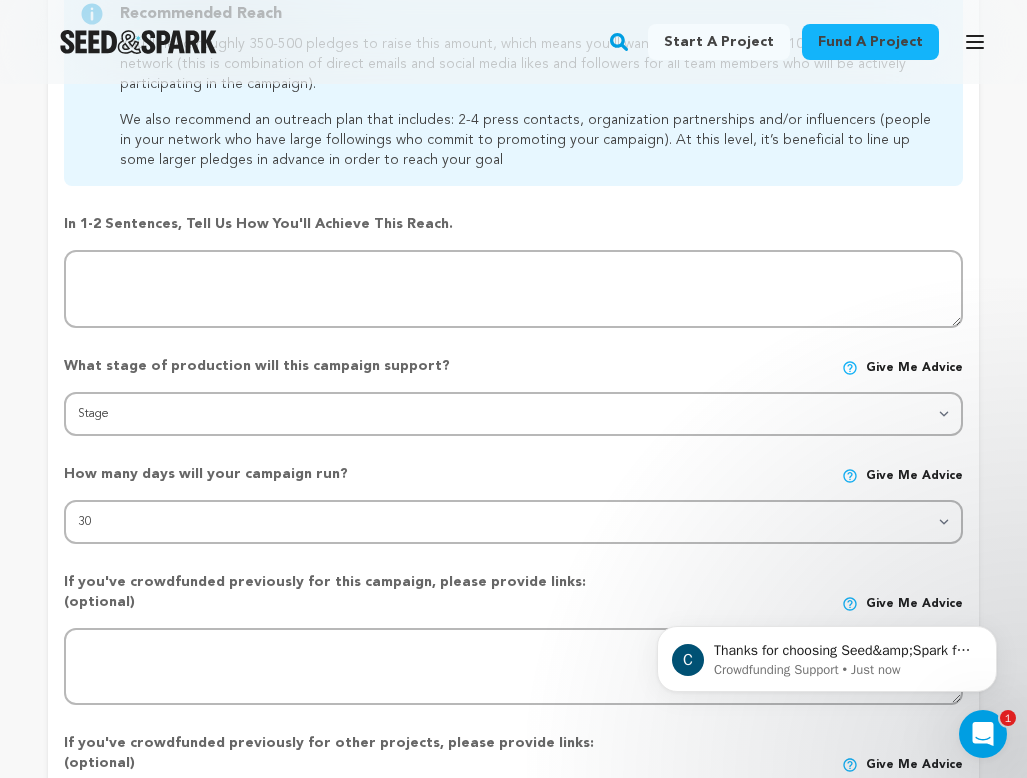 scroll, scrollTop: 545, scrollLeft: 0, axis: vertical 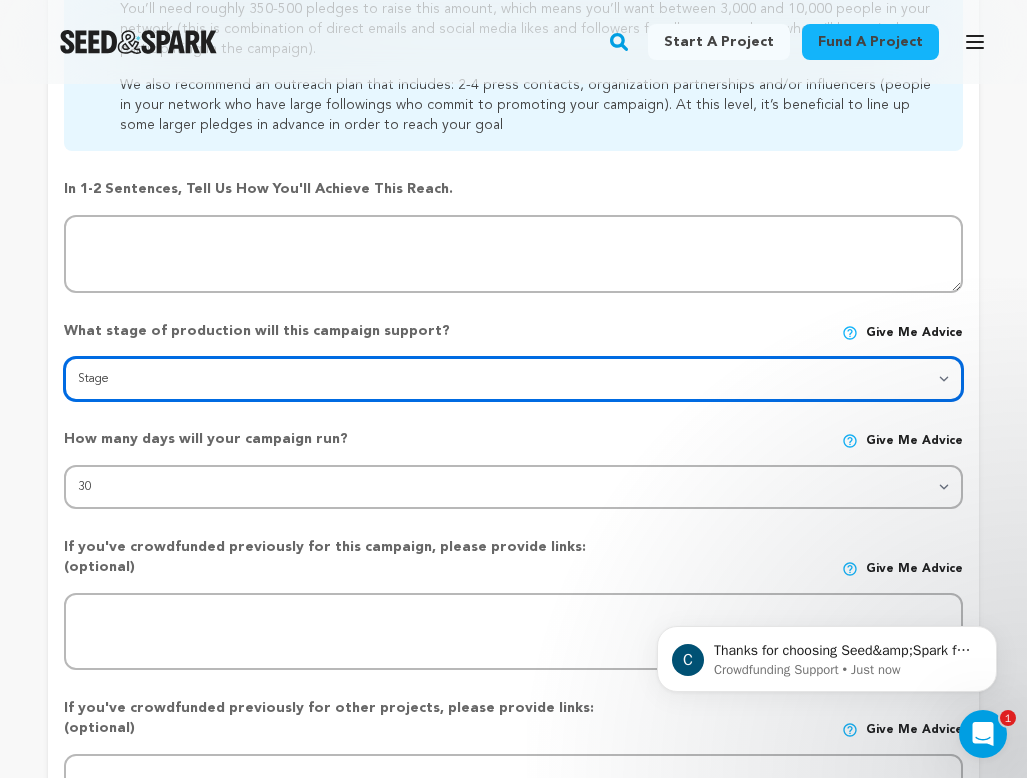 select on "1402" 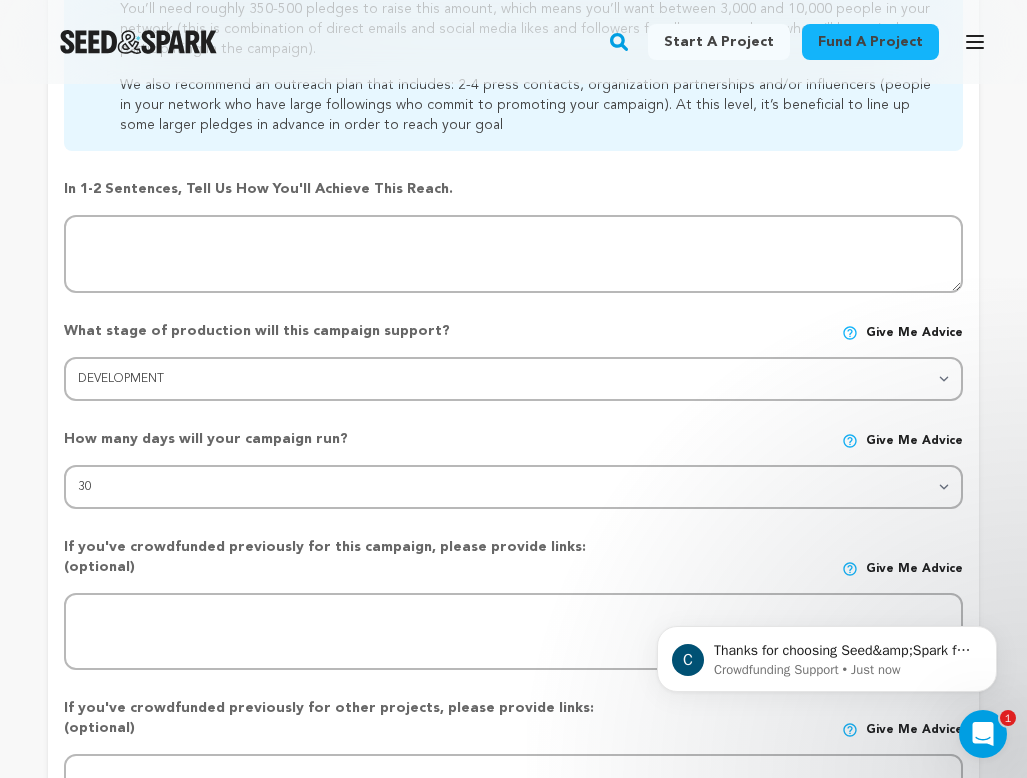 click on "How many days will your campaign run?" at bounding box center (333, 439) 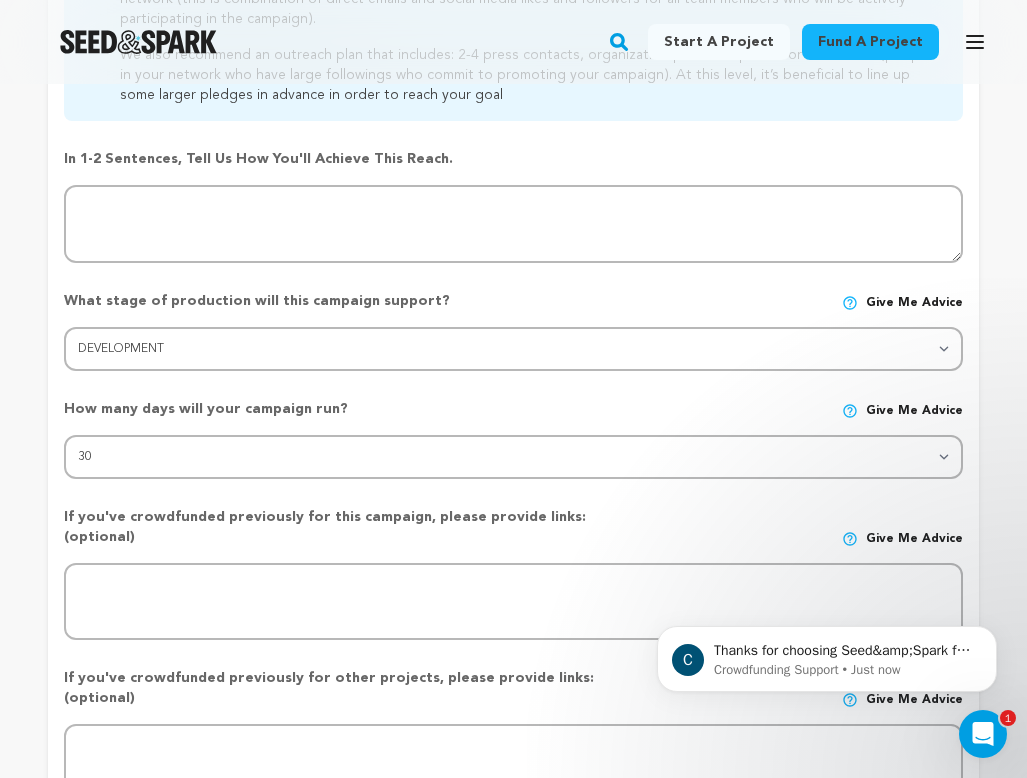 scroll, scrollTop: 615, scrollLeft: 0, axis: vertical 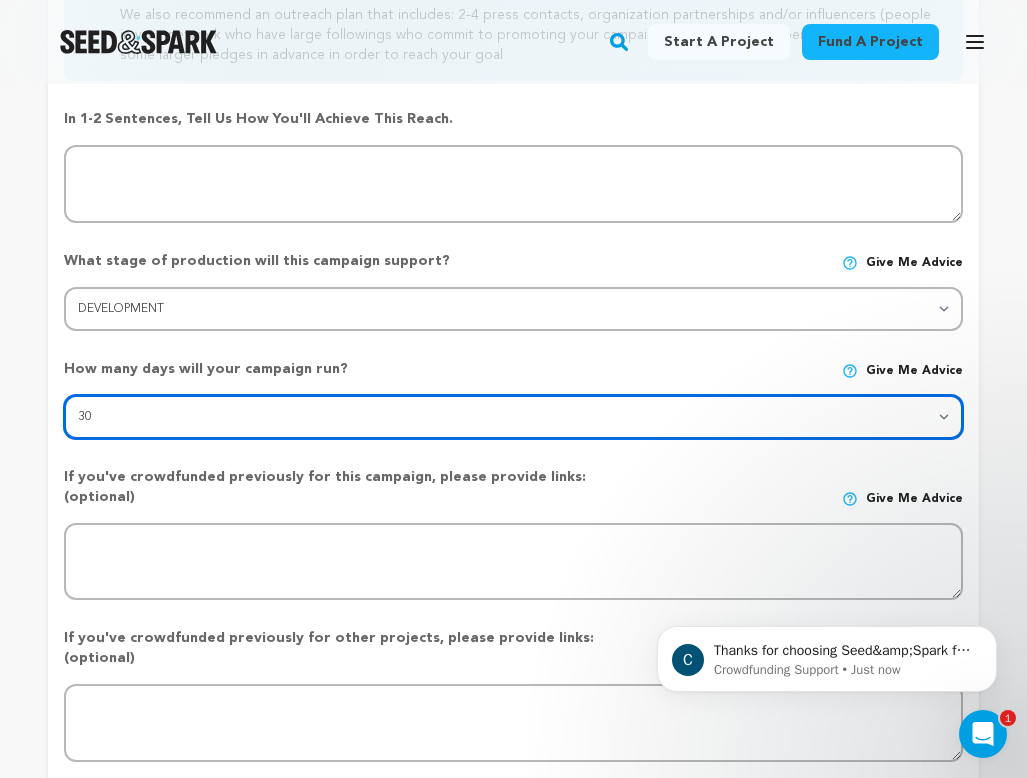 select on "45" 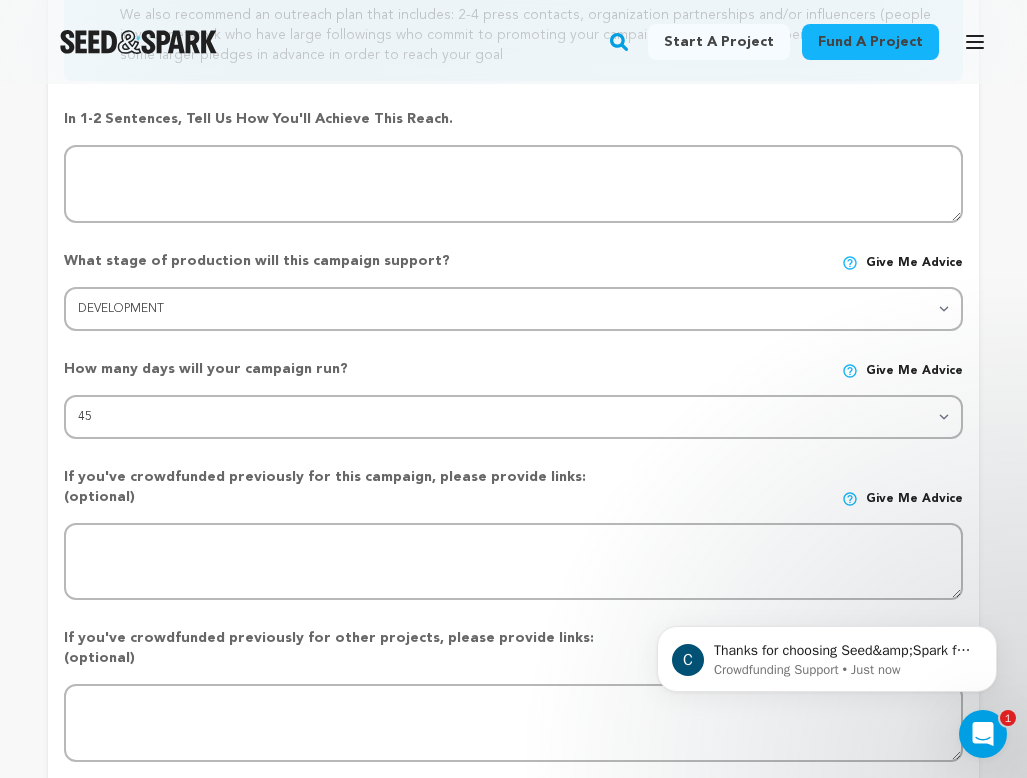 click on "If you've crowdfunded previously for this campaign, please provide links: (optional)" at bounding box center [333, 487] 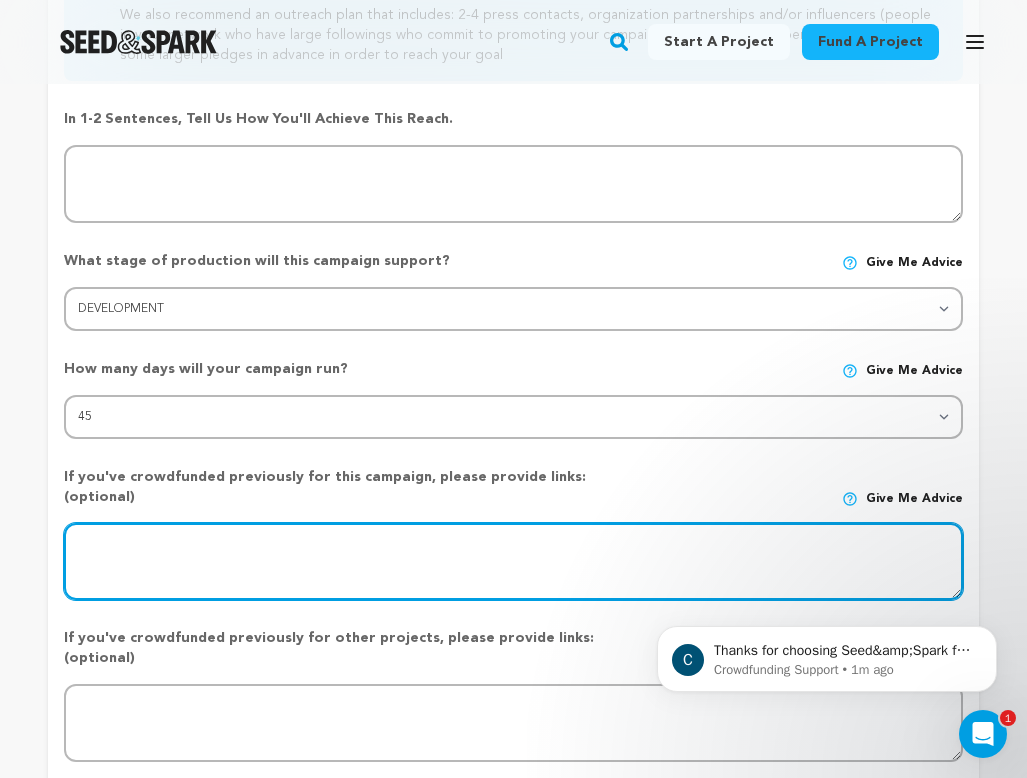 click at bounding box center (513, 562) 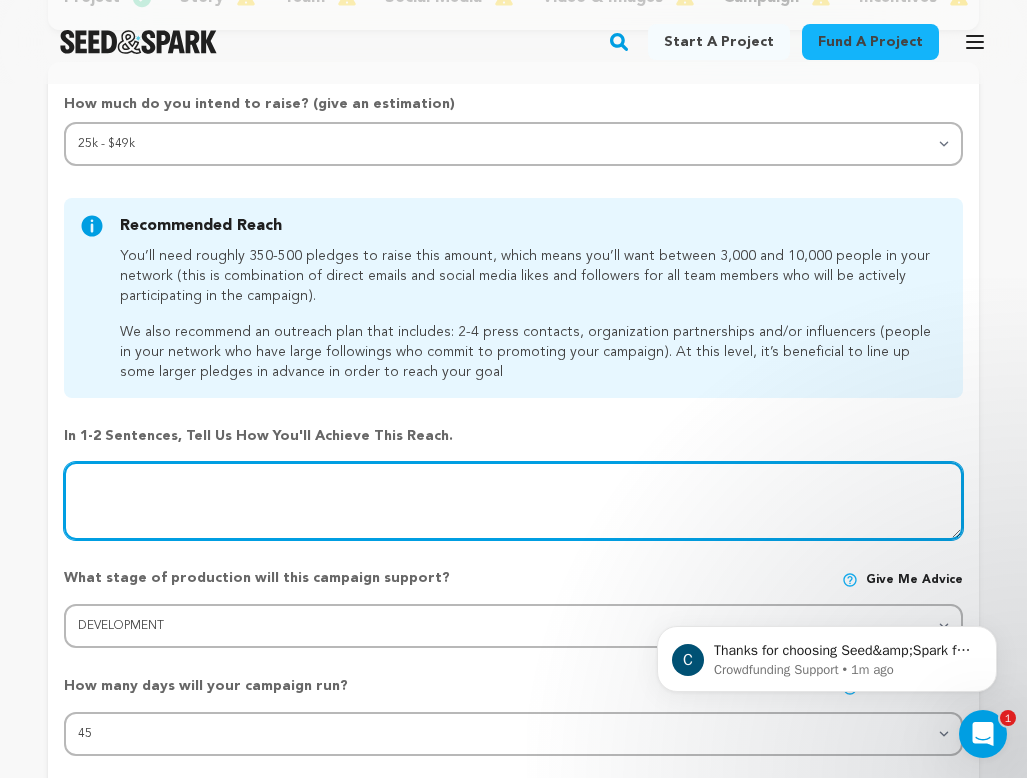 click at bounding box center (513, 501) 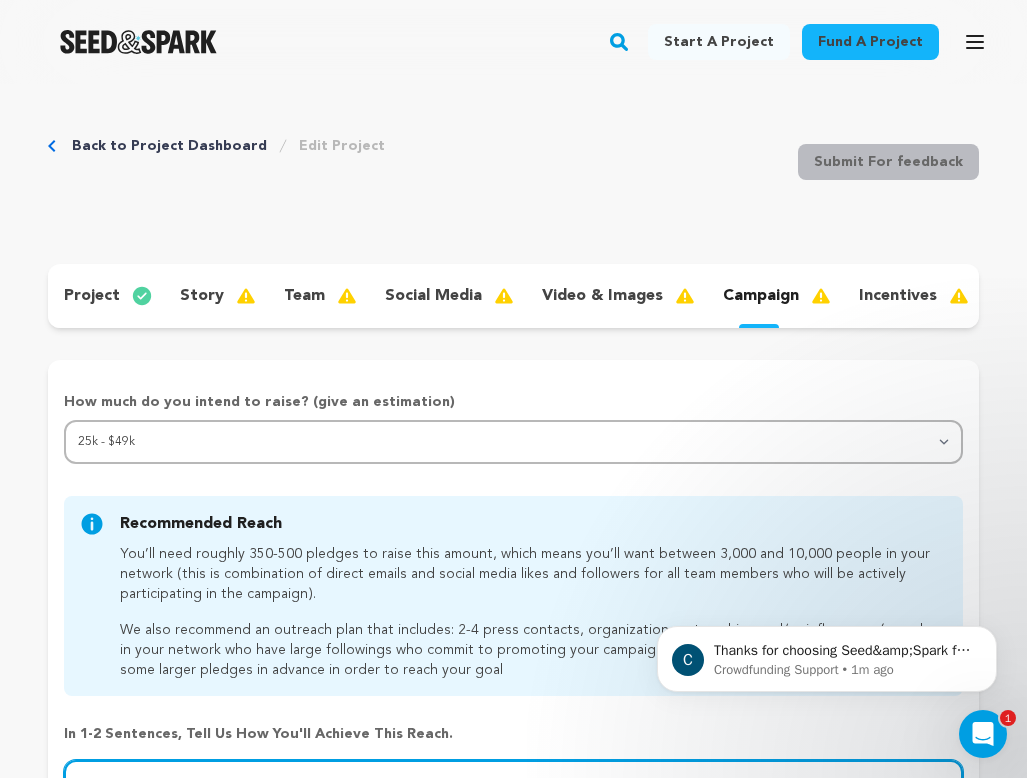 scroll, scrollTop: 0, scrollLeft: 0, axis: both 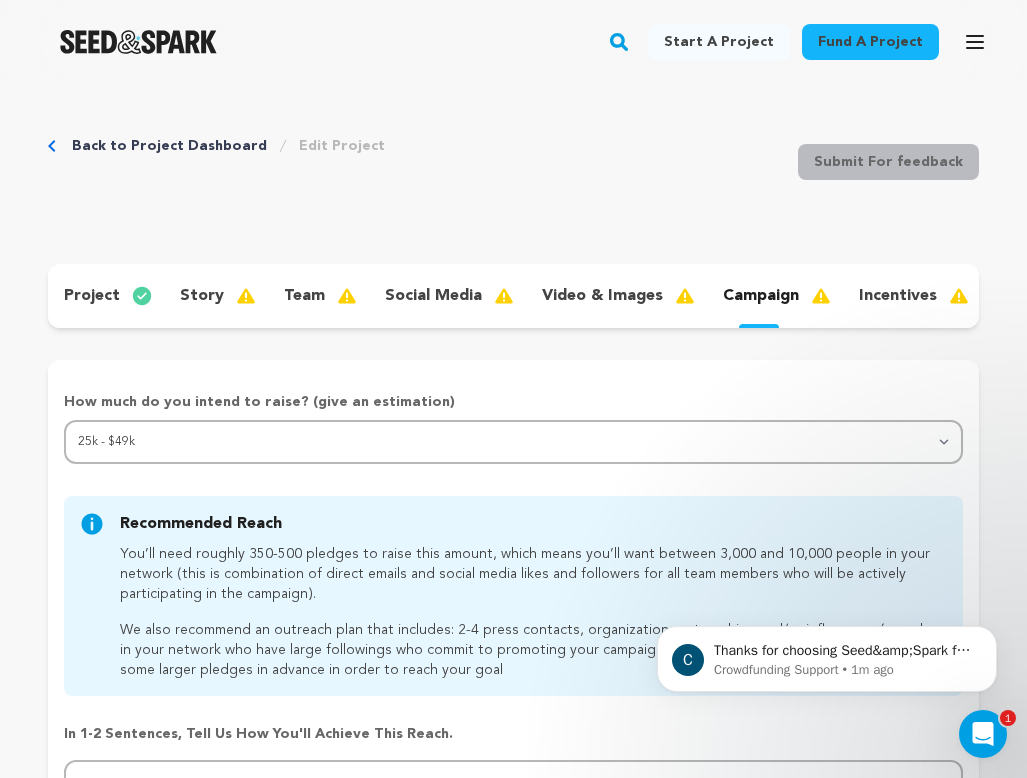 click on "project
story
team
social media
video & images
campaign
incentives
wishlist account" at bounding box center [513, 296] 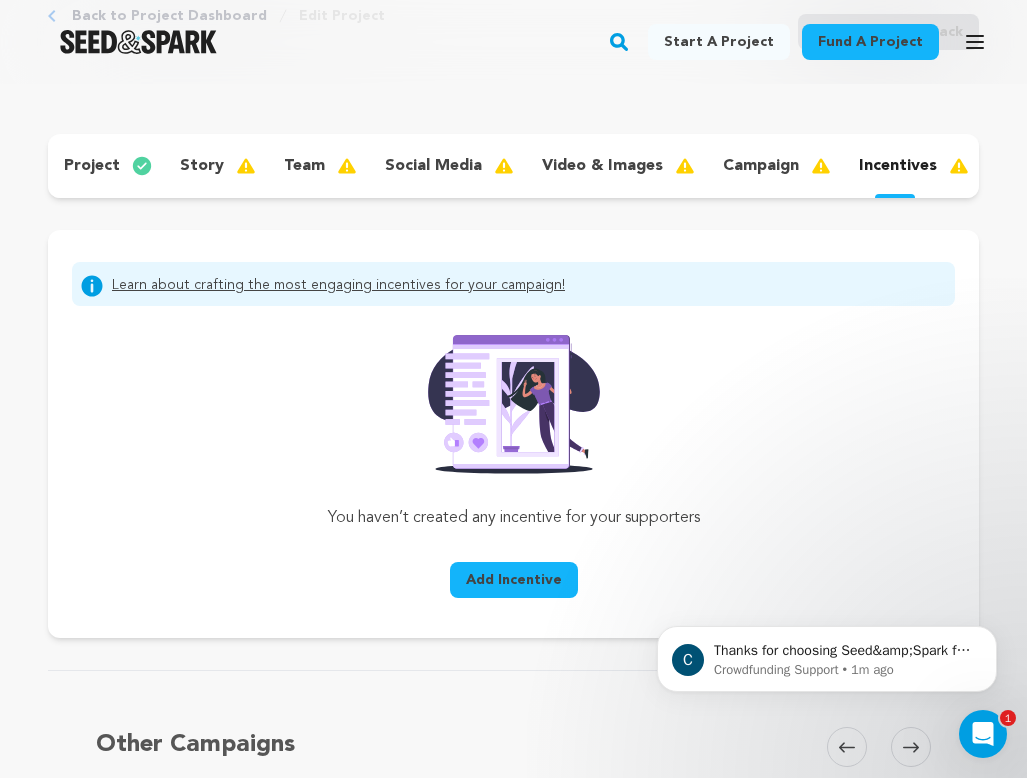 scroll, scrollTop: 139, scrollLeft: 0, axis: vertical 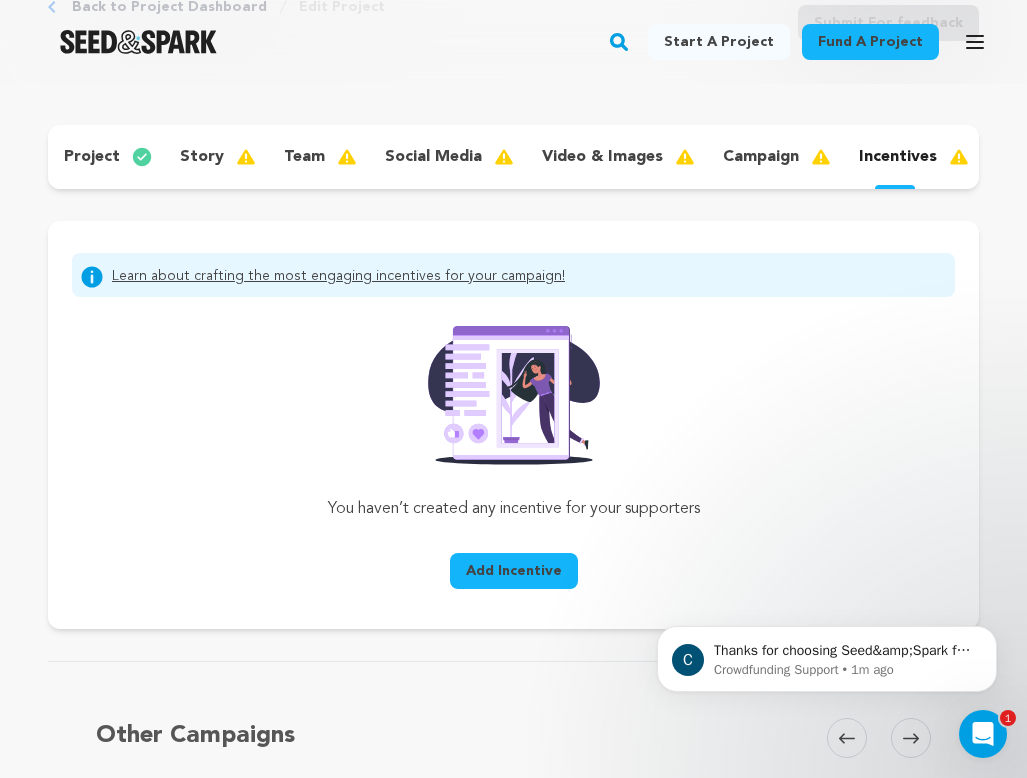 click on "campaign" at bounding box center (761, 157) 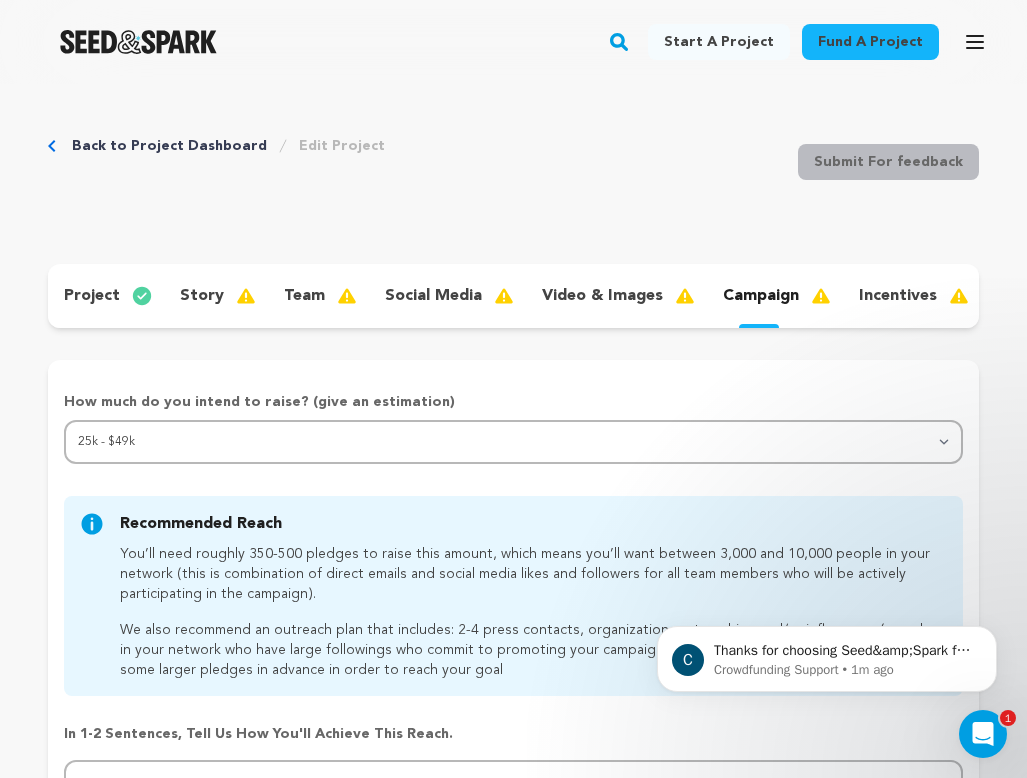 scroll, scrollTop: 0, scrollLeft: 0, axis: both 